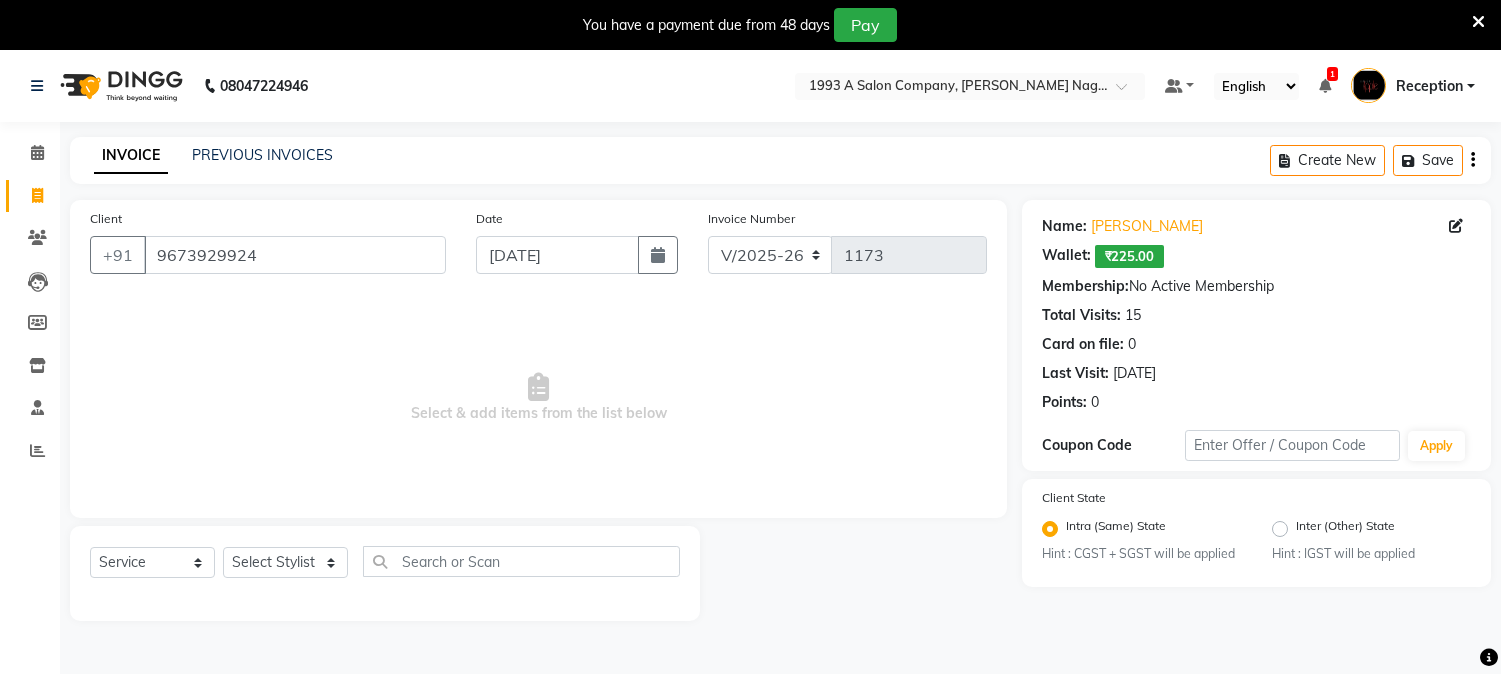 select on "144" 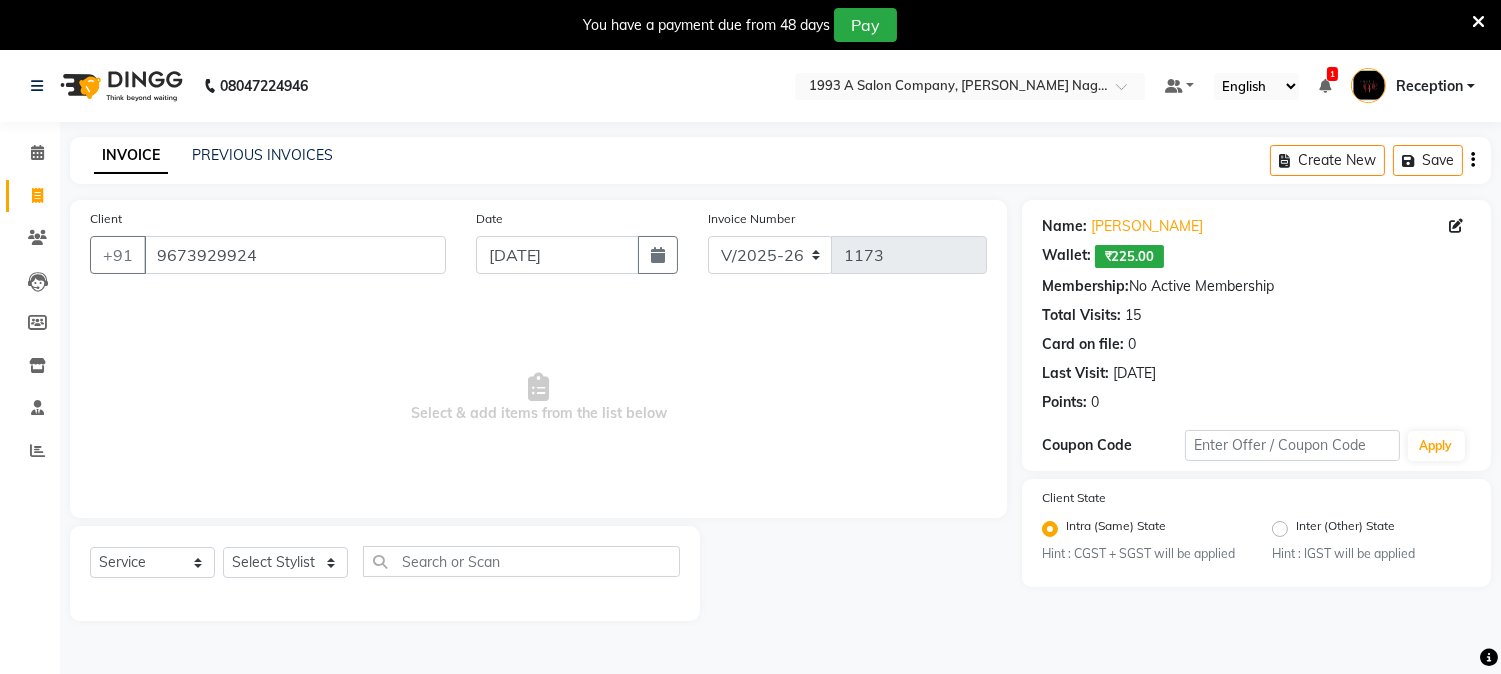 scroll, scrollTop: 0, scrollLeft: 0, axis: both 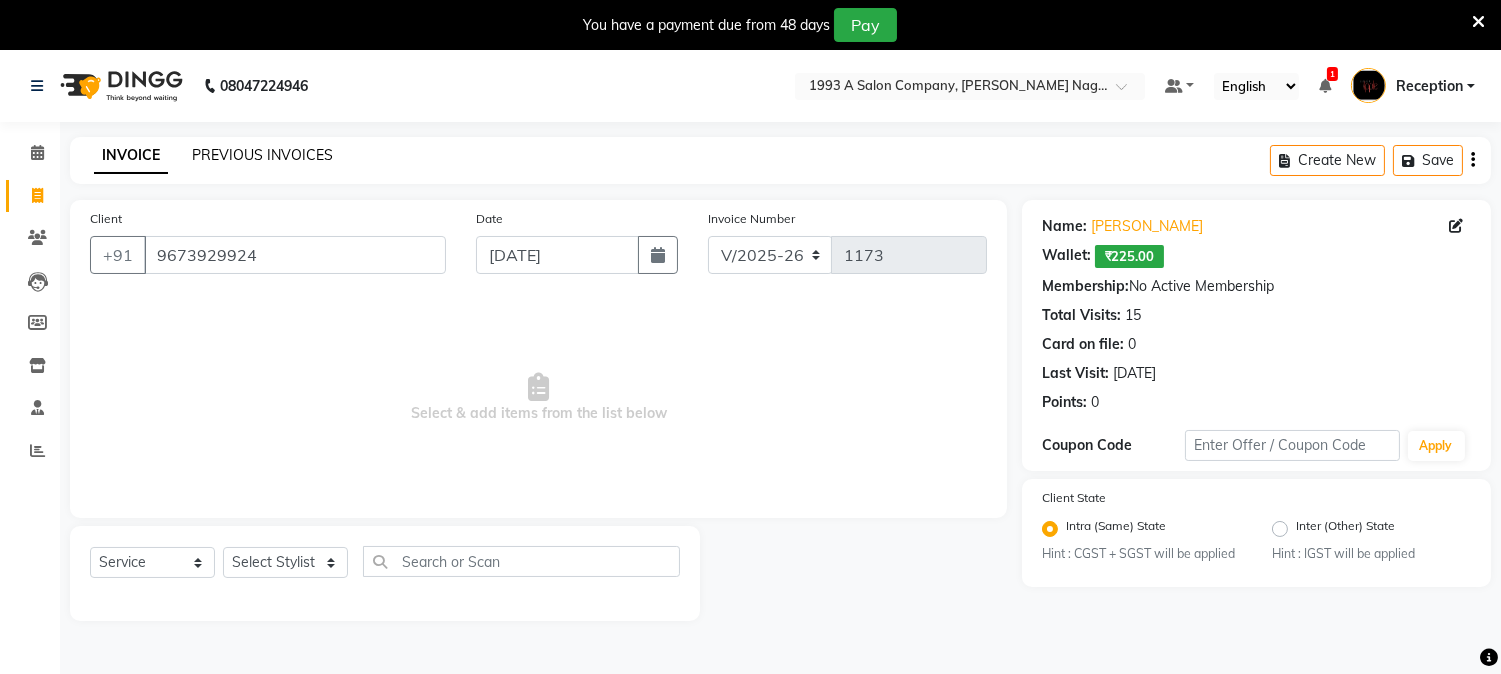drag, startPoint x: 247, startPoint y: 154, endPoint x: 854, endPoint y: 120, distance: 607.9515 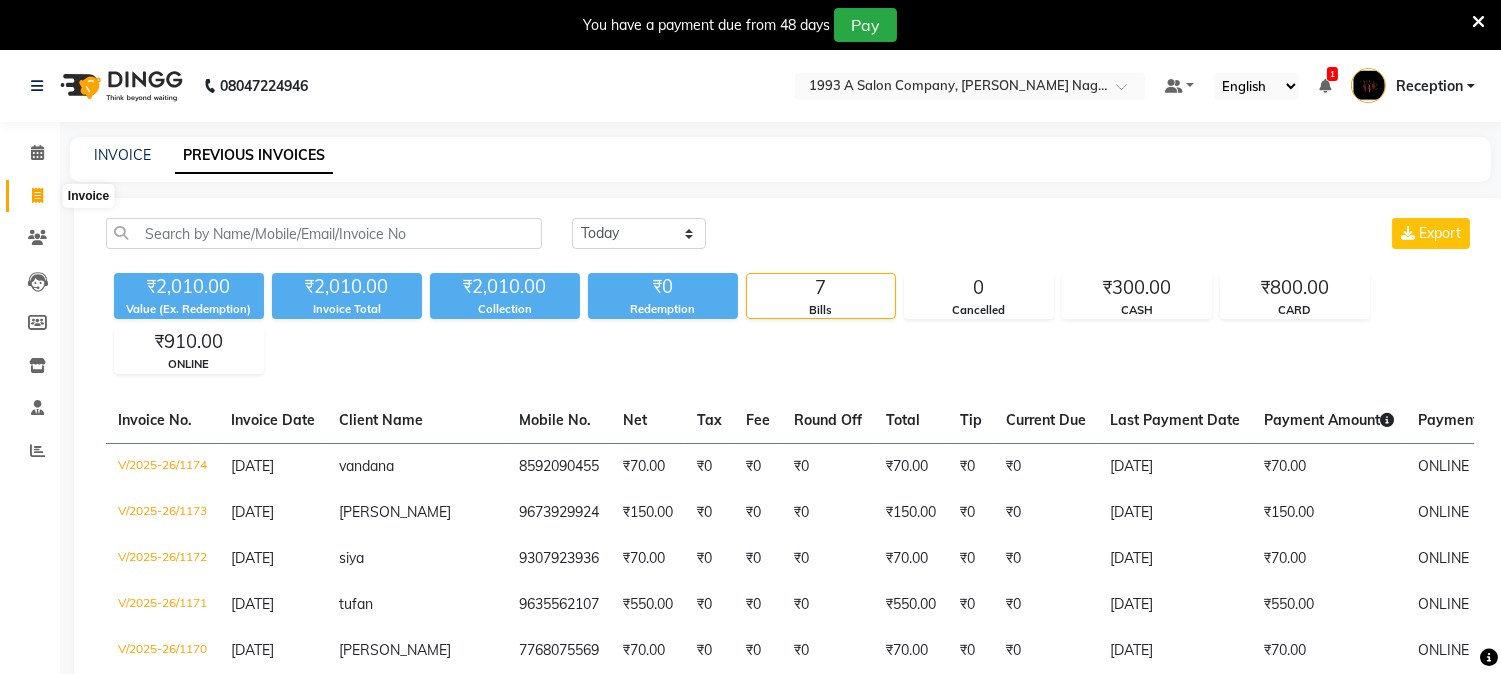 click 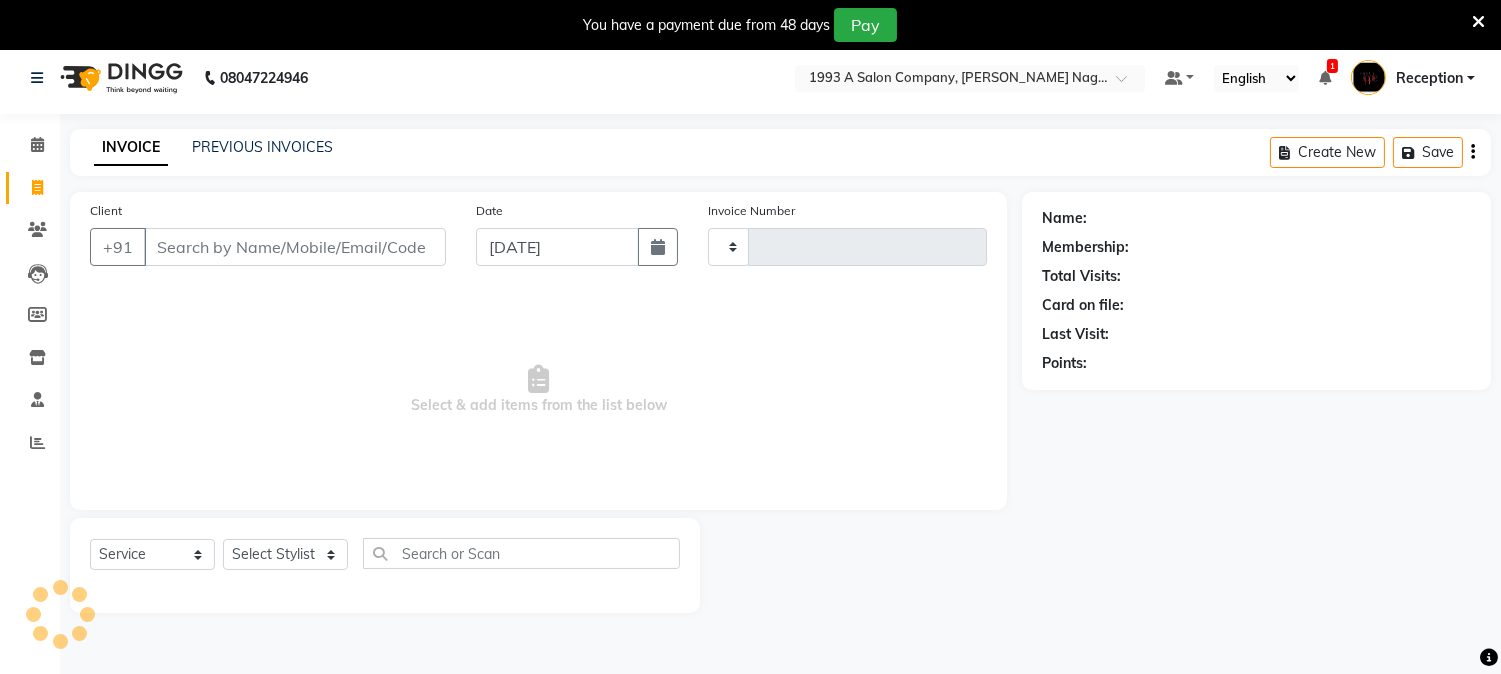 scroll, scrollTop: 50, scrollLeft: 0, axis: vertical 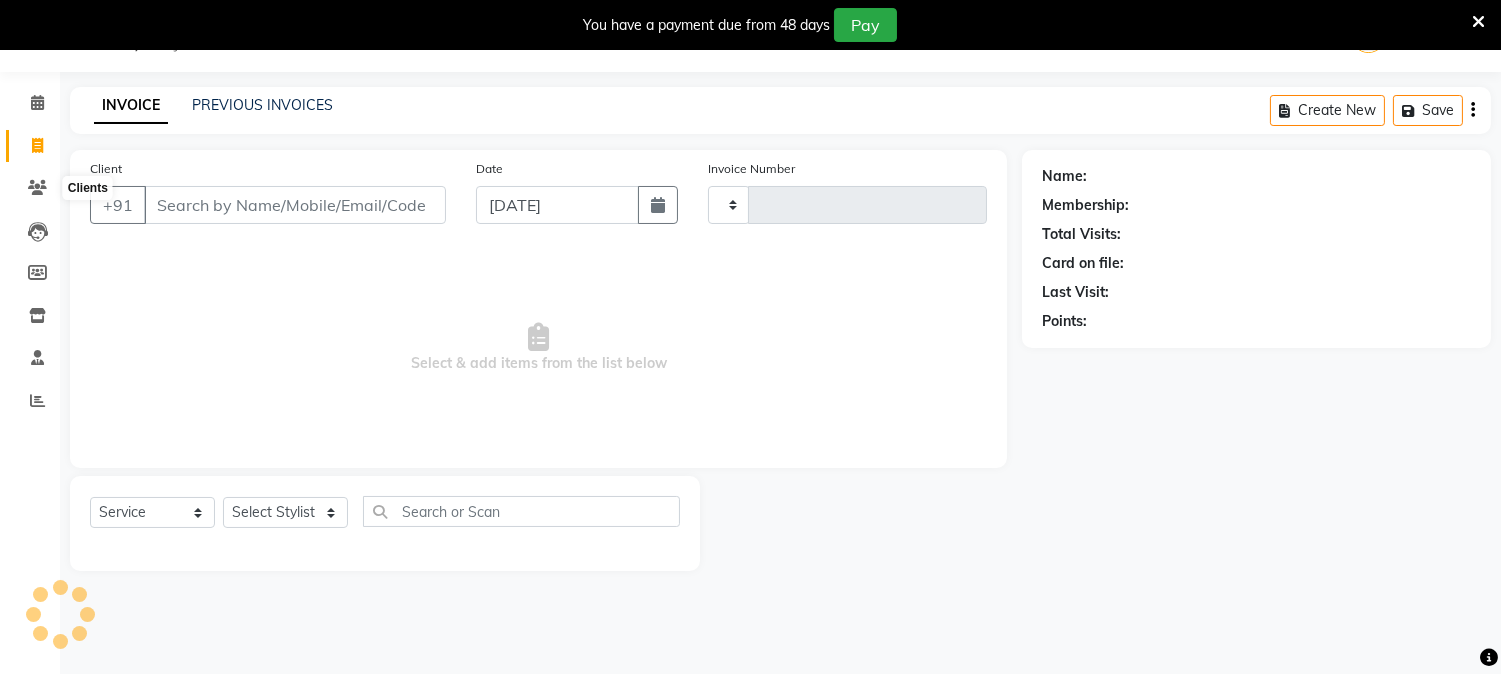 type on "1175" 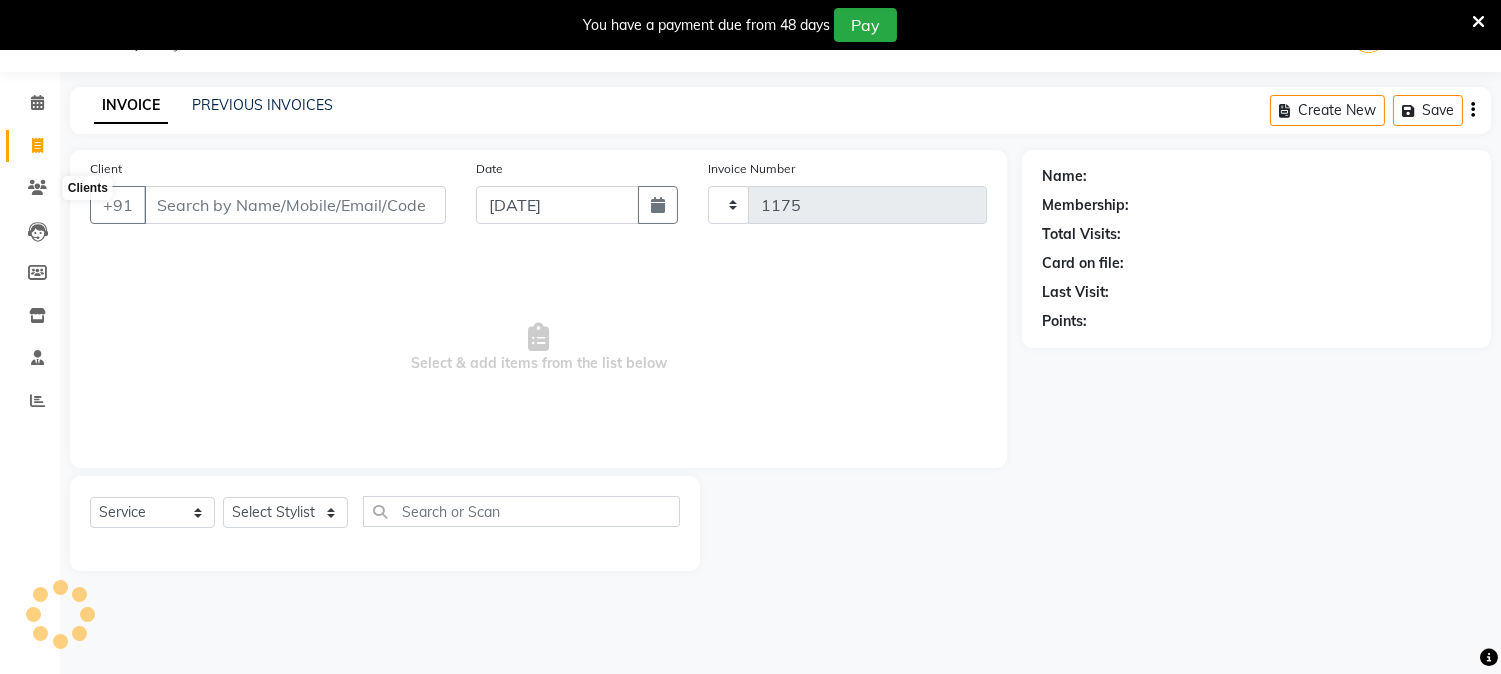 select on "144" 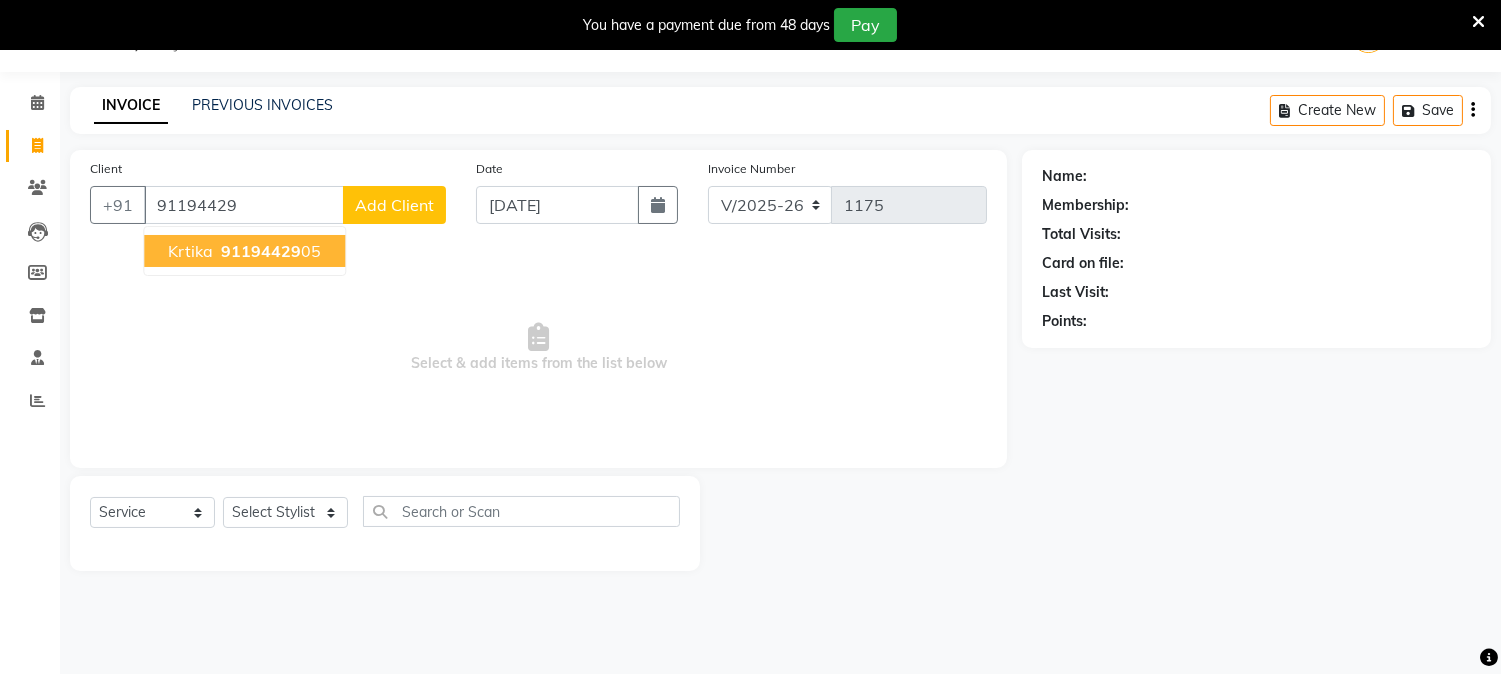 click on "91194429" at bounding box center [261, 251] 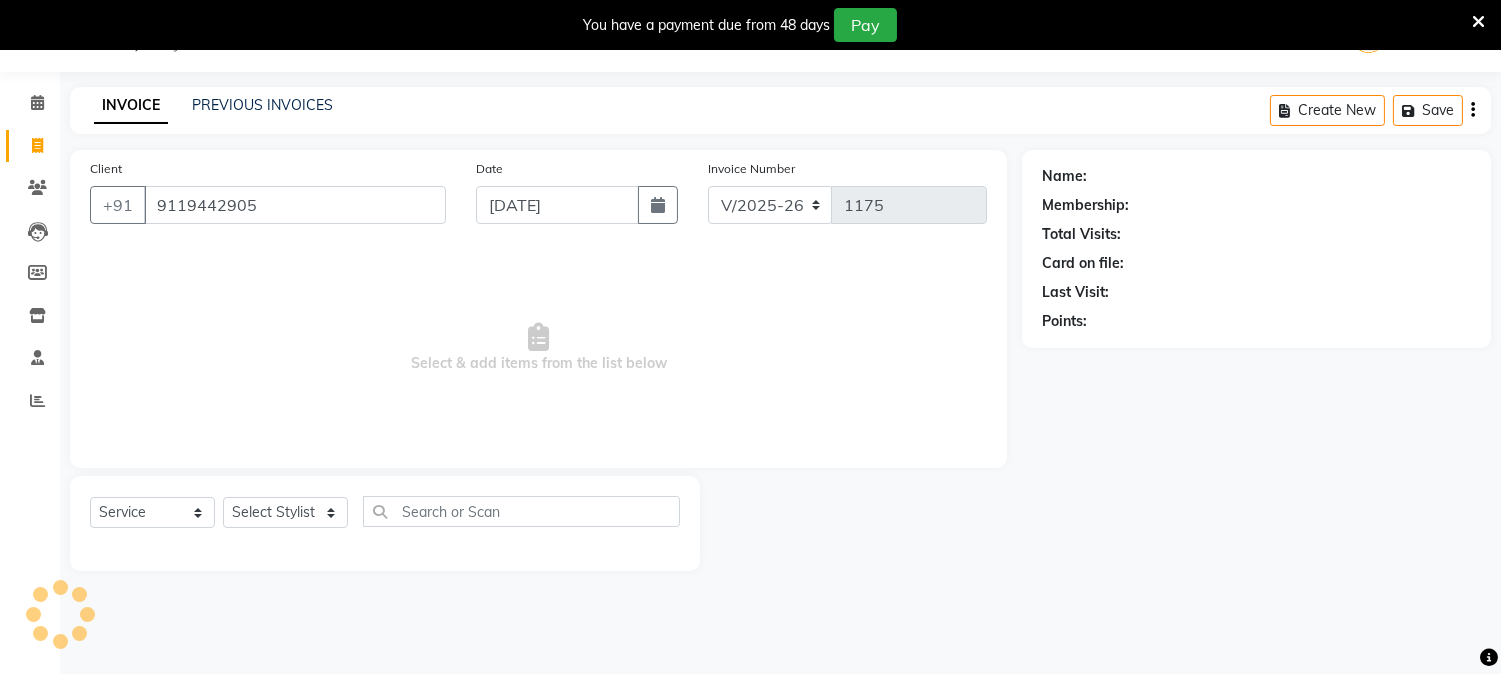 type on "9119442905" 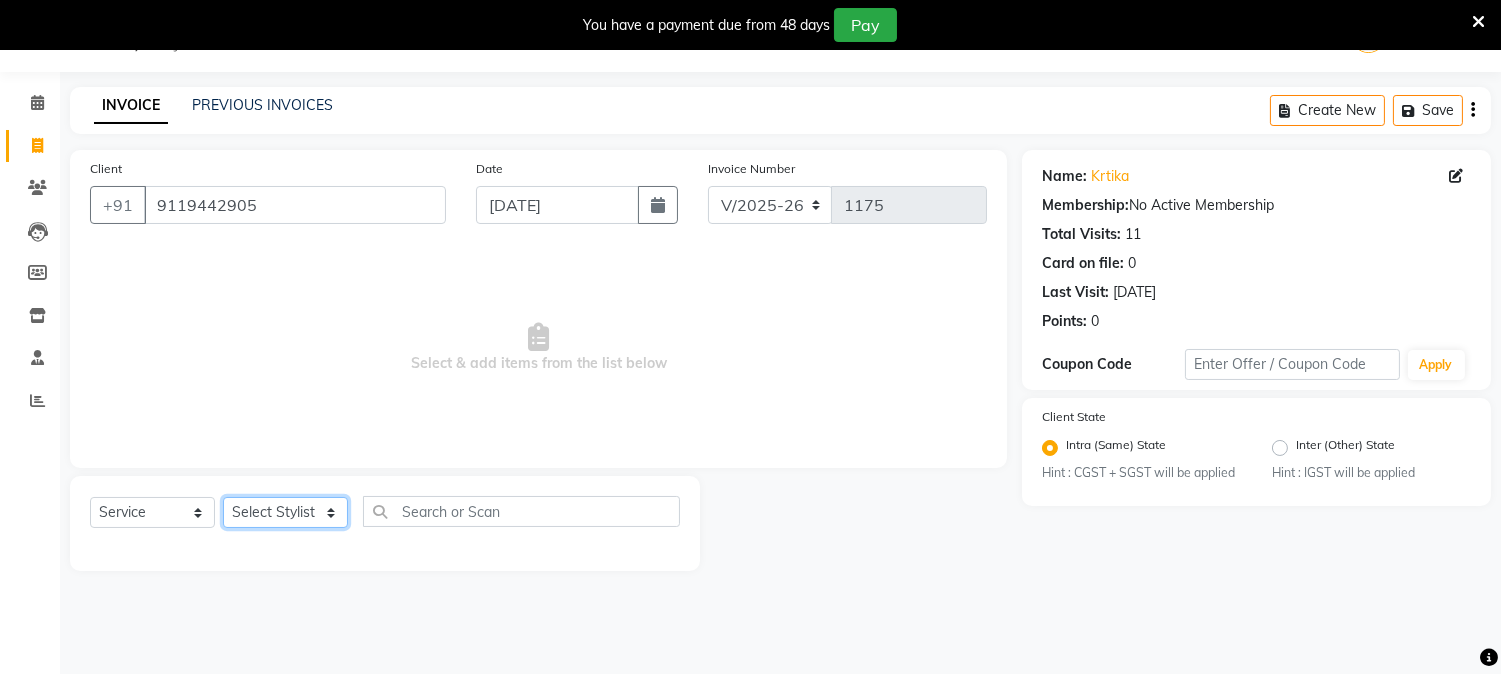 click on "Select Stylist [PERSON_NAME] Mane [PERSON_NAME] [PERSON_NAME]  Reception  [PERSON_NAME] Training Department [PERSON_NAME] [PERSON_NAME] Sir" 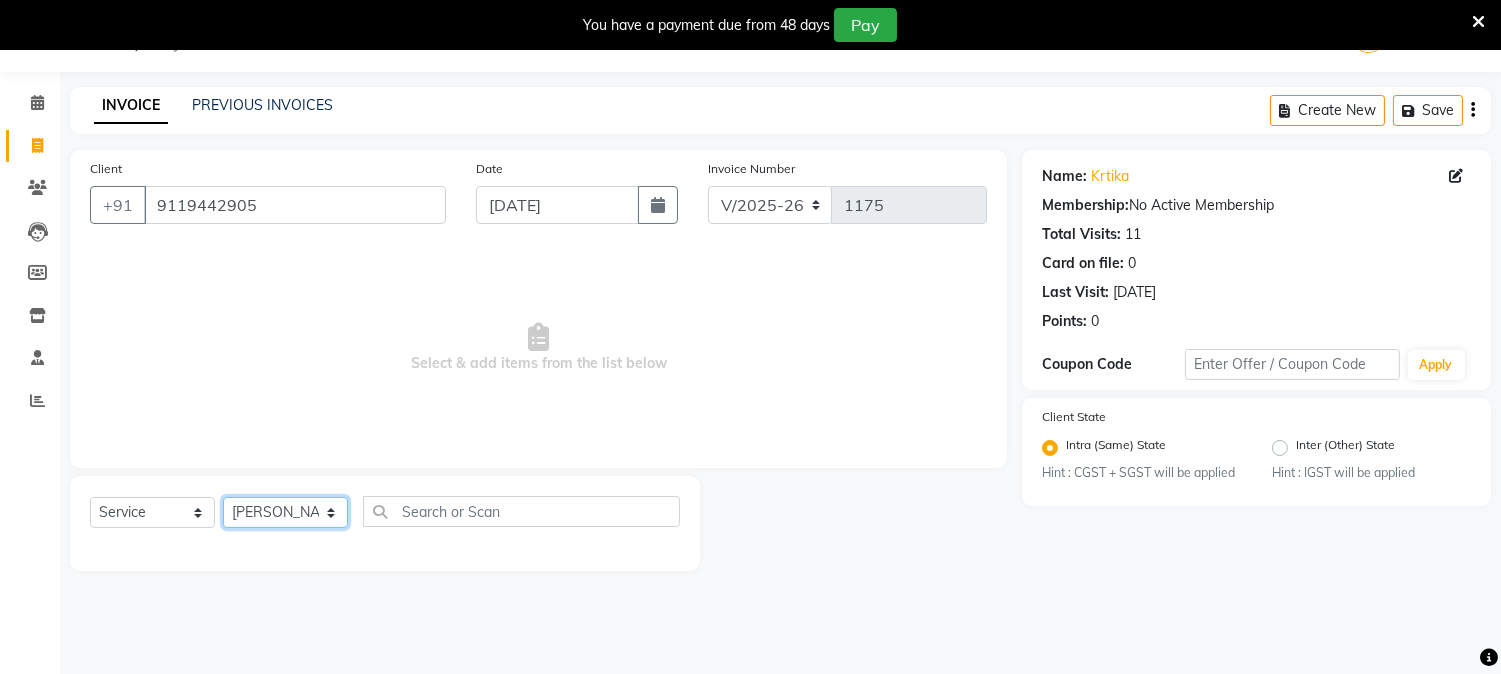 click on "Select Stylist [PERSON_NAME] Mane [PERSON_NAME] [PERSON_NAME]  Reception  [PERSON_NAME] Training Department [PERSON_NAME] [PERSON_NAME] Sir" 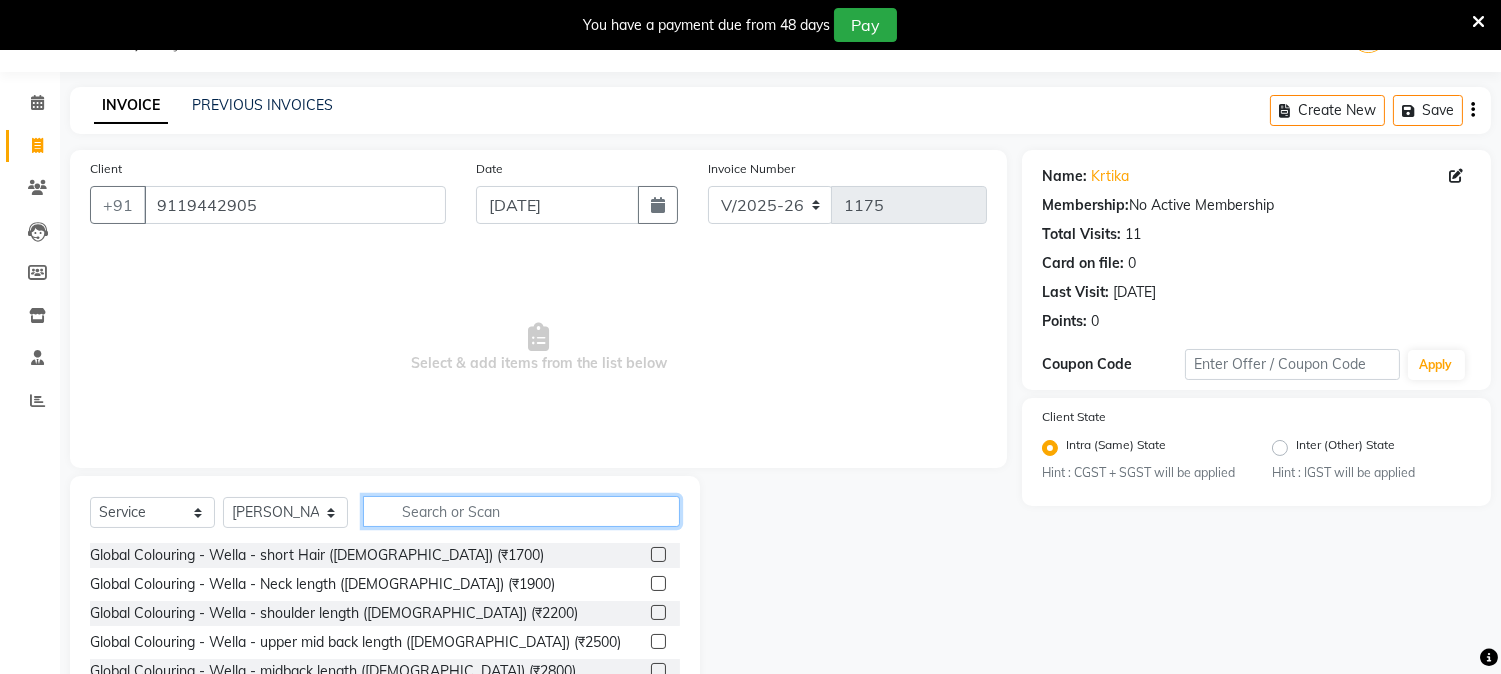 click 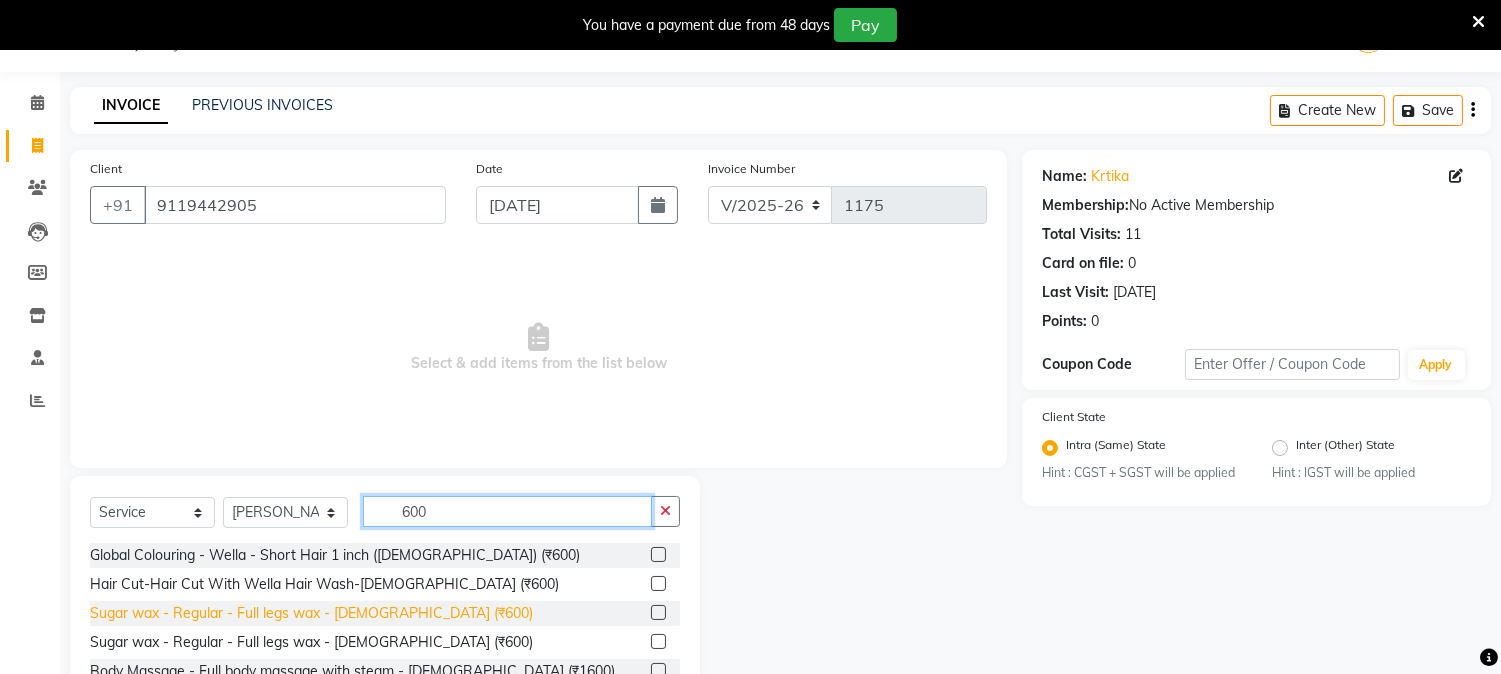 type on "600" 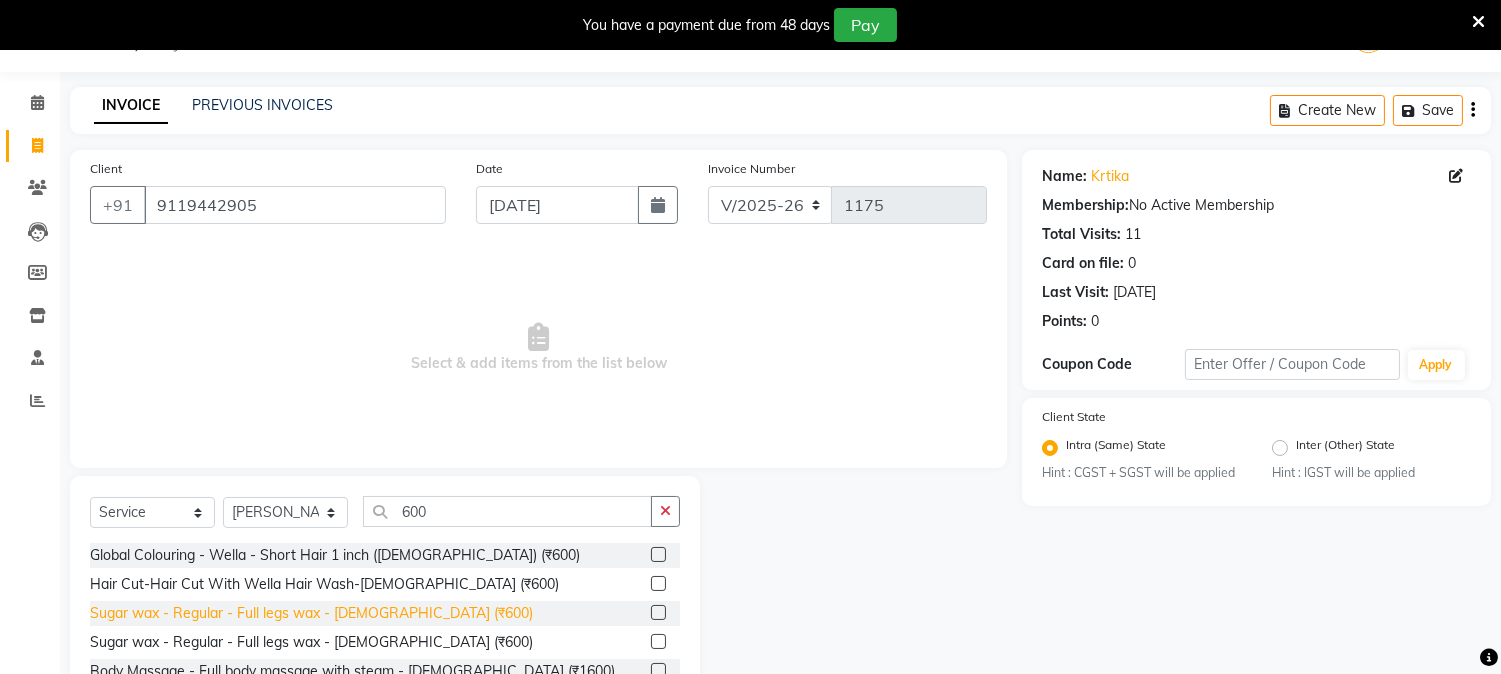 click on "Sugar wax - Regular - Full legs wax - [DEMOGRAPHIC_DATA] (₹600)" 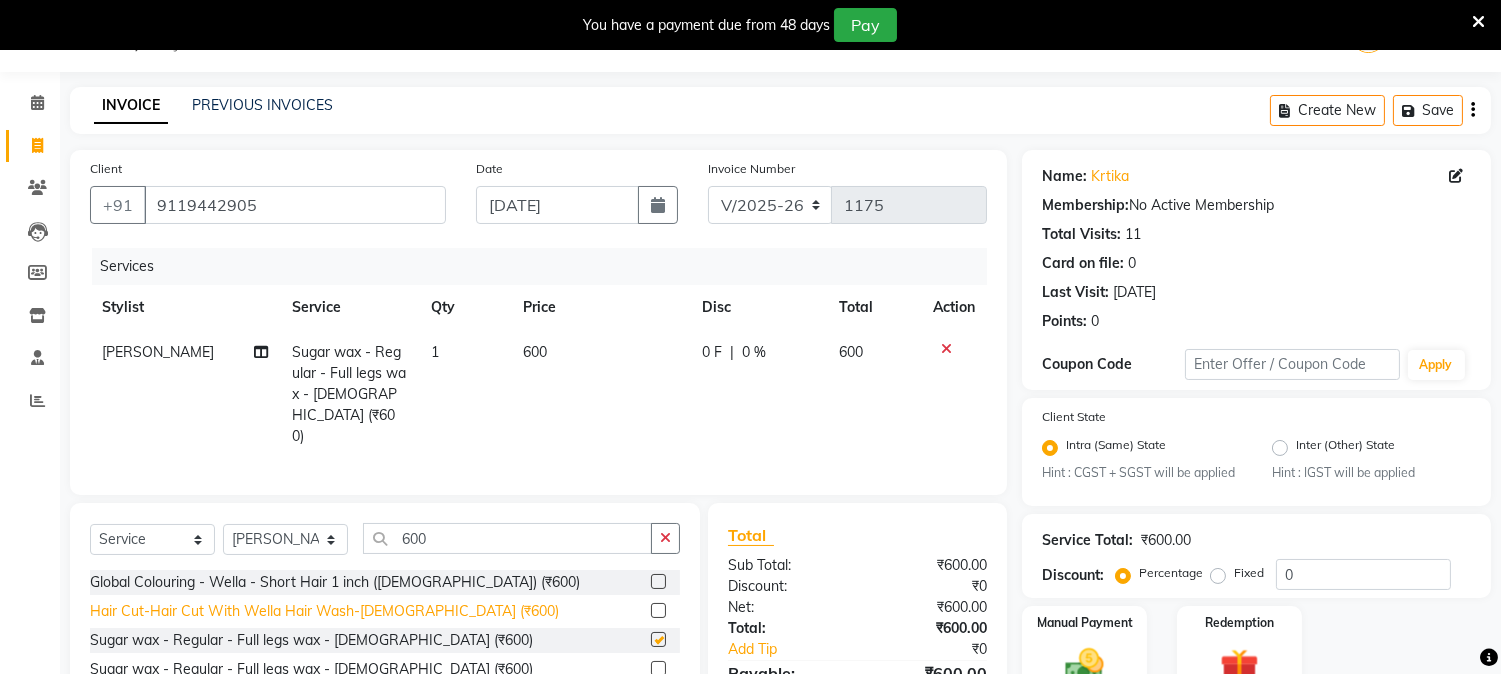 checkbox on "false" 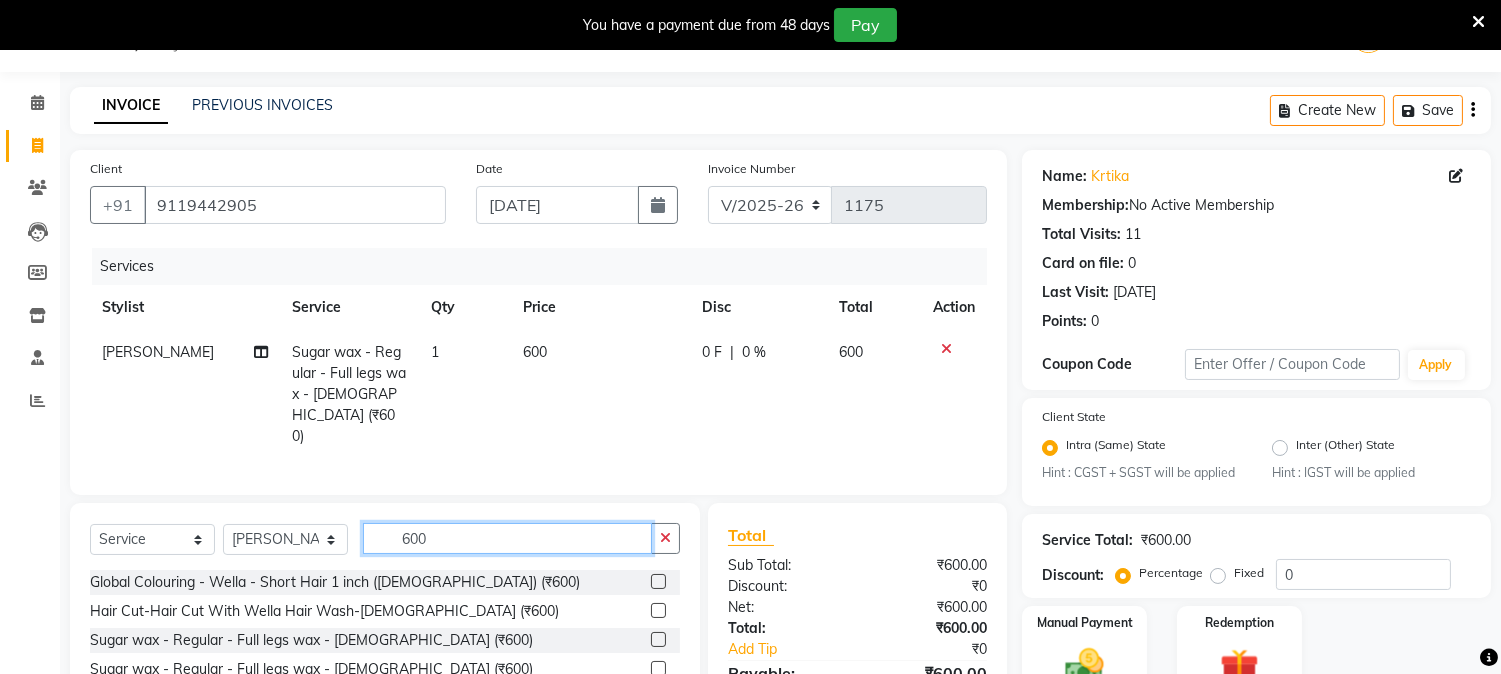 click on "600" 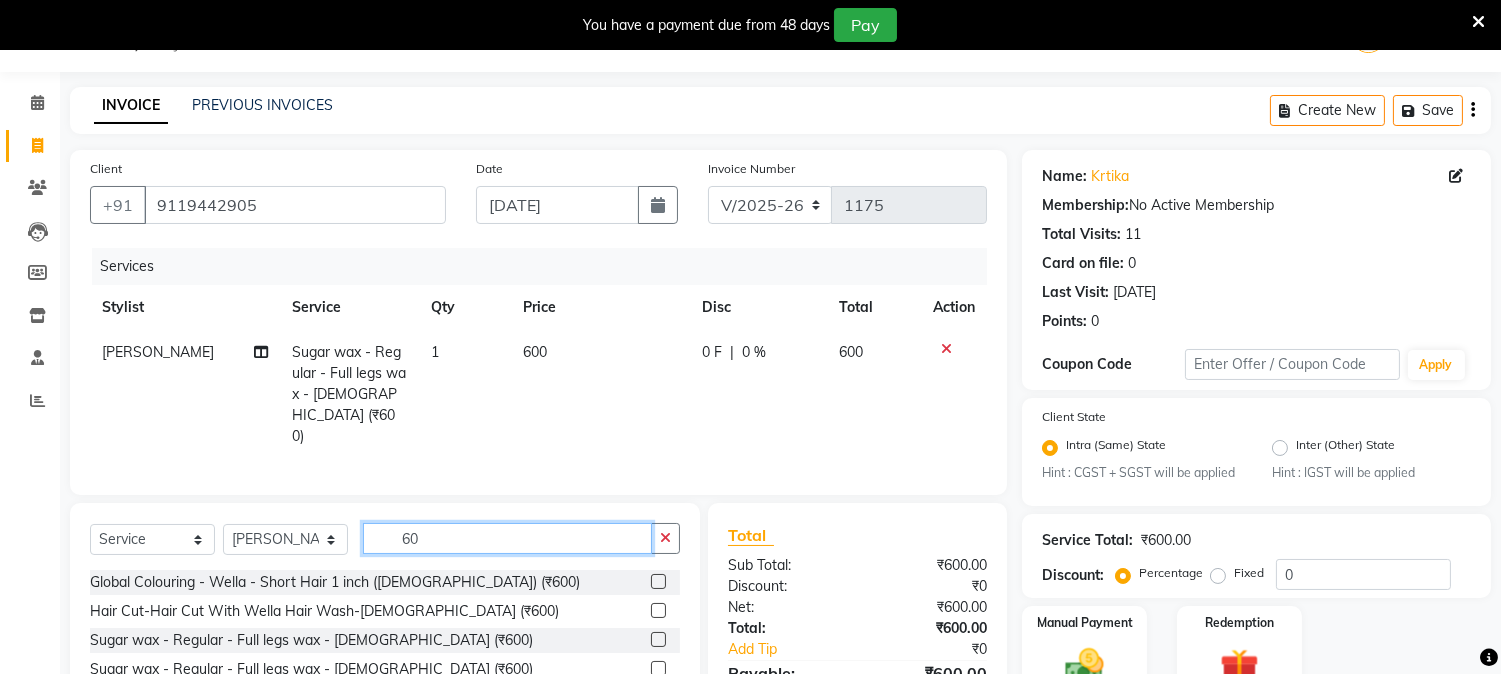 type on "6" 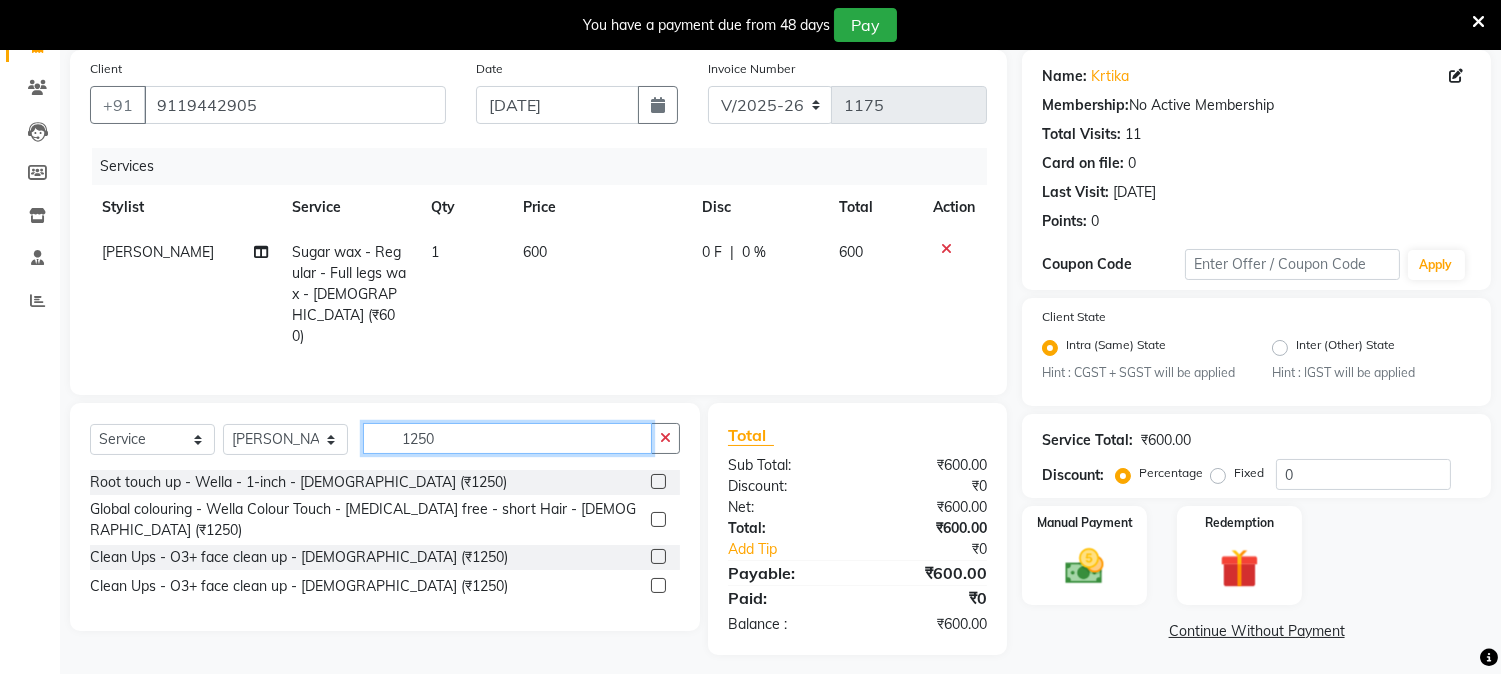scroll, scrollTop: 151, scrollLeft: 0, axis: vertical 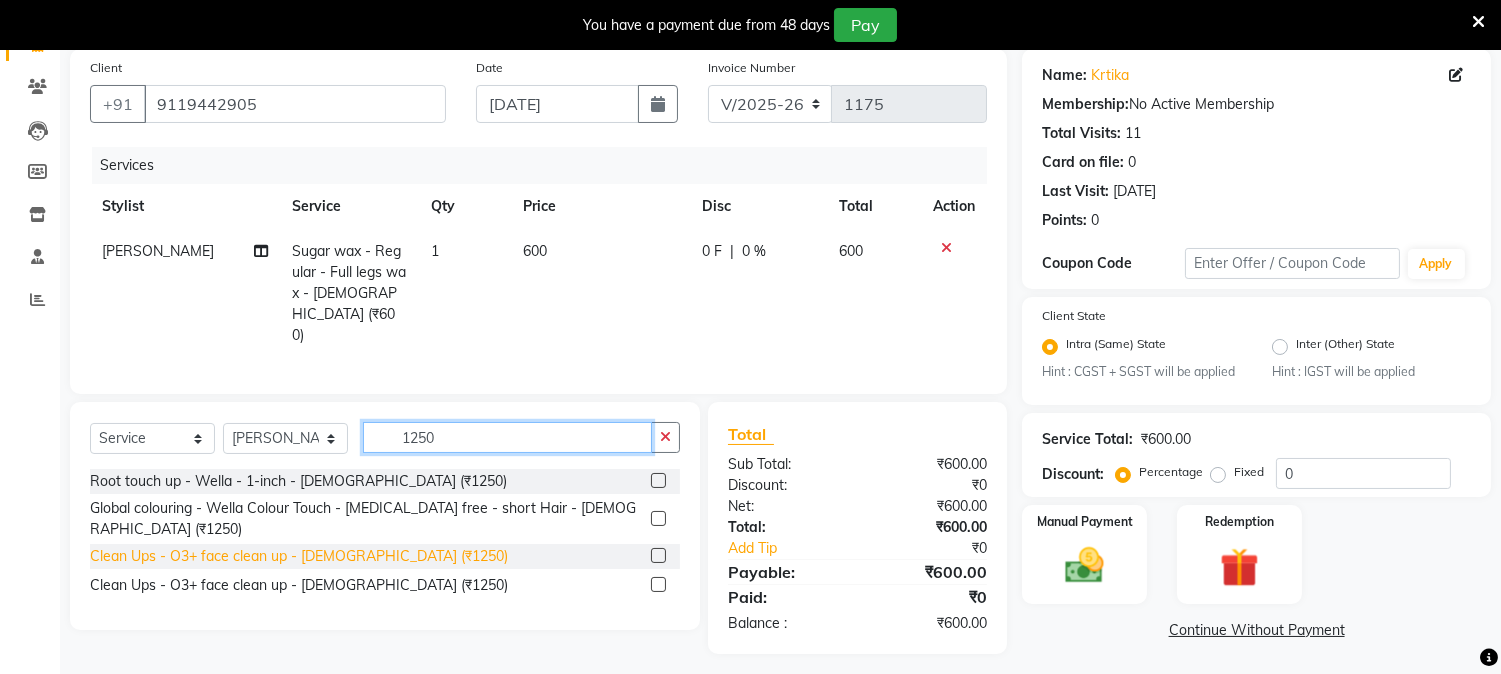 type on "1250" 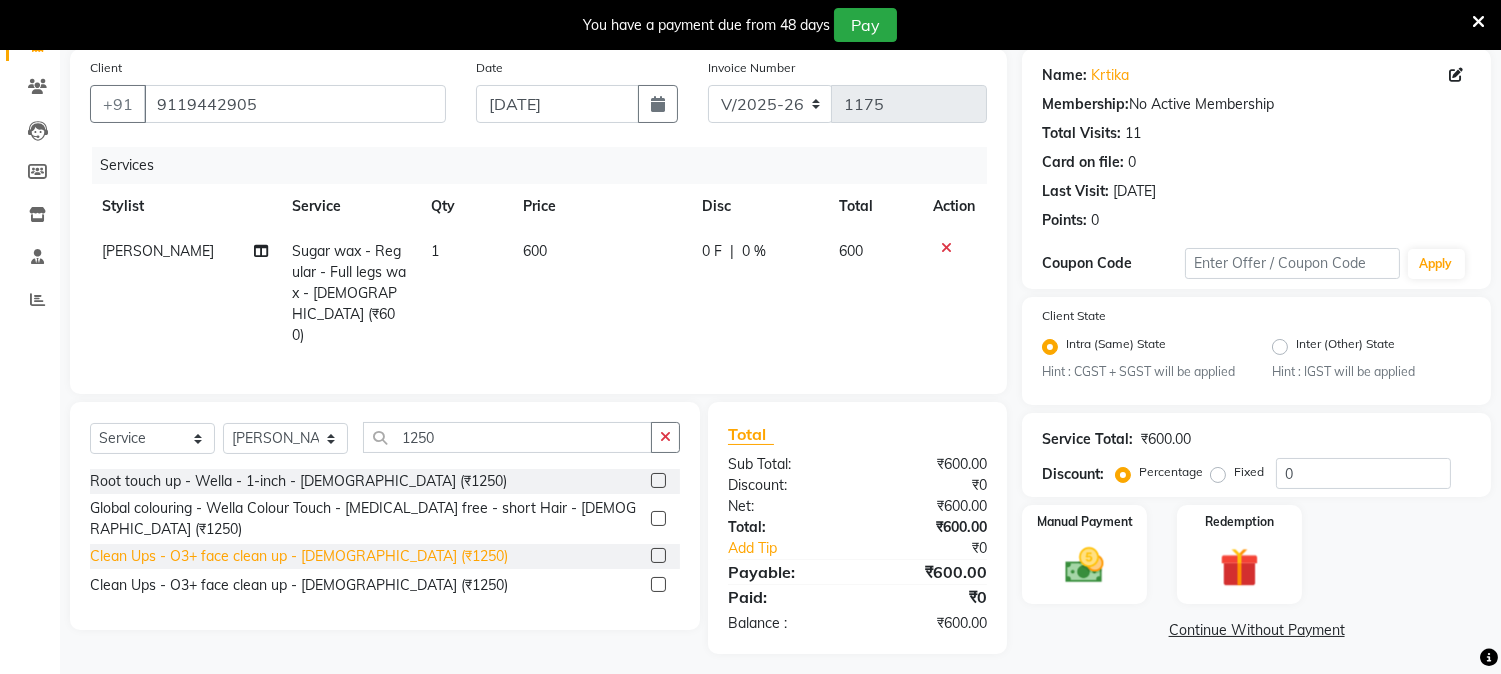 click on "Clean Ups - O3+ face clean up - [DEMOGRAPHIC_DATA] (₹1250)" 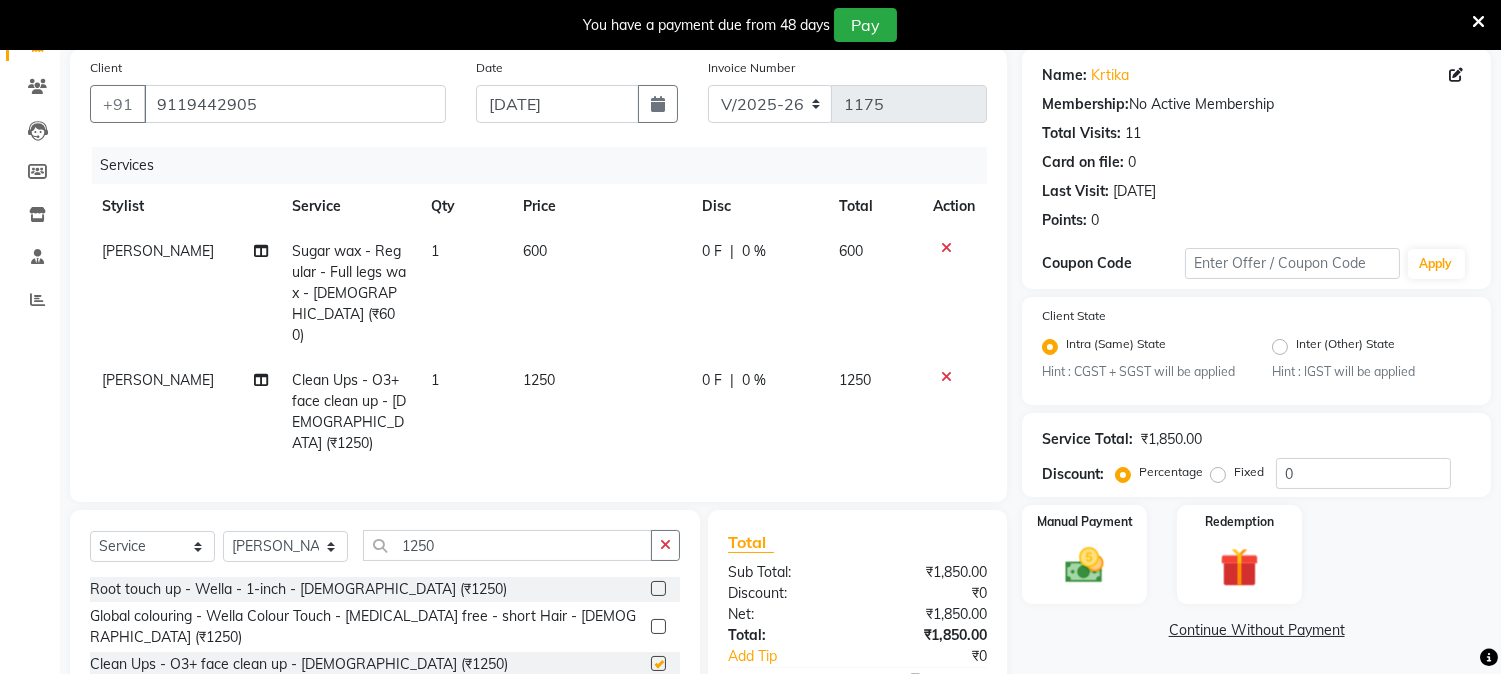 checkbox on "false" 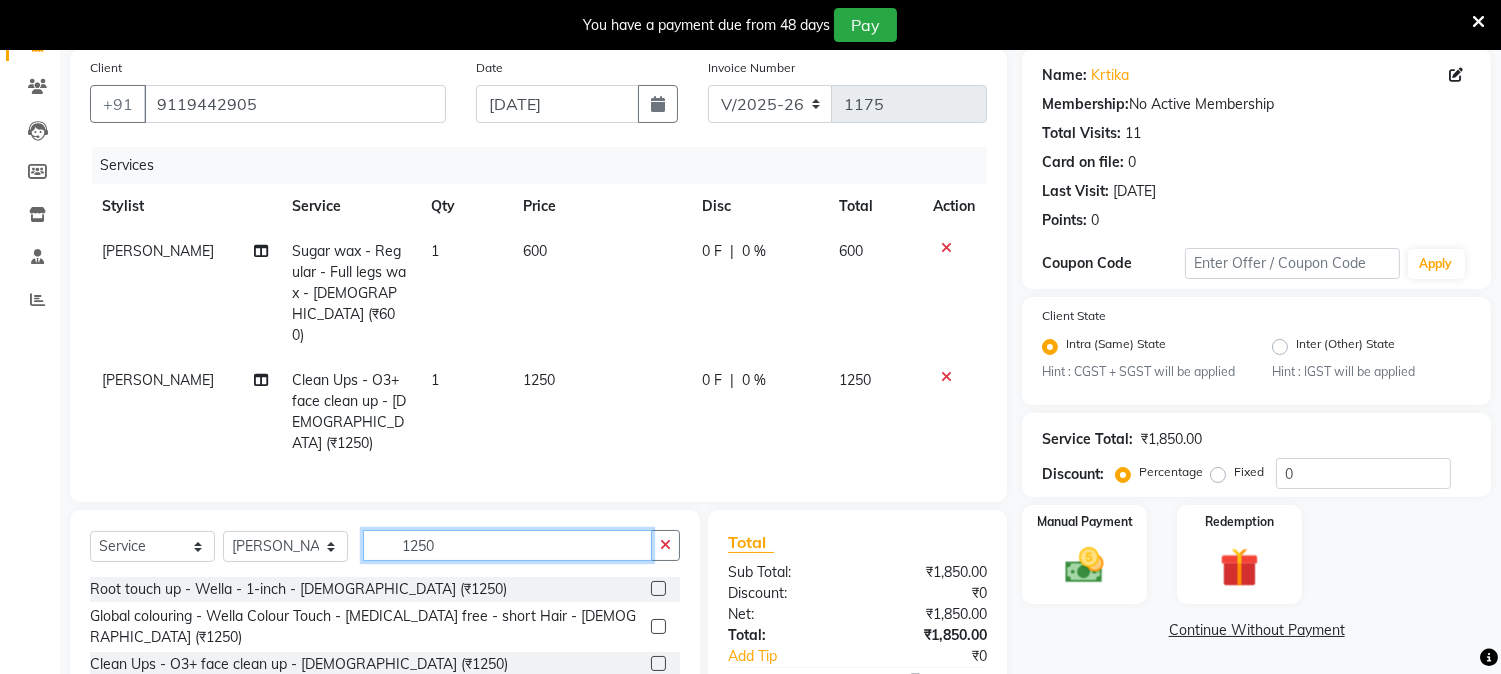 click on "1250" 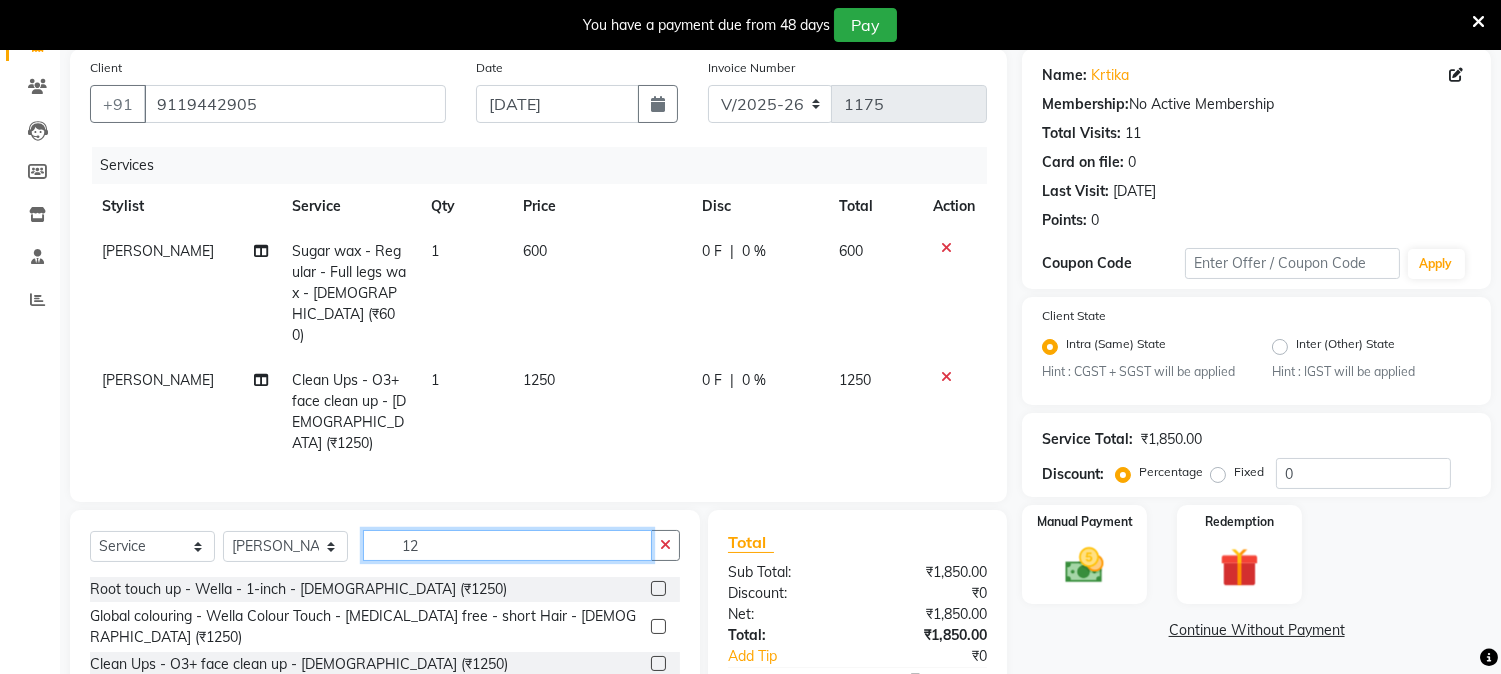 type on "1" 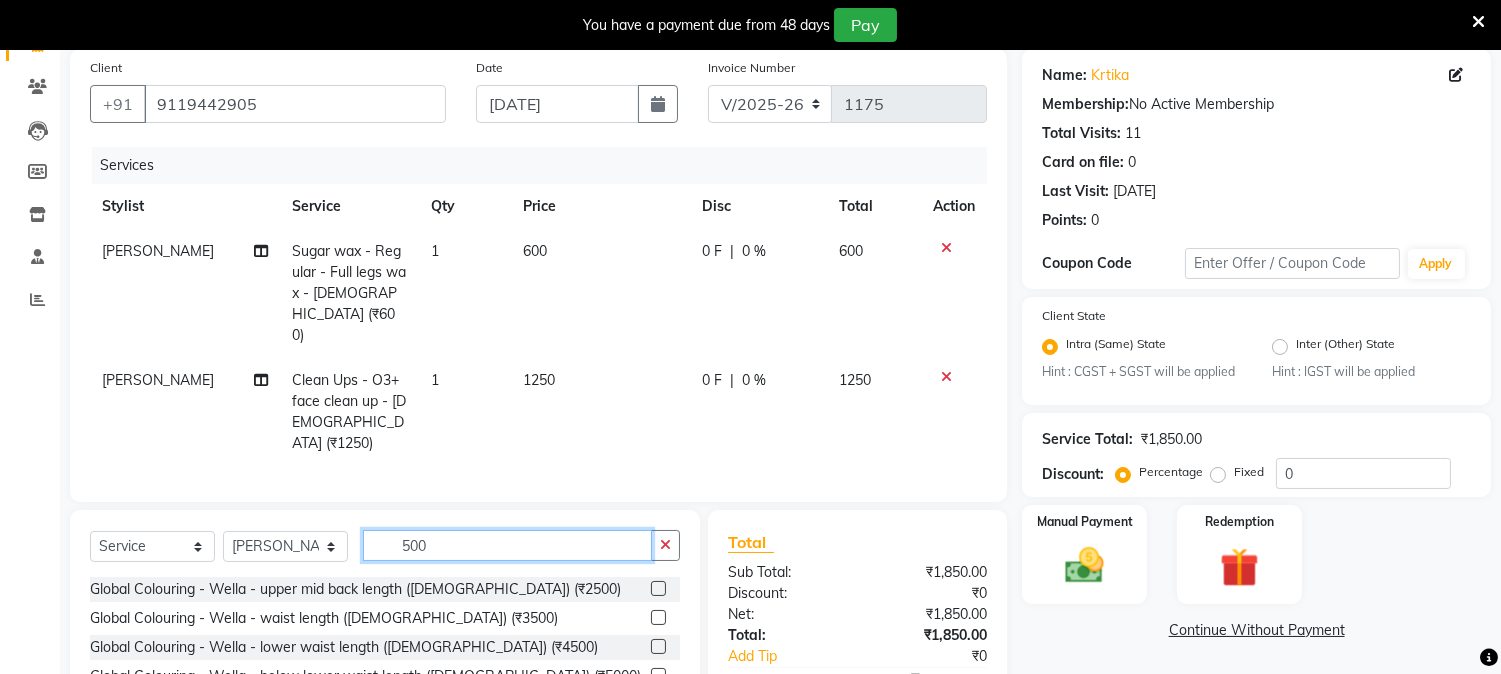 scroll, scrollTop: 265, scrollLeft: 0, axis: vertical 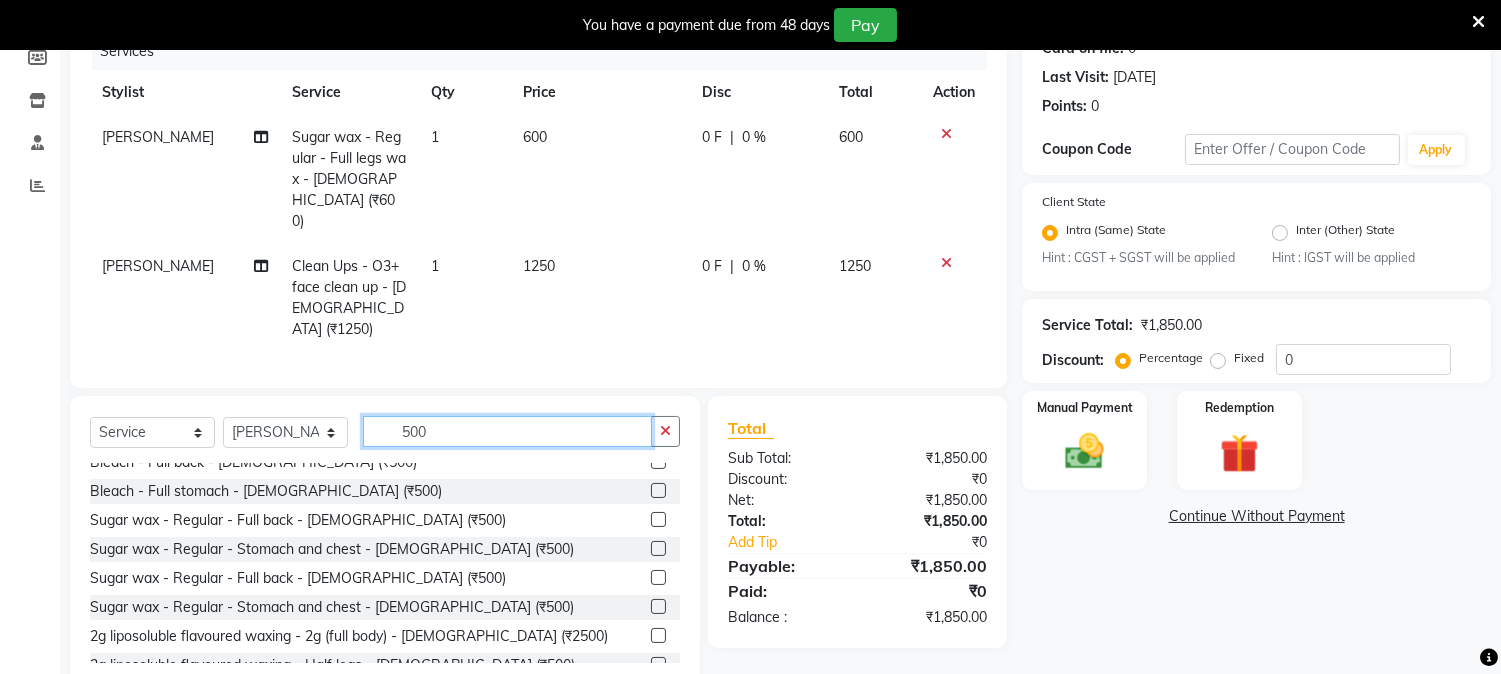 type on "500" 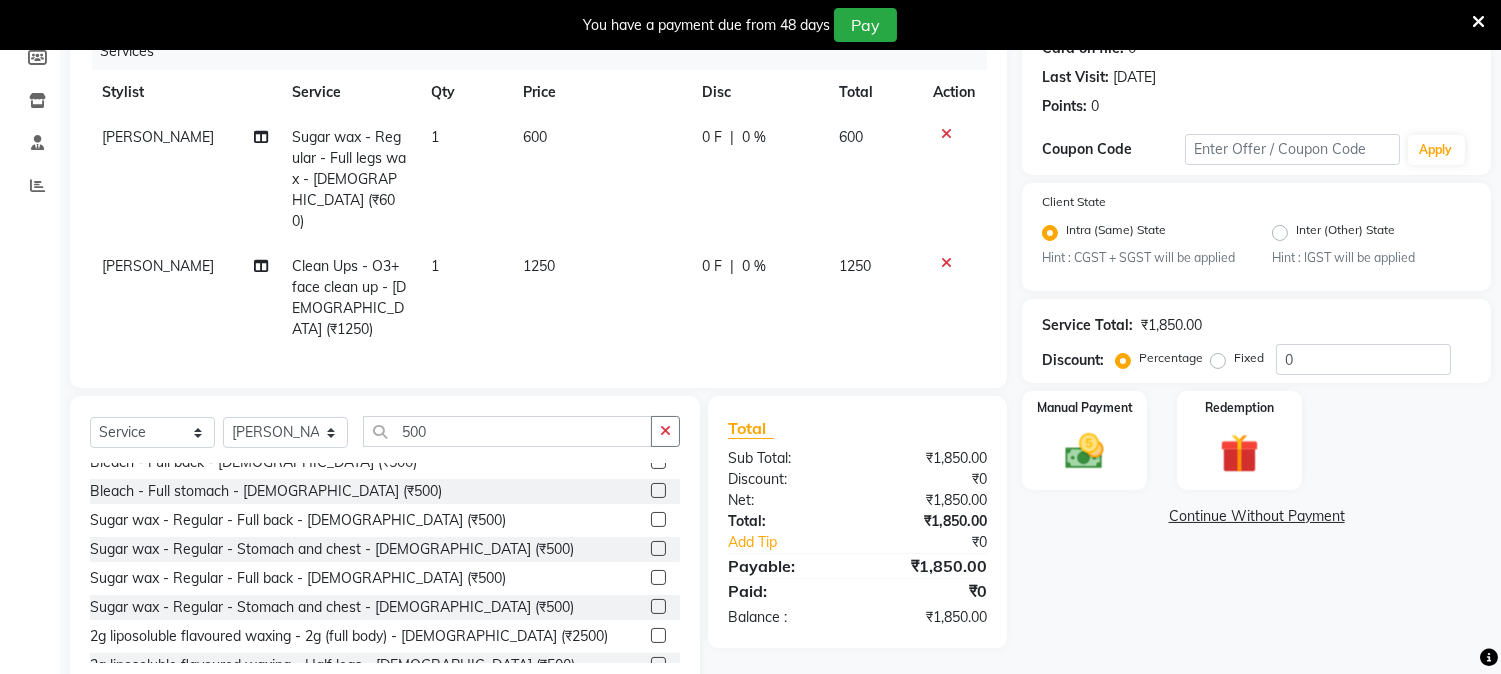 click 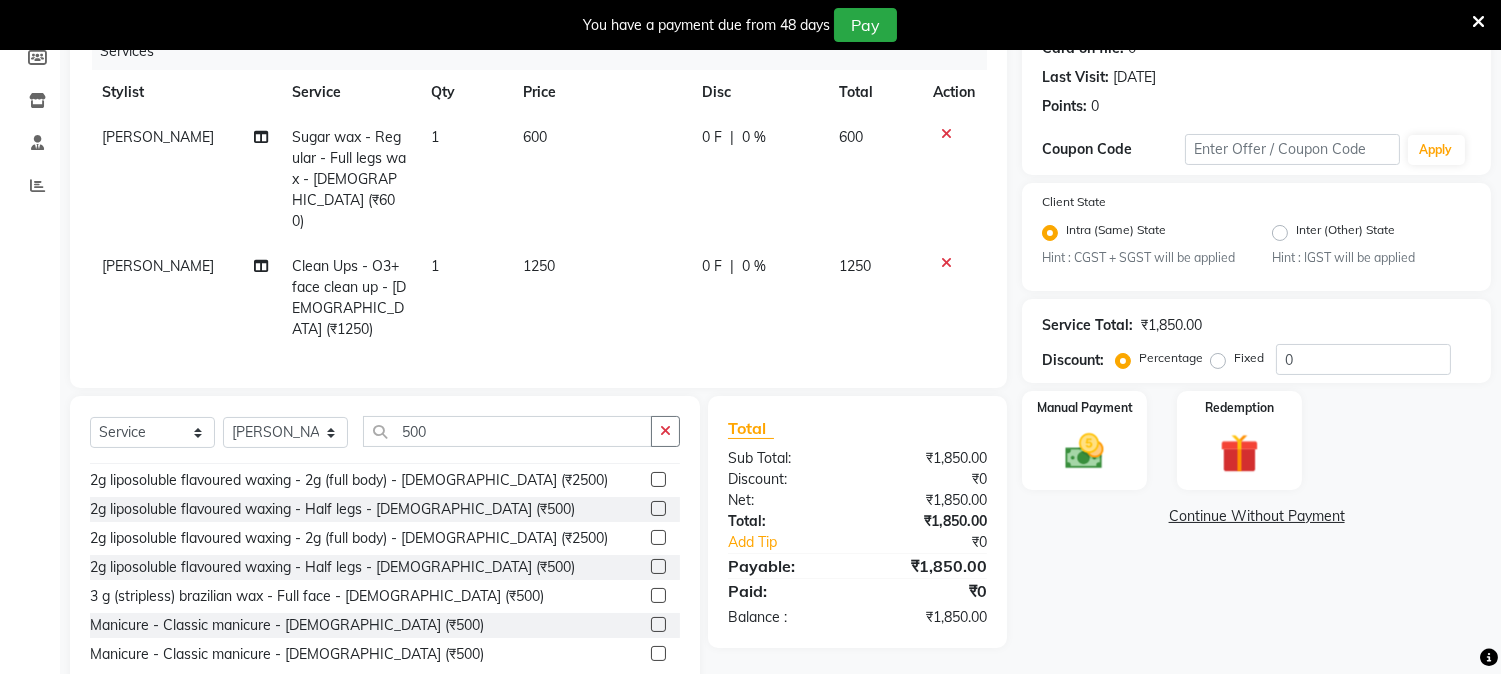 scroll, scrollTop: 800, scrollLeft: 0, axis: vertical 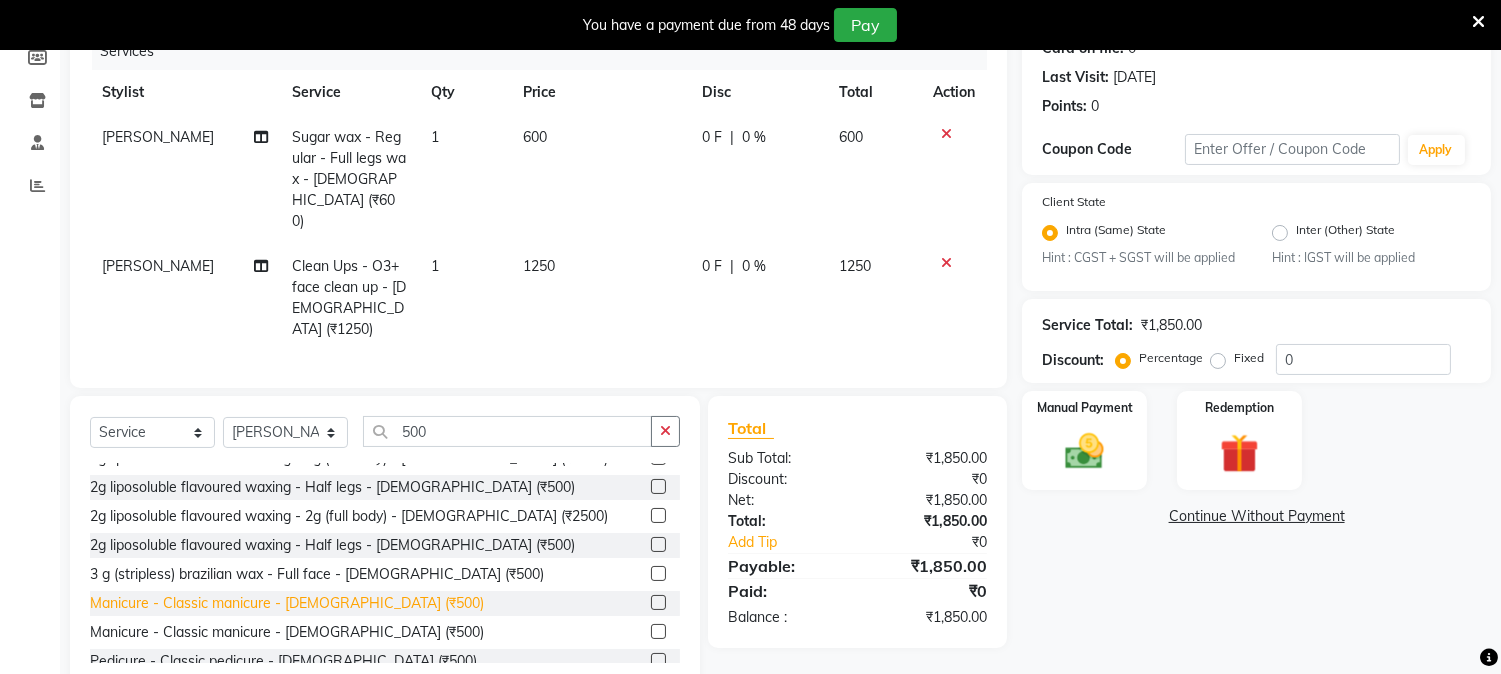 click on "Manicure - Classic  manicure - [DEMOGRAPHIC_DATA] (₹500)" 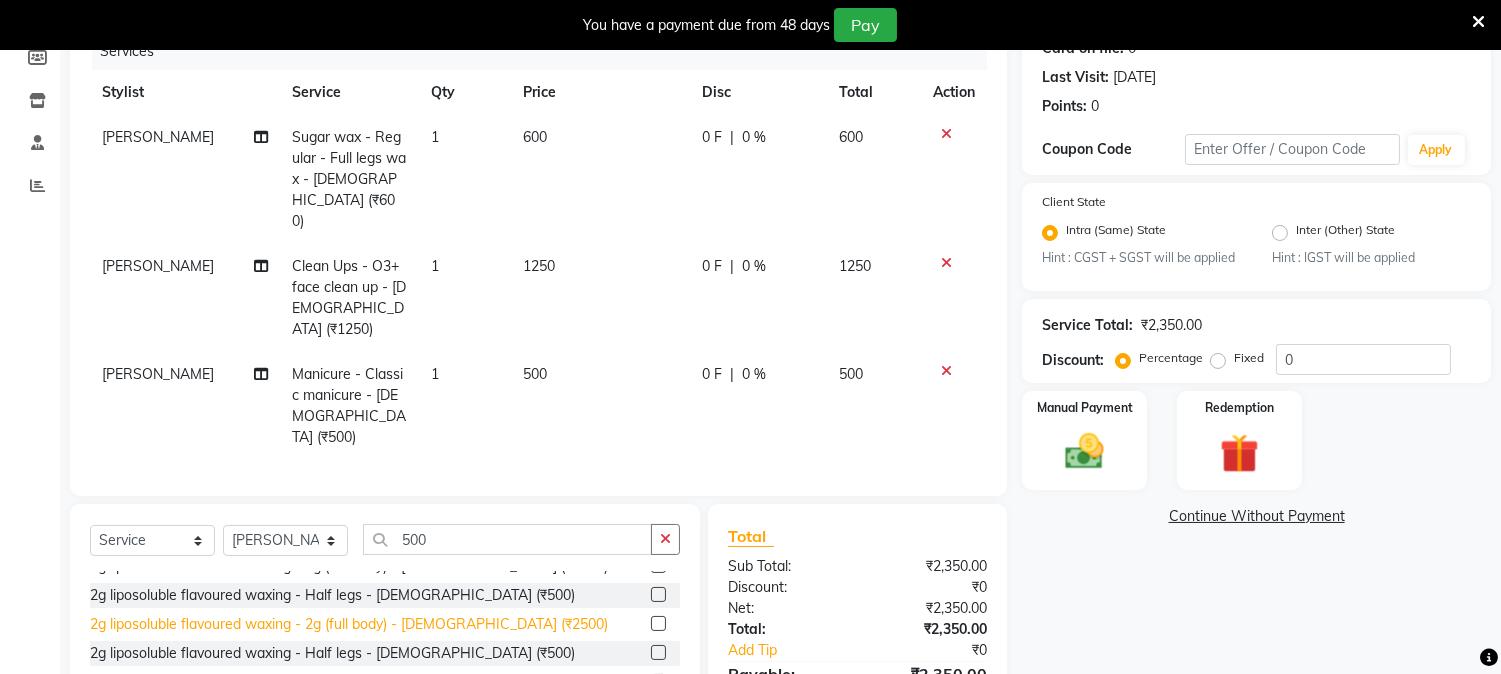 checkbox on "false" 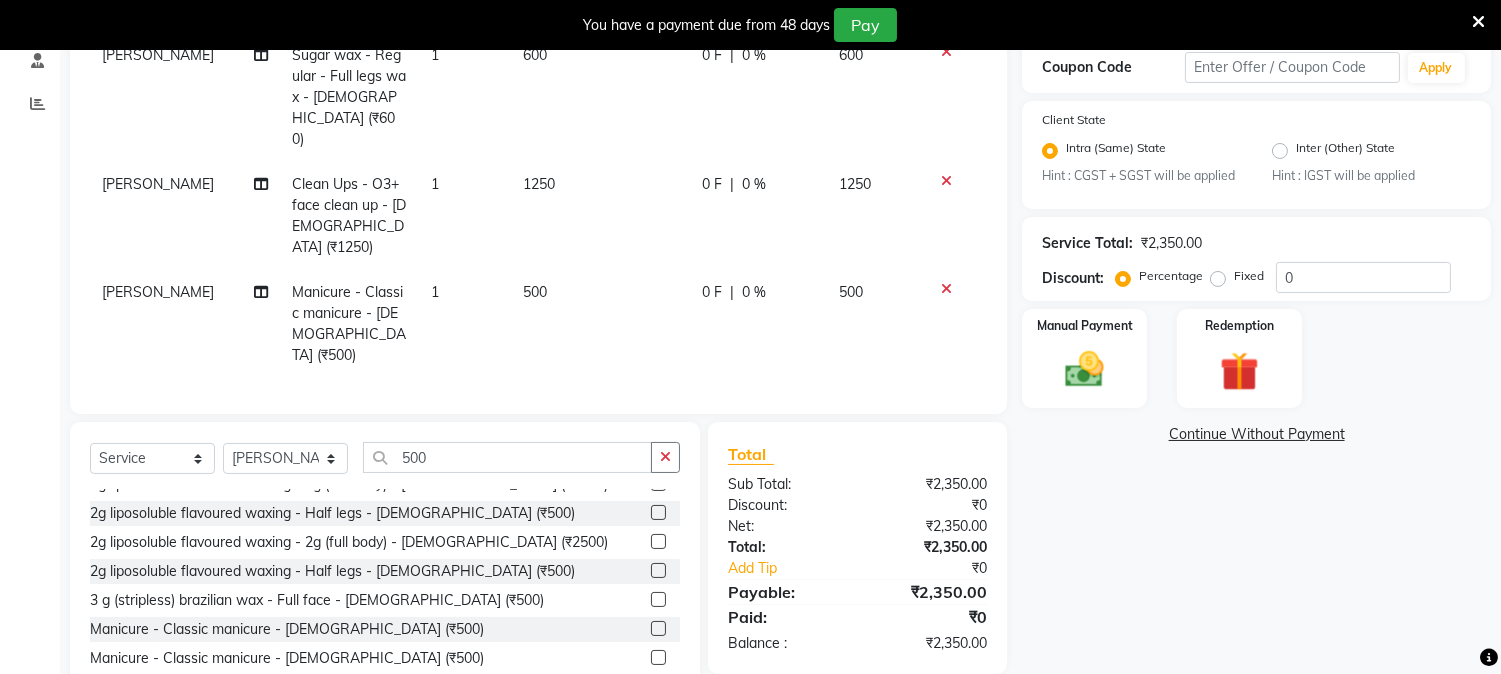 scroll, scrollTop: 352, scrollLeft: 0, axis: vertical 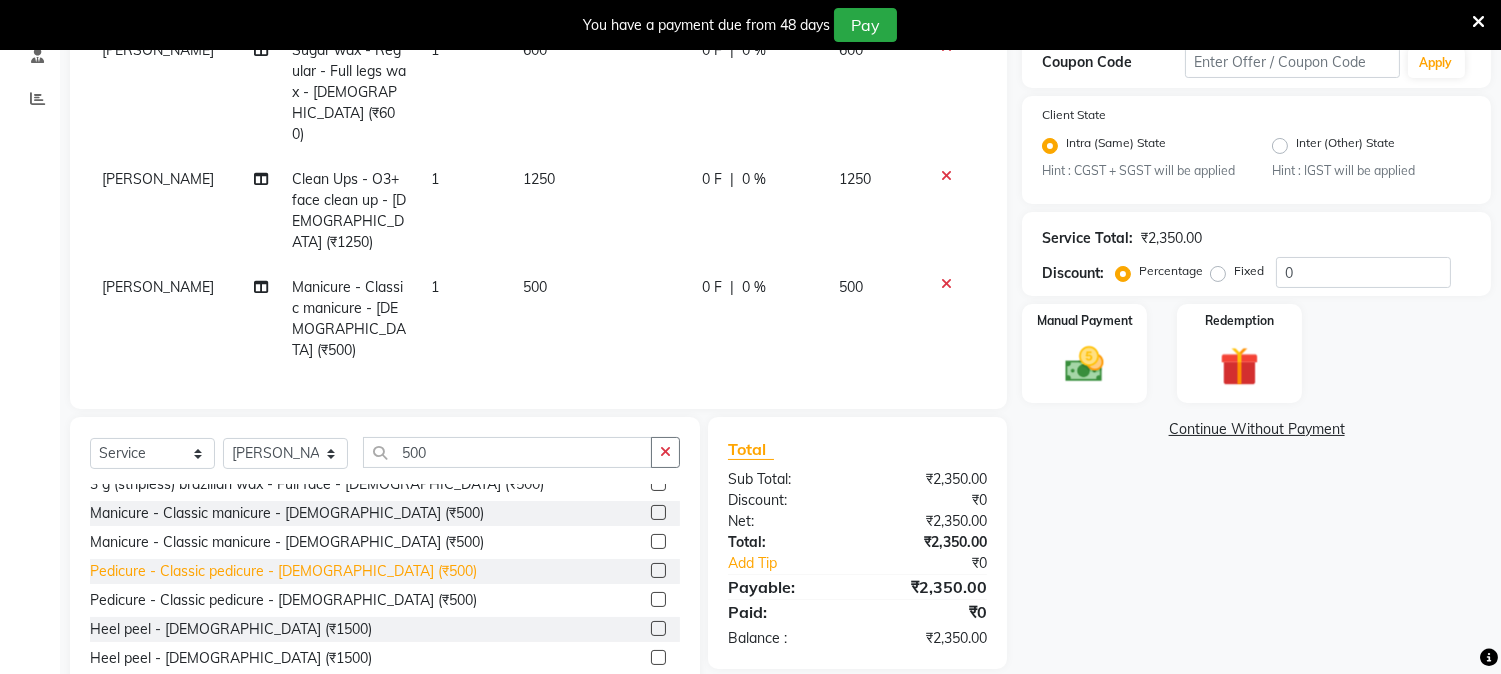 click on "Pedicure - Classic pedicure - [DEMOGRAPHIC_DATA] (₹500)" 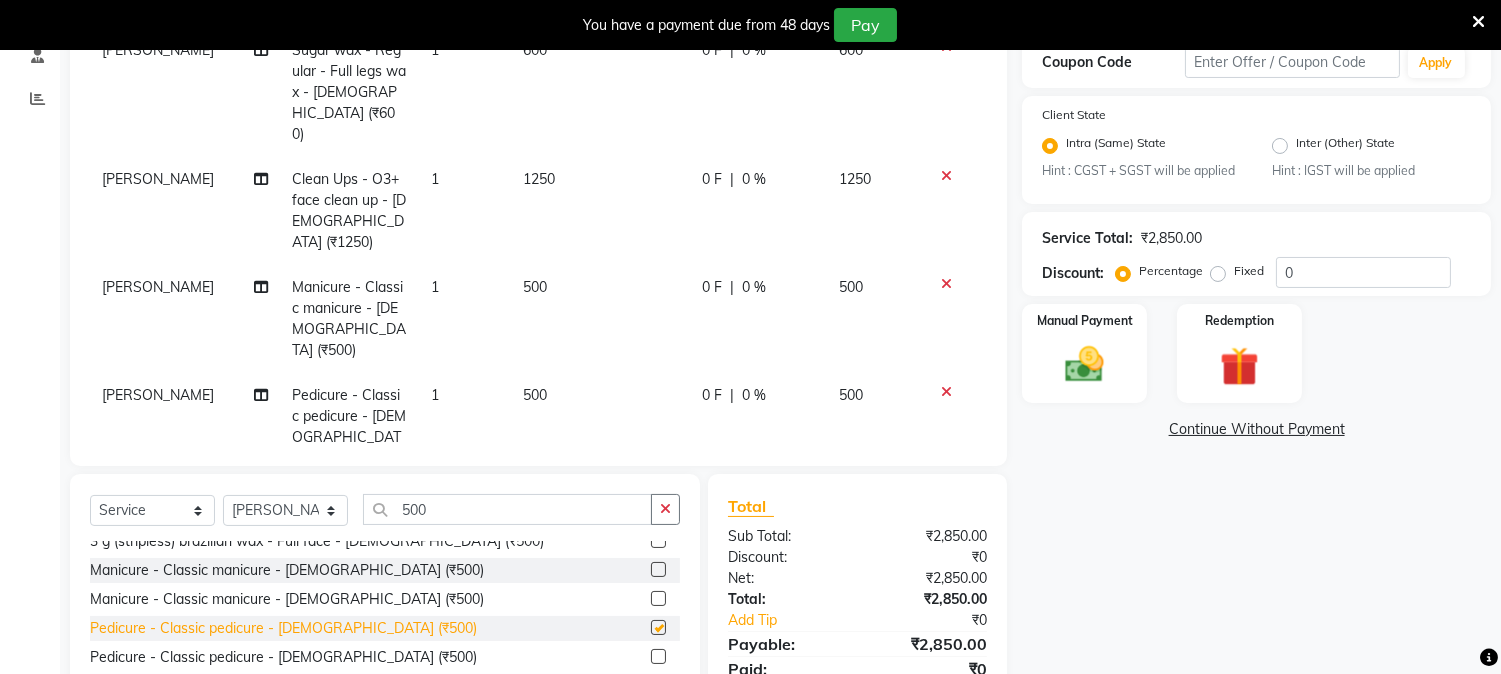 checkbox on "false" 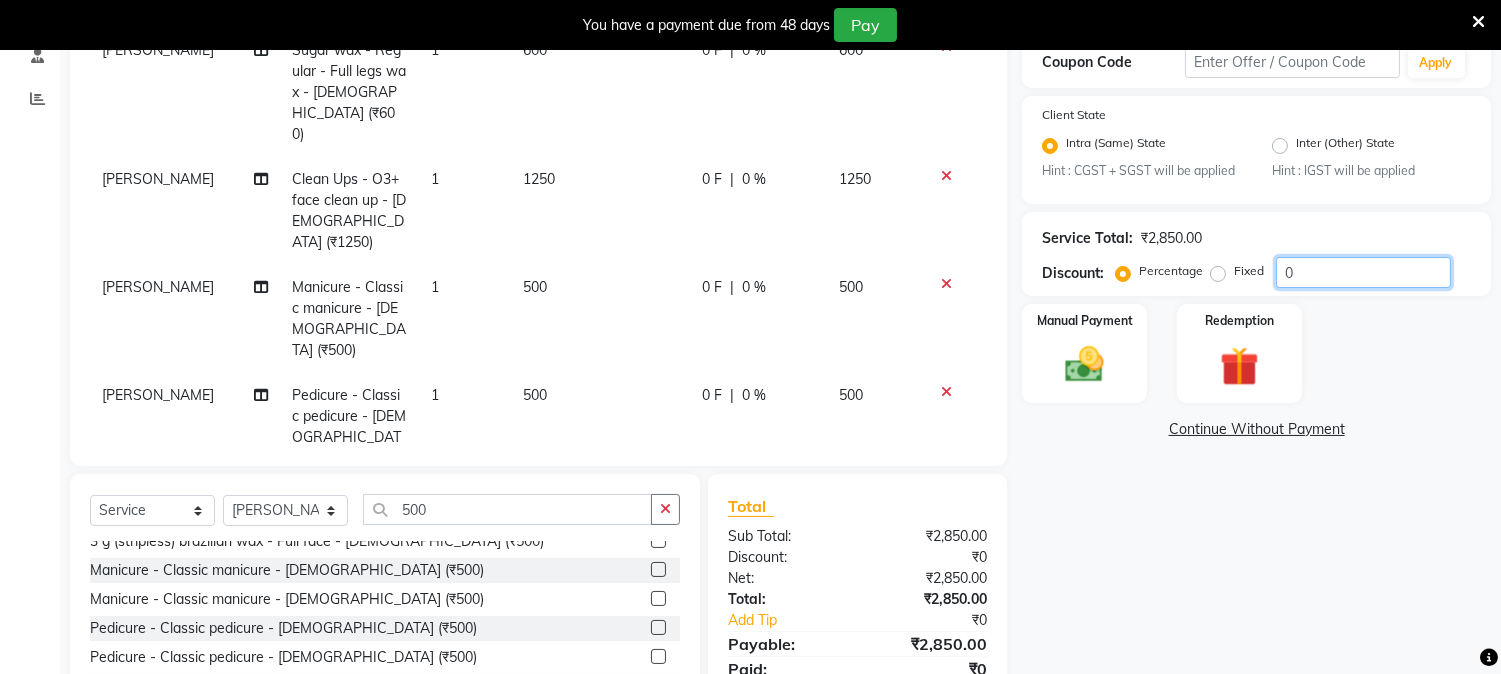 click on "0" 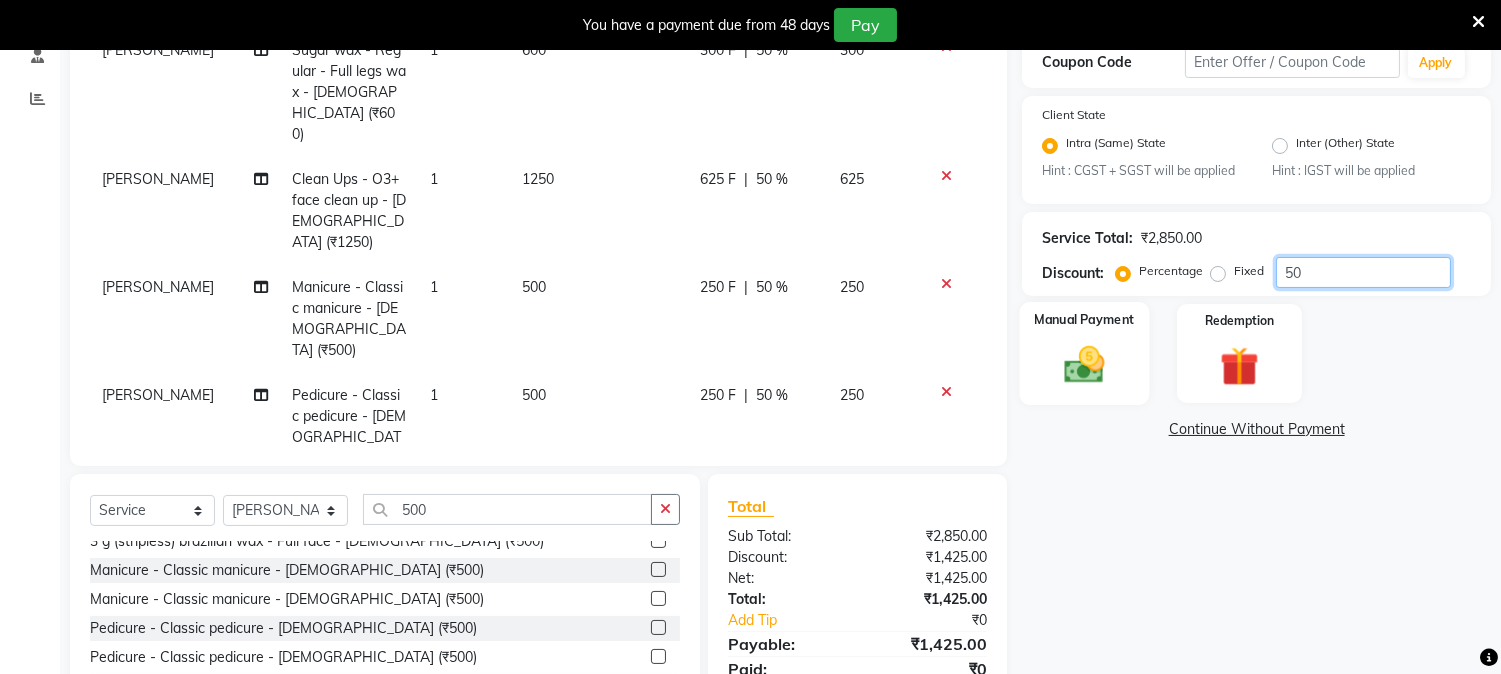type on "50" 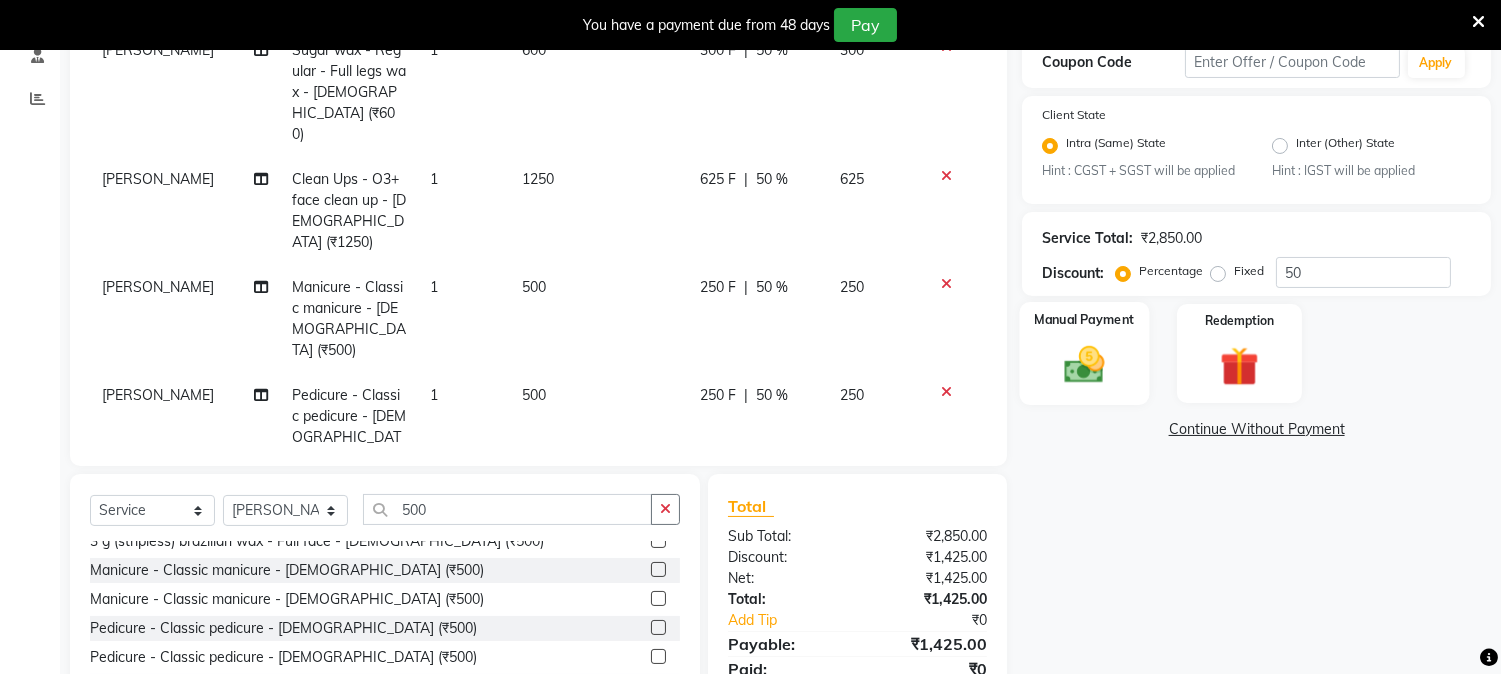 click 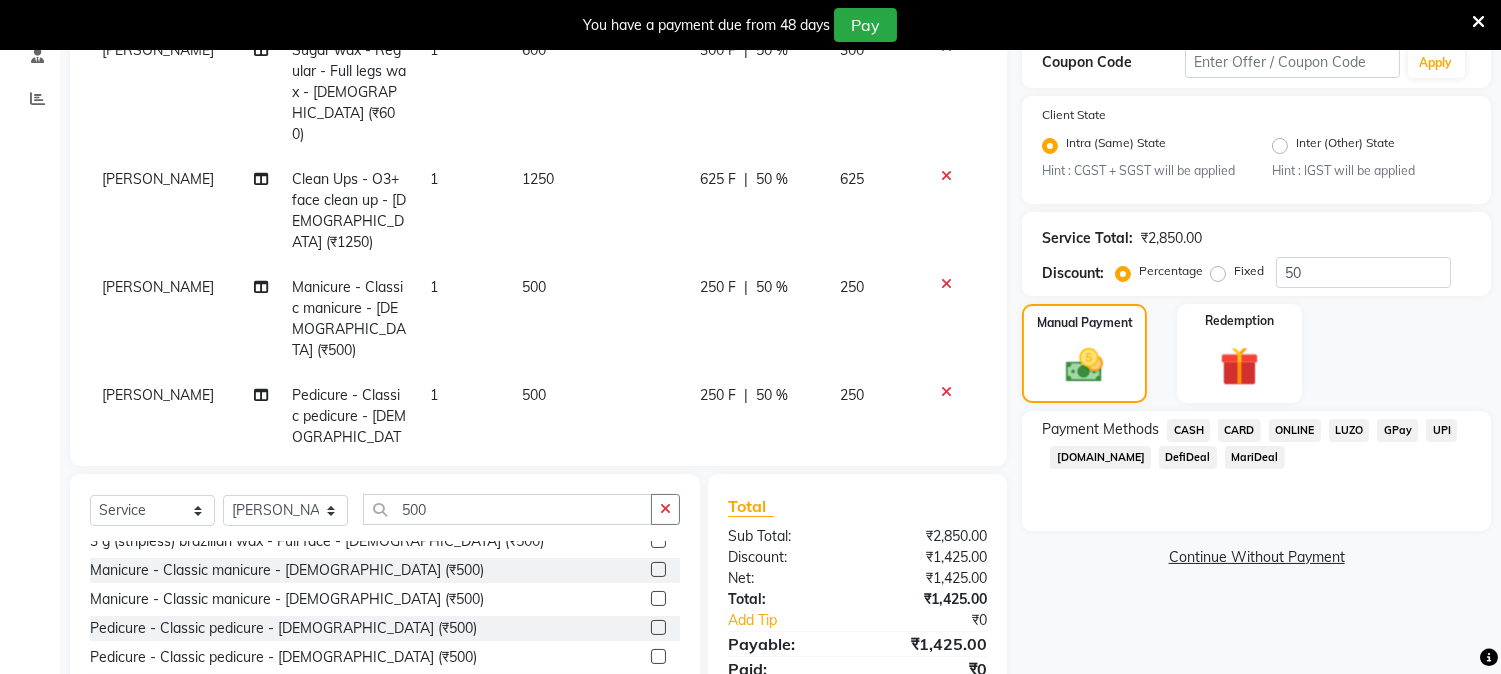 click on "ONLINE" 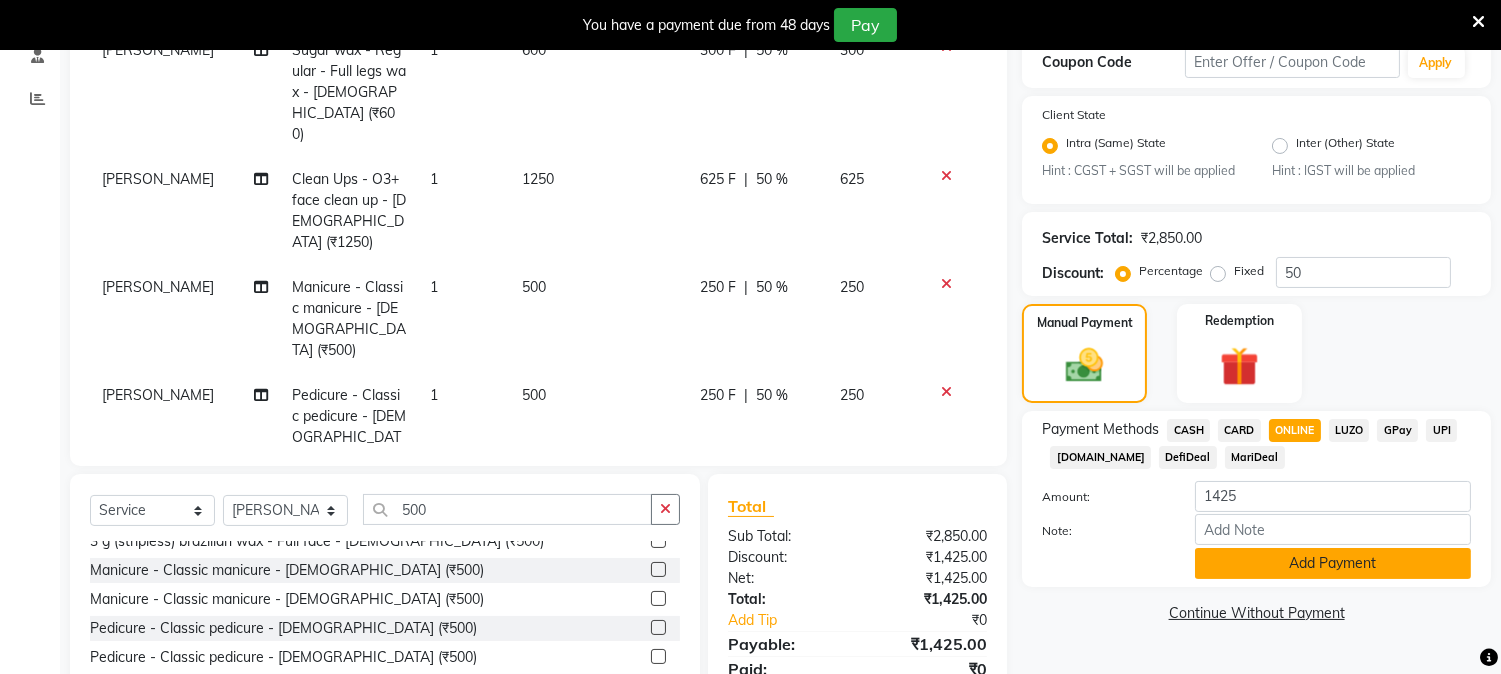 click on "Add Payment" 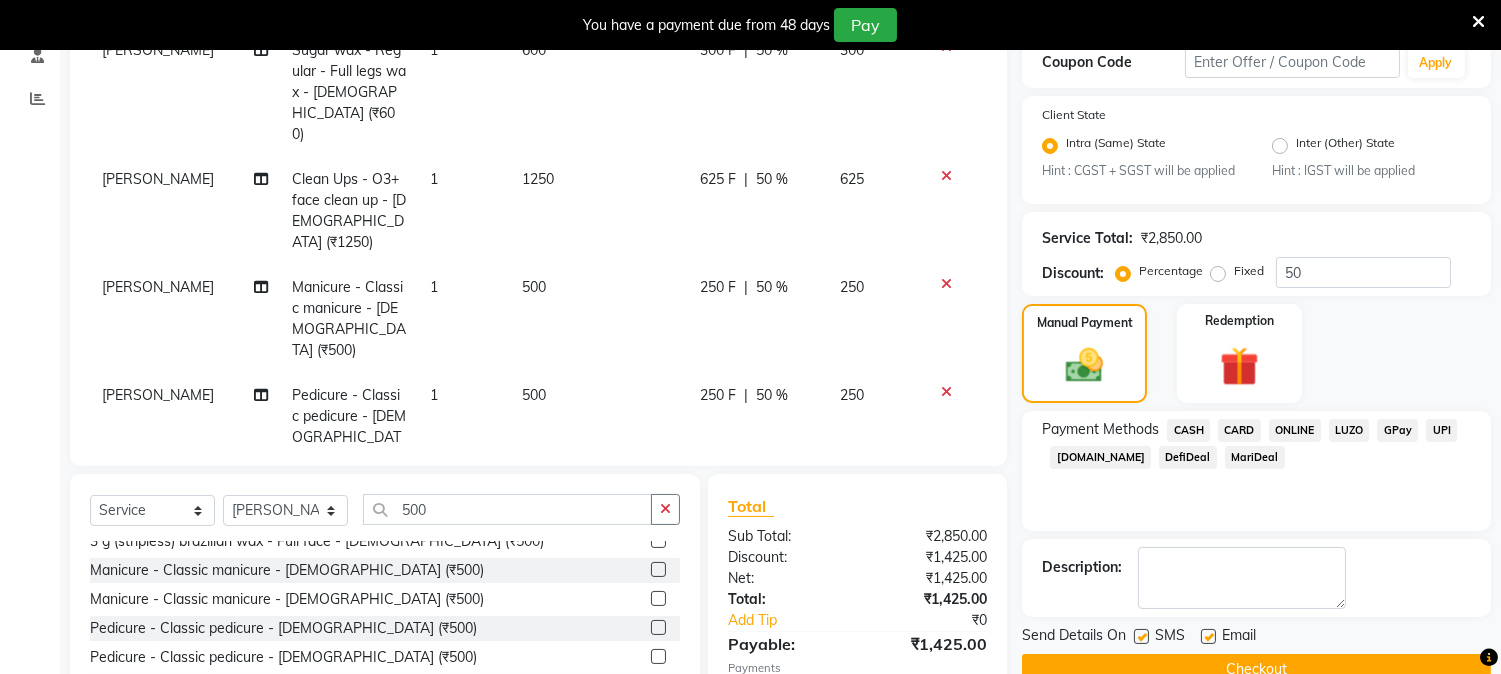 scroll, scrollTop: 438, scrollLeft: 0, axis: vertical 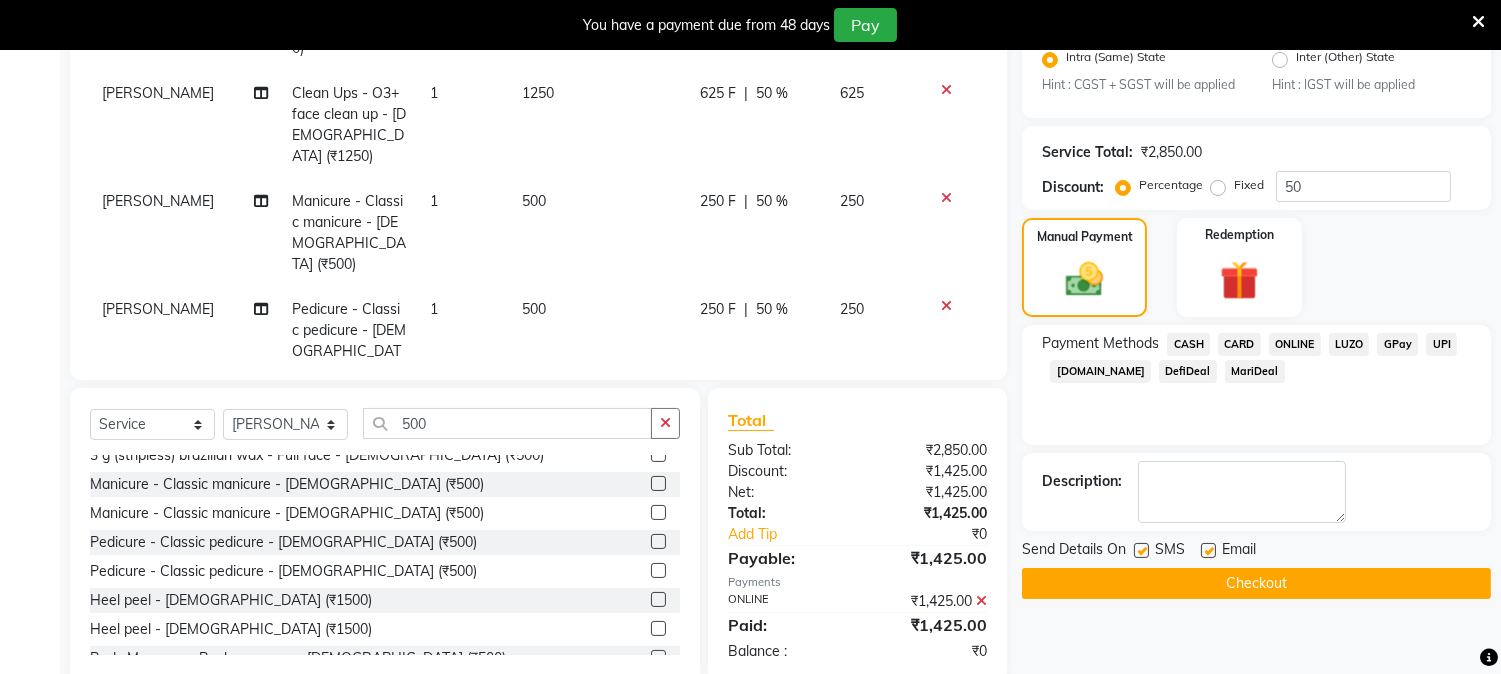 click on "Checkout" 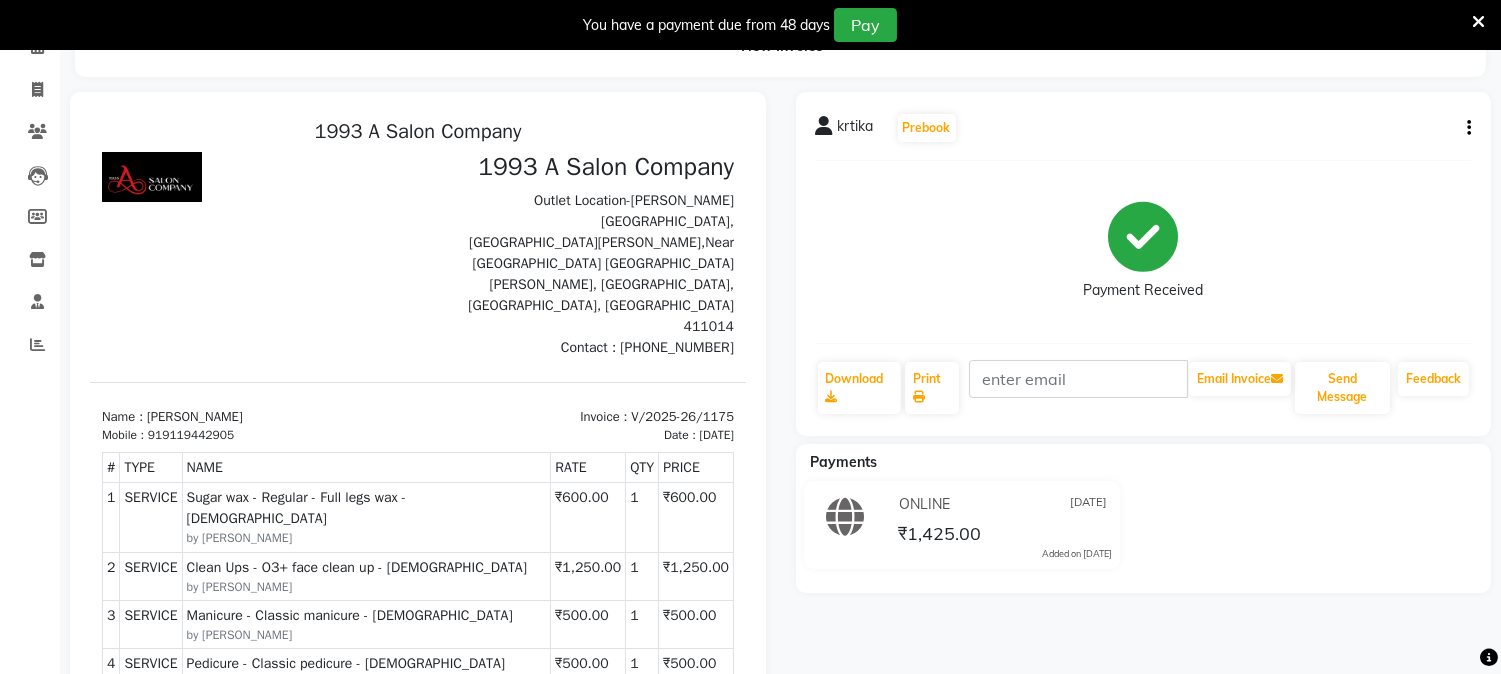 scroll, scrollTop: 0, scrollLeft: 0, axis: both 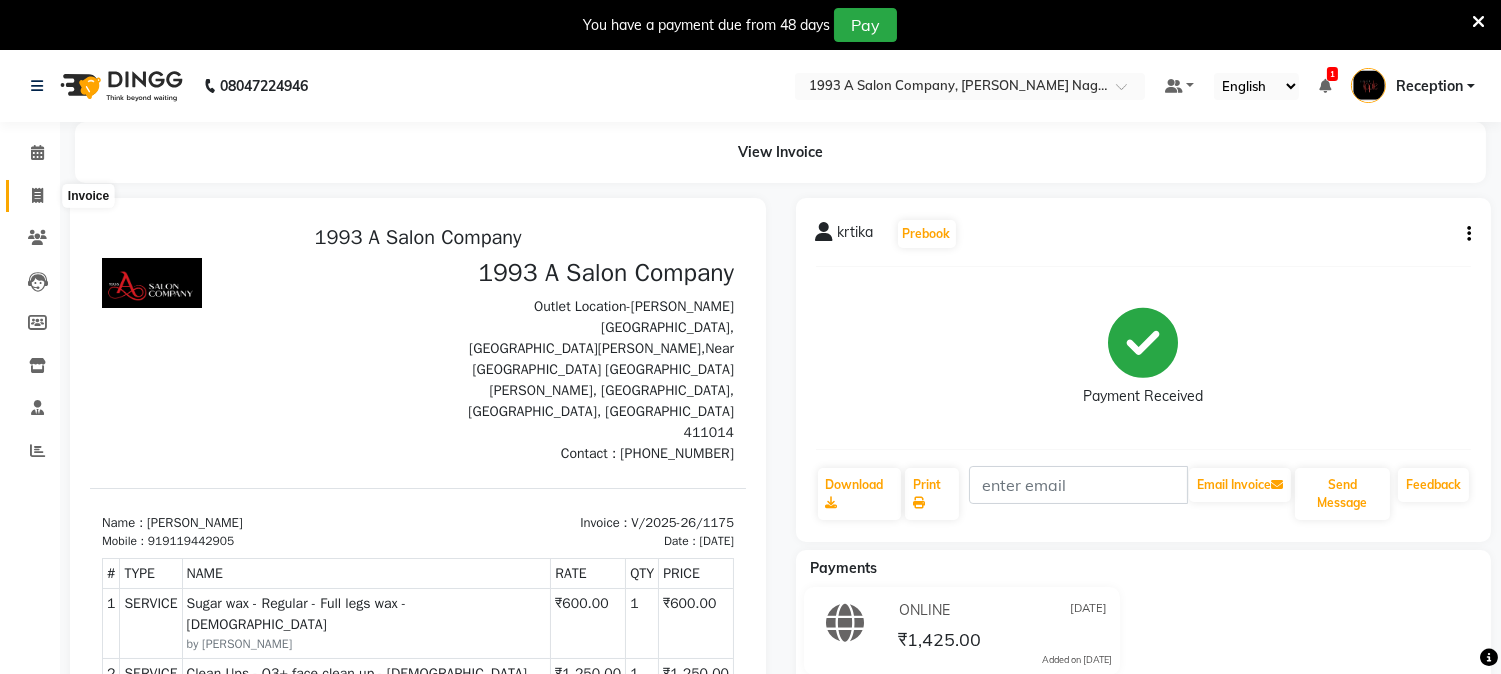 click 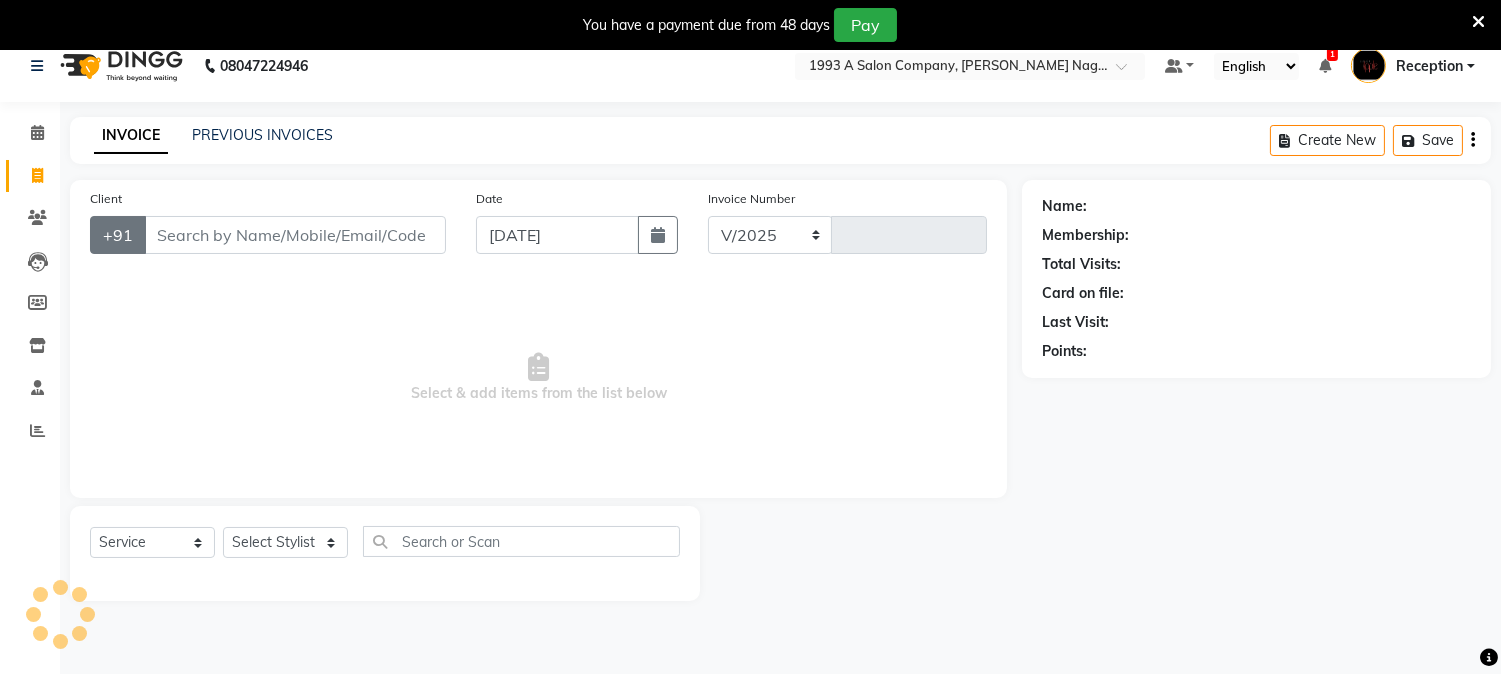 select on "144" 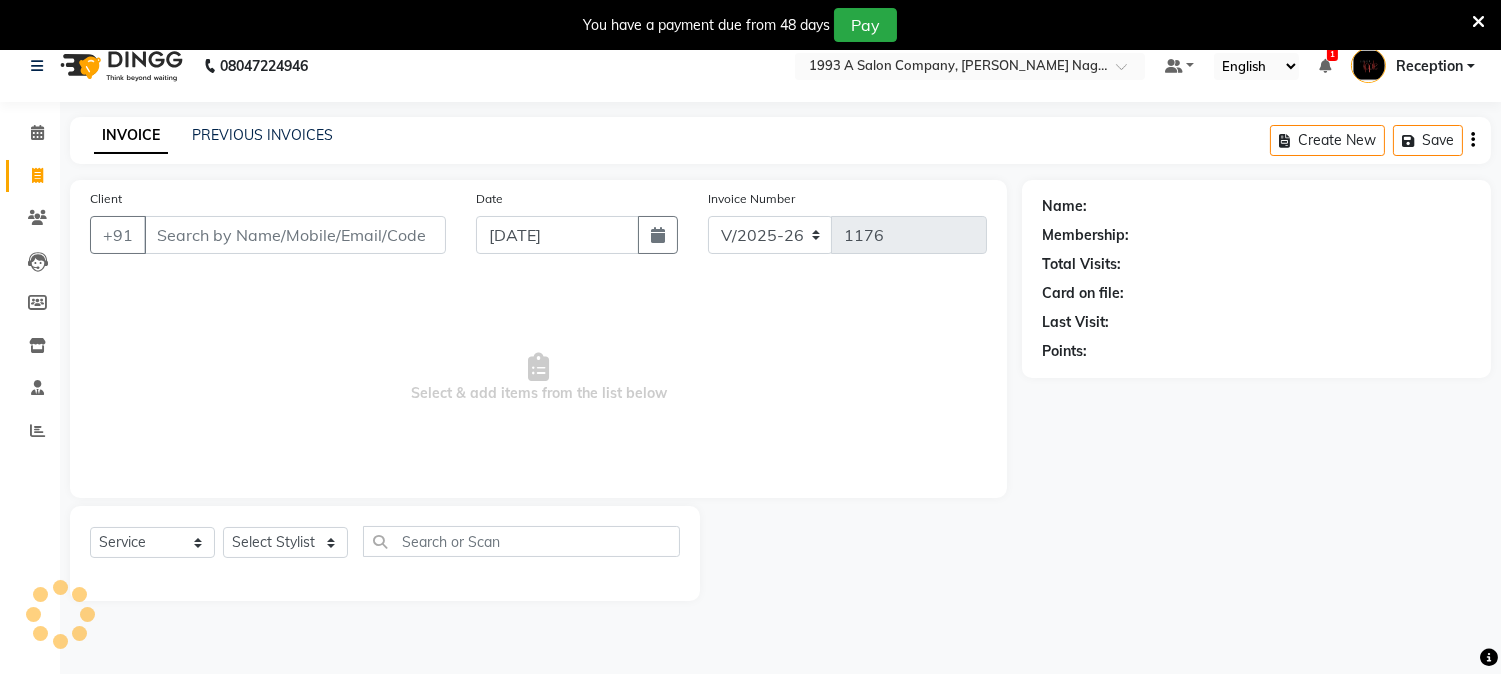 scroll, scrollTop: 50, scrollLeft: 0, axis: vertical 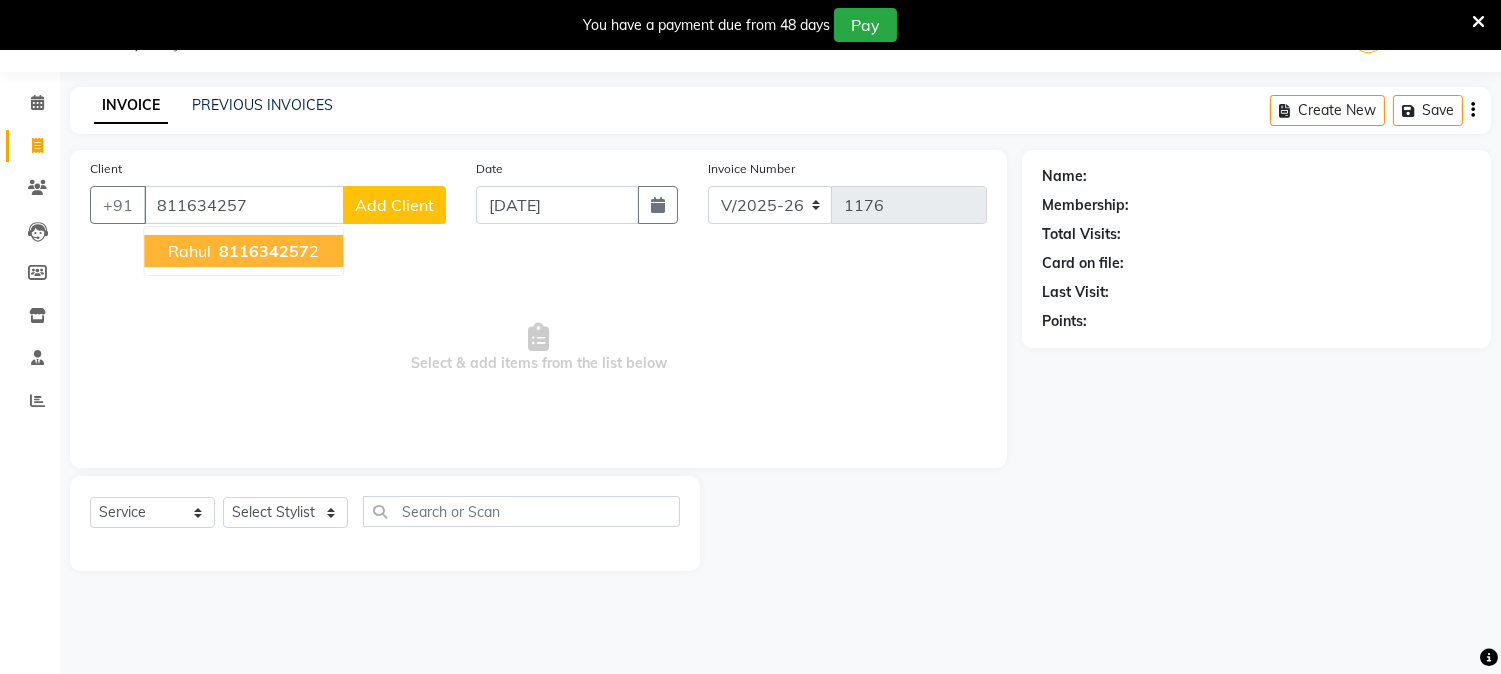 click on "811634257" at bounding box center (264, 251) 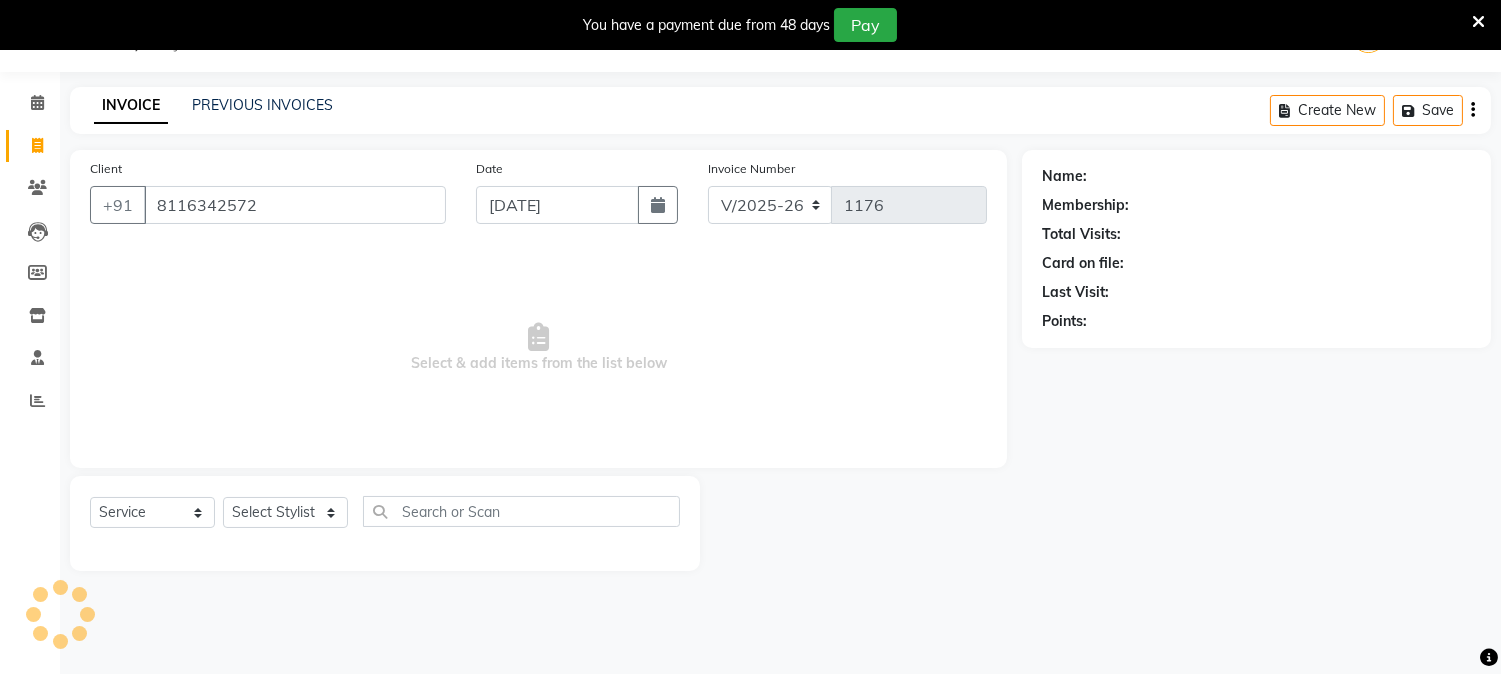 type on "8116342572" 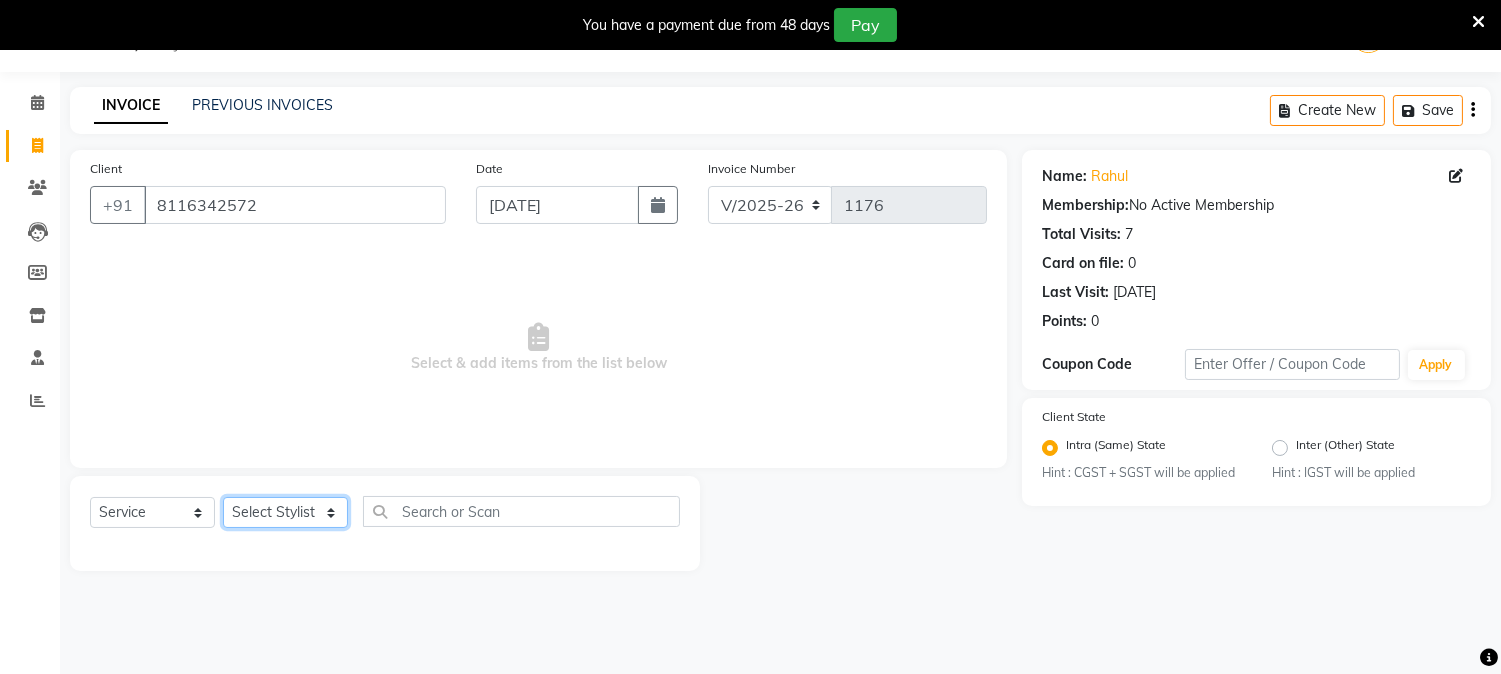 click on "Select Stylist [PERSON_NAME] Mane [PERSON_NAME] [PERSON_NAME]  Reception  [PERSON_NAME] Training Department [PERSON_NAME] [PERSON_NAME] Sir" 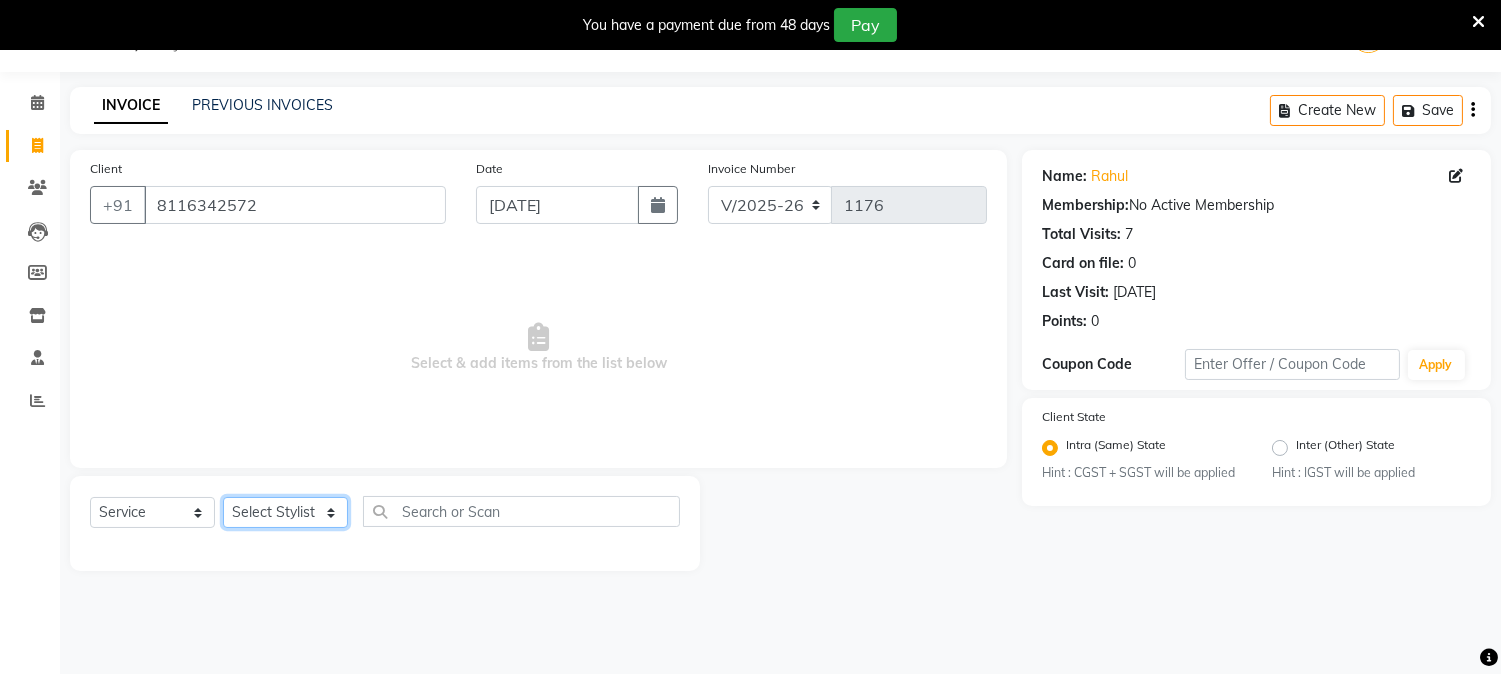select on "69852" 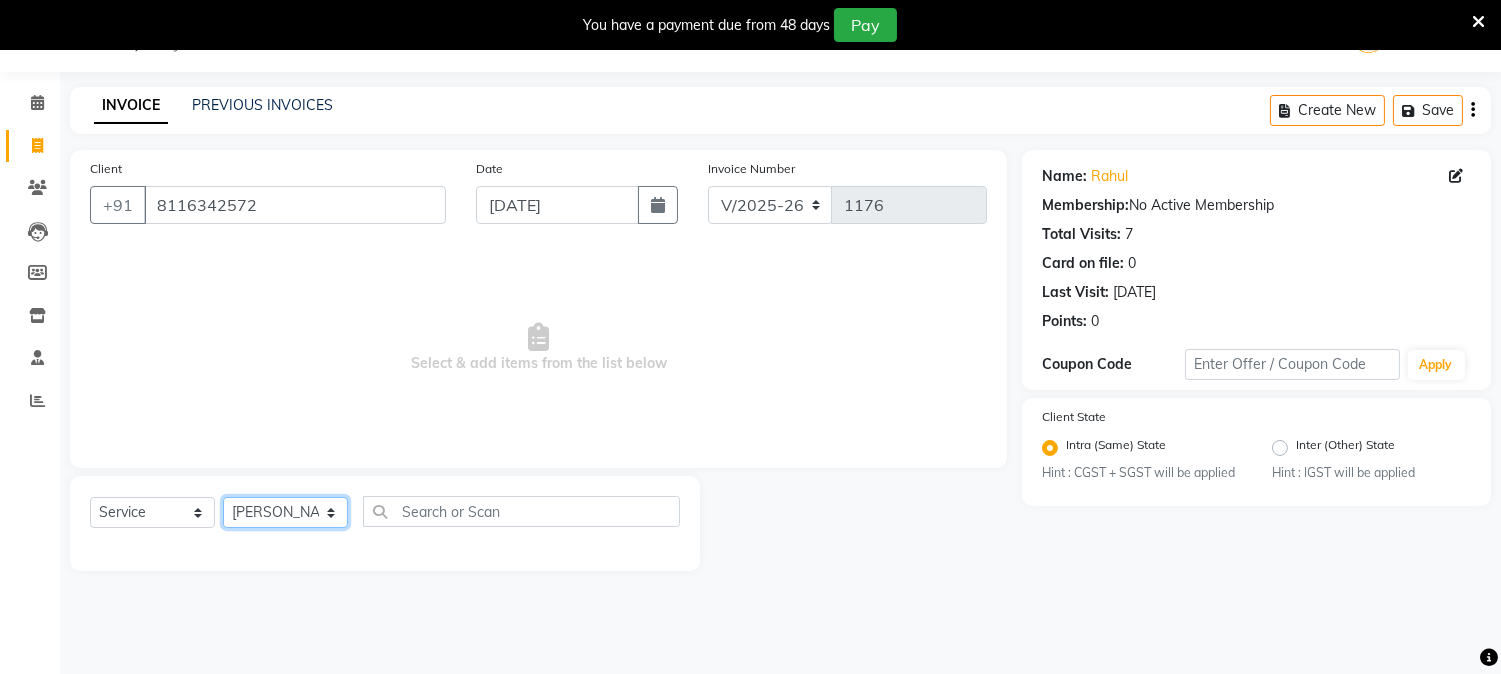 click on "Select Stylist [PERSON_NAME] Mane [PERSON_NAME] [PERSON_NAME]  Reception  [PERSON_NAME] Training Department [PERSON_NAME] [PERSON_NAME] Sir" 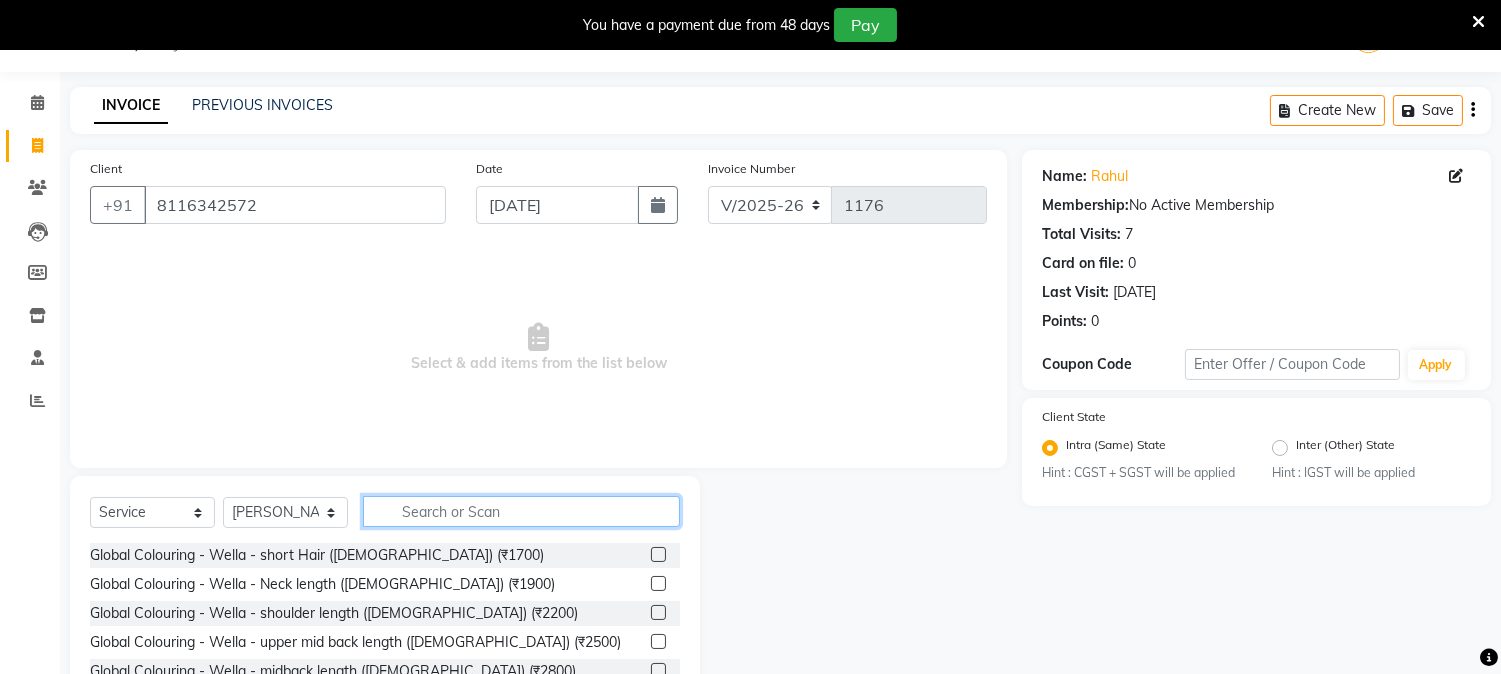 click 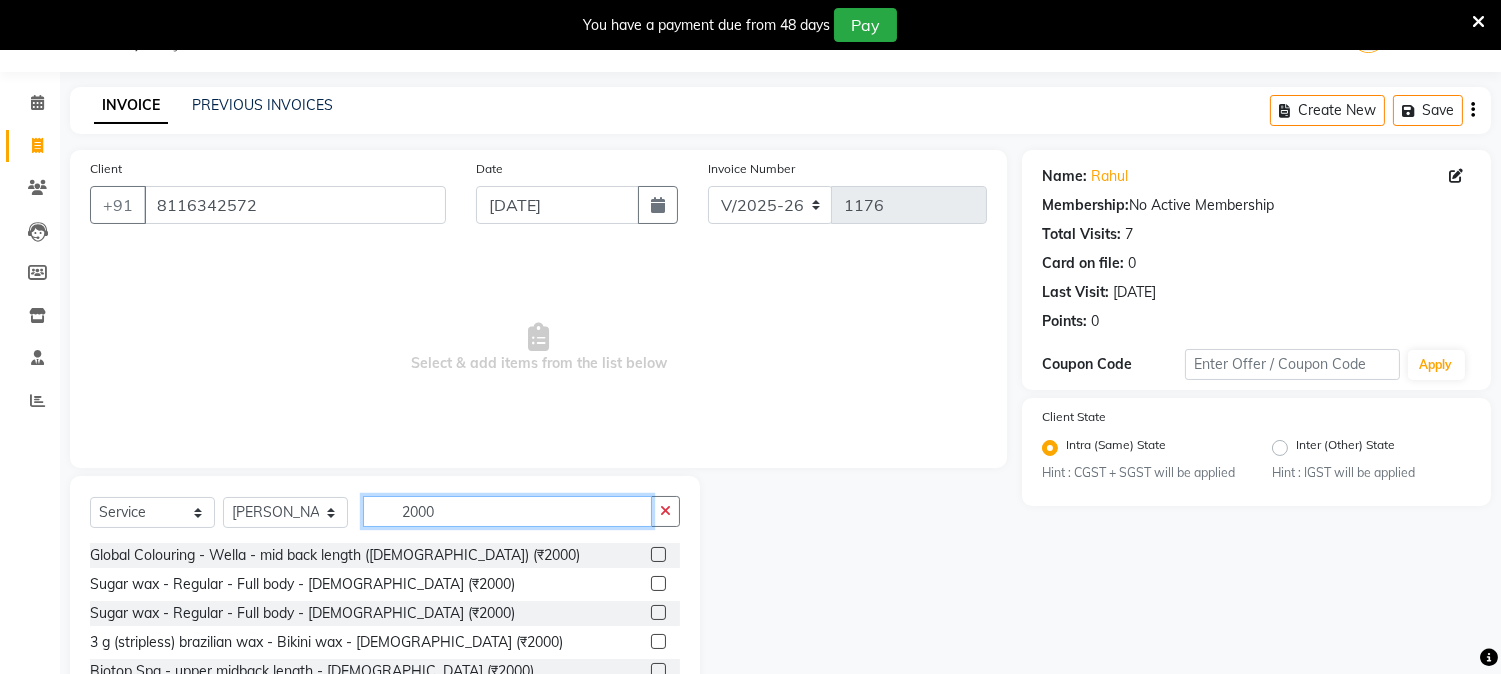 scroll, scrollTop: 176, scrollLeft: 0, axis: vertical 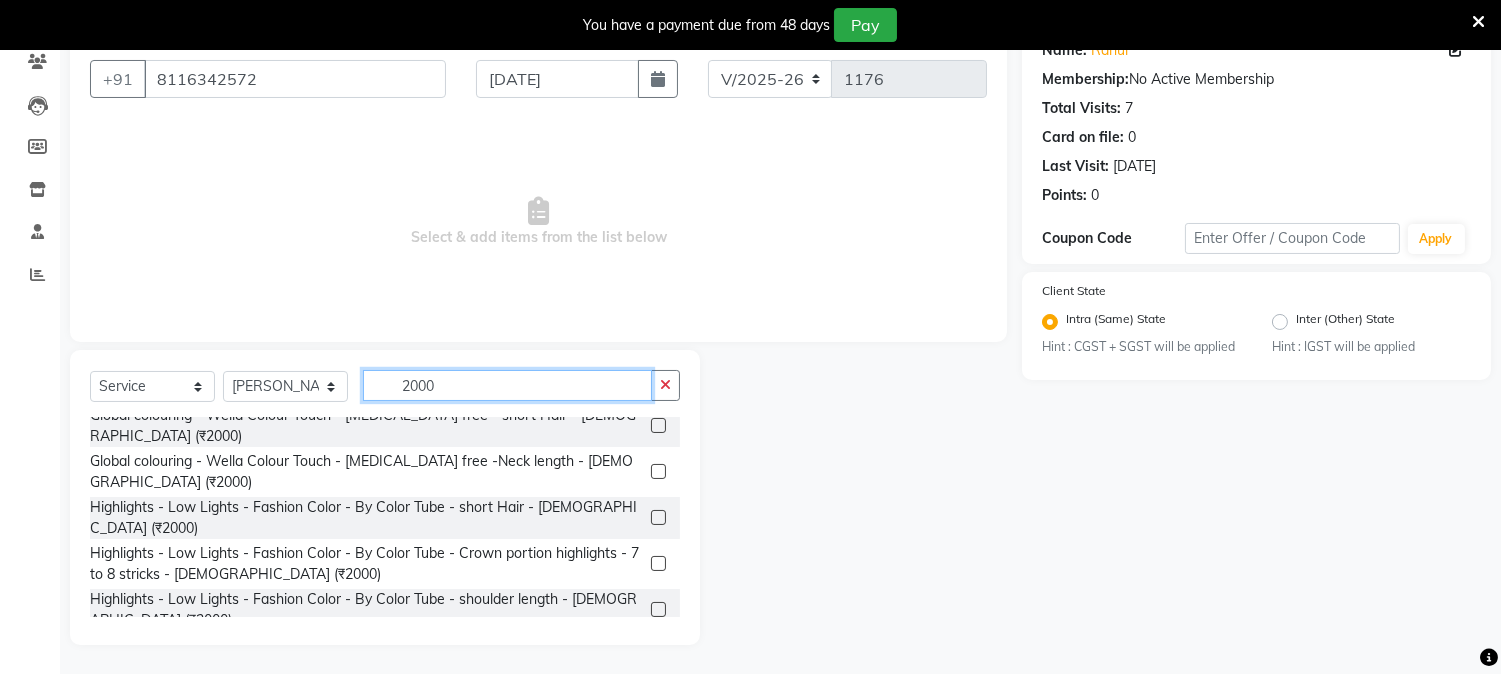 type on "2000" 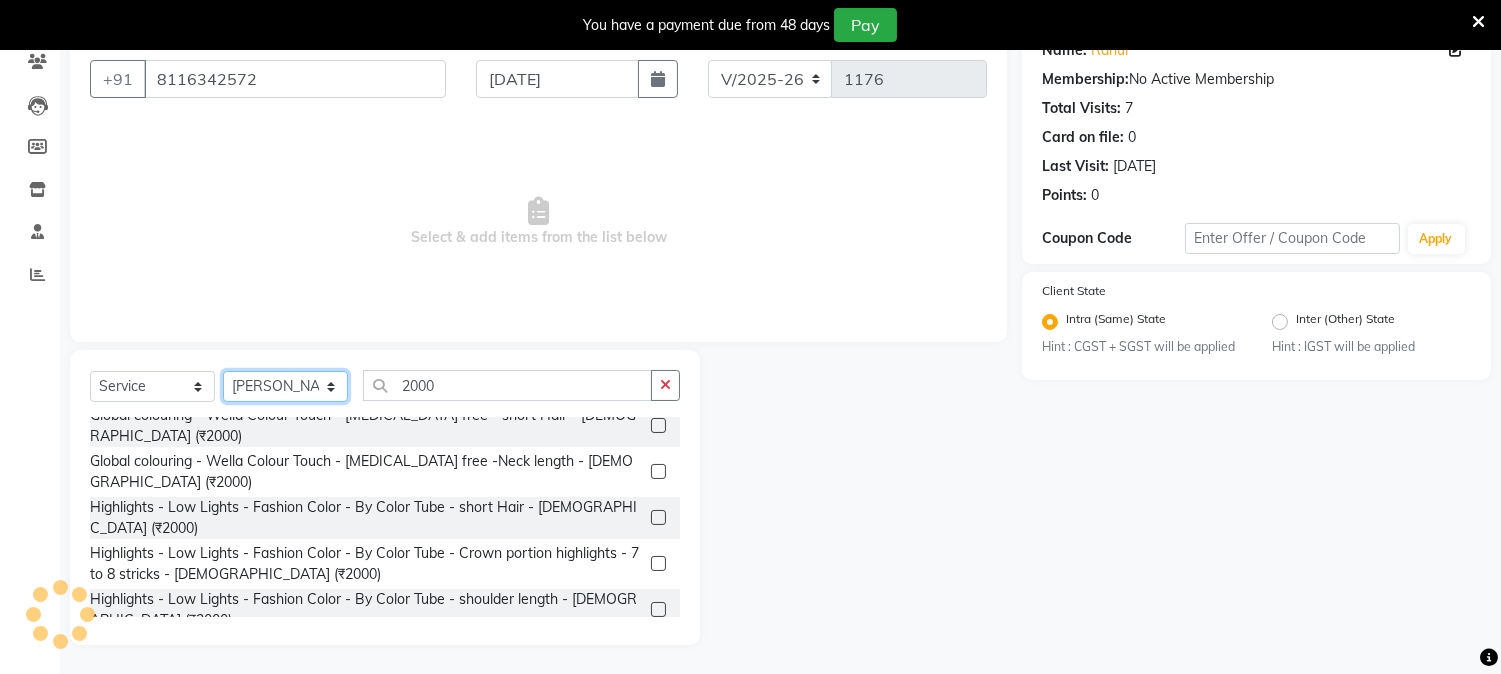 click on "Select Stylist [PERSON_NAME] Mane [PERSON_NAME] [PERSON_NAME]  Reception  [PERSON_NAME] Training Department [PERSON_NAME] [PERSON_NAME] Sir" 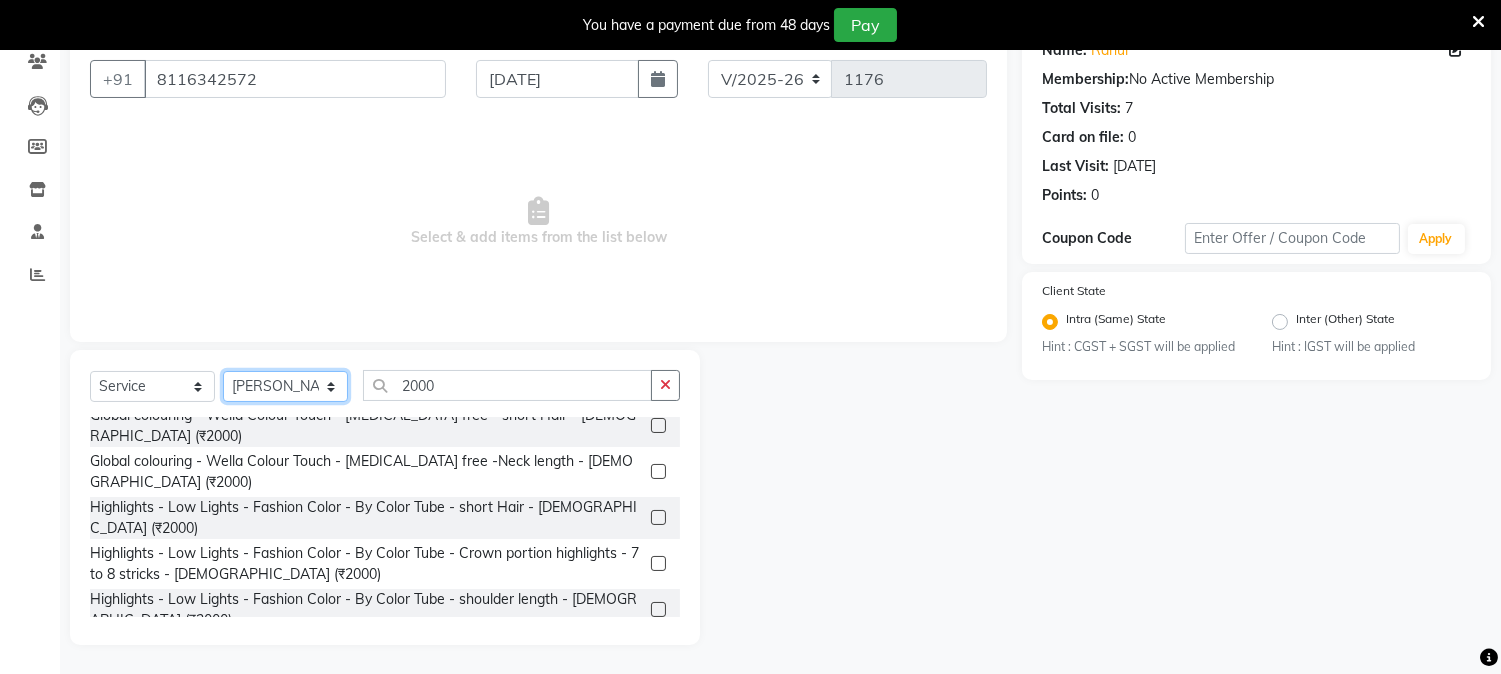 select on "14213" 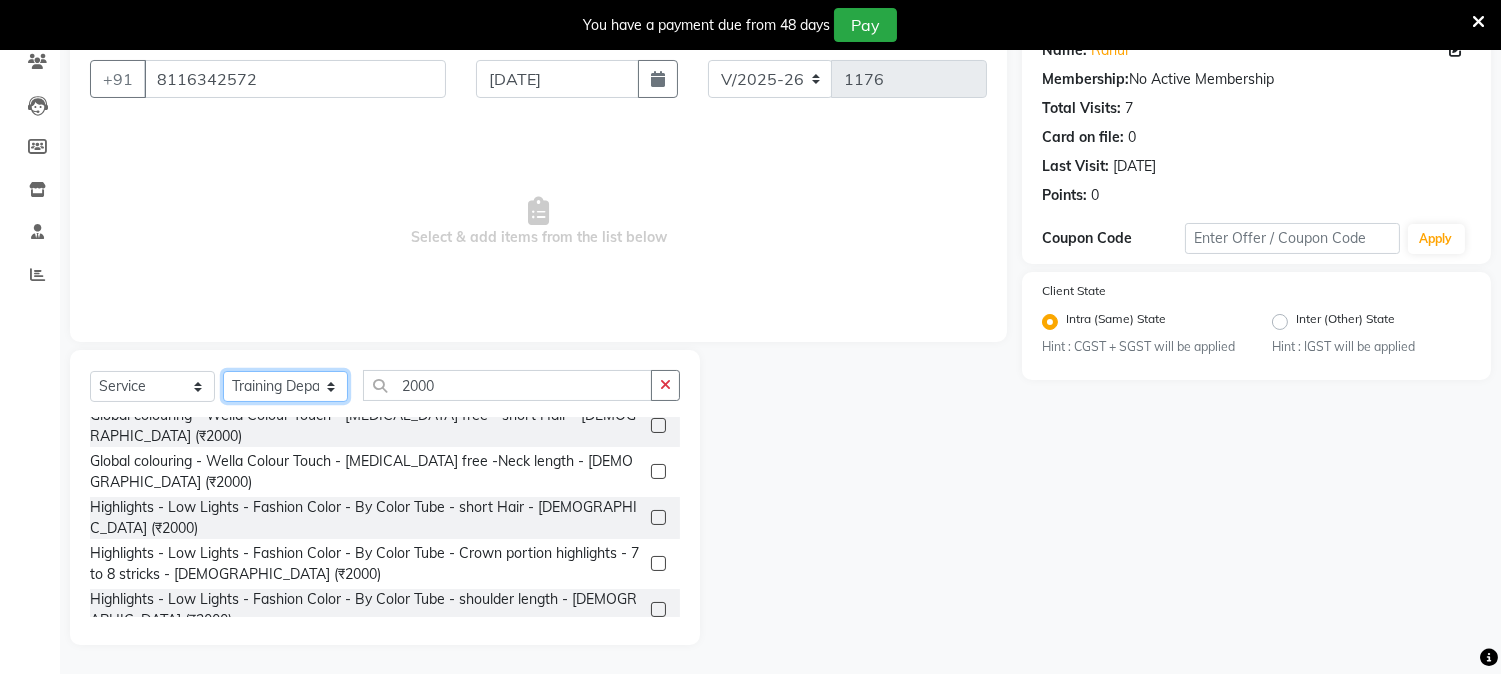 click on "Select Stylist [PERSON_NAME] Mane [PERSON_NAME] [PERSON_NAME]  Reception  [PERSON_NAME] Training Department [PERSON_NAME] [PERSON_NAME] Sir" 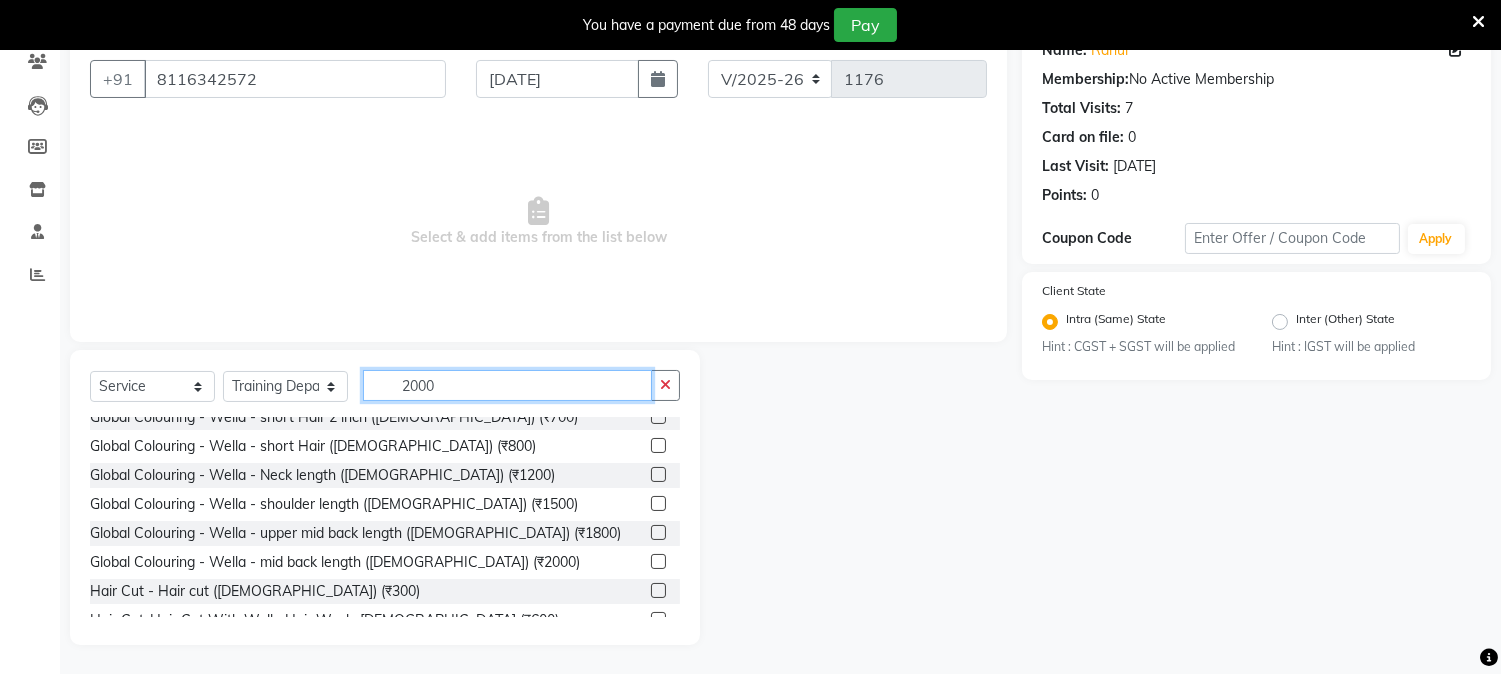 click on "2000" 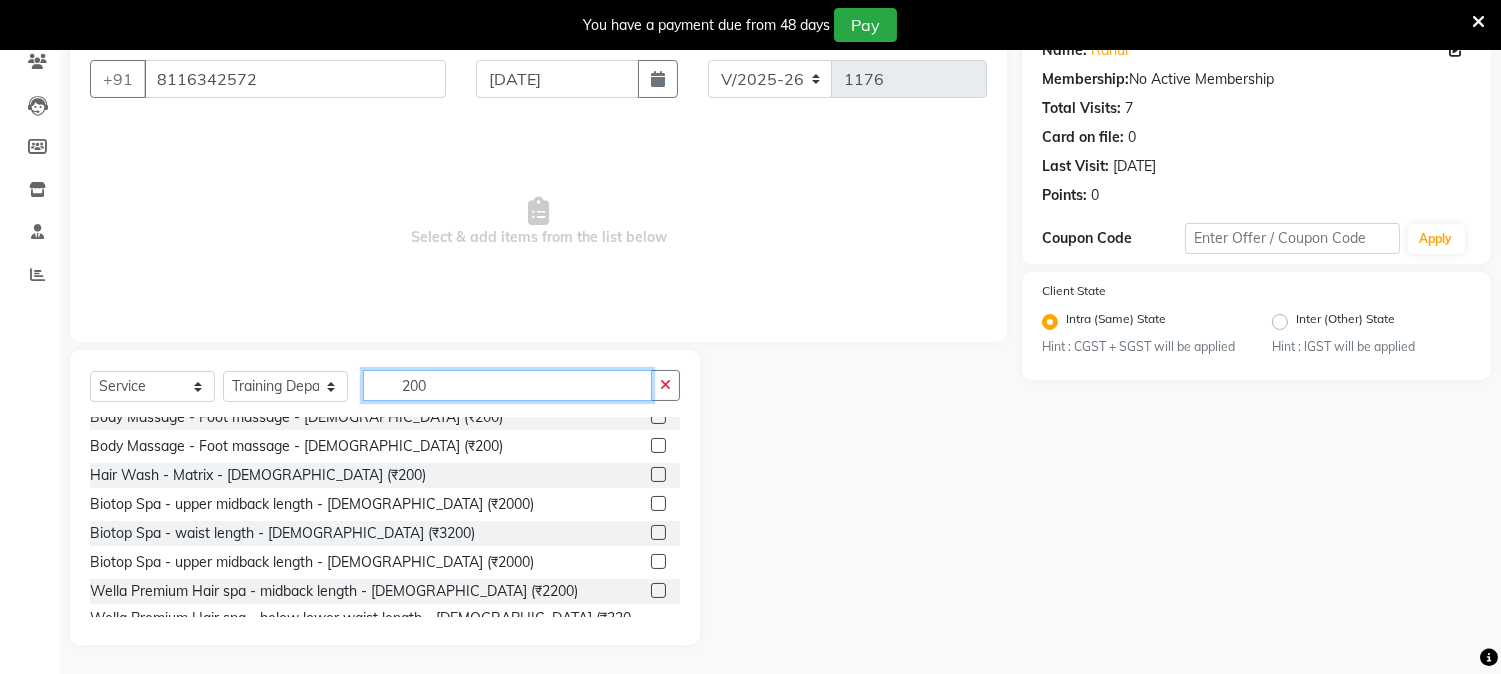 scroll, scrollTop: 0, scrollLeft: 0, axis: both 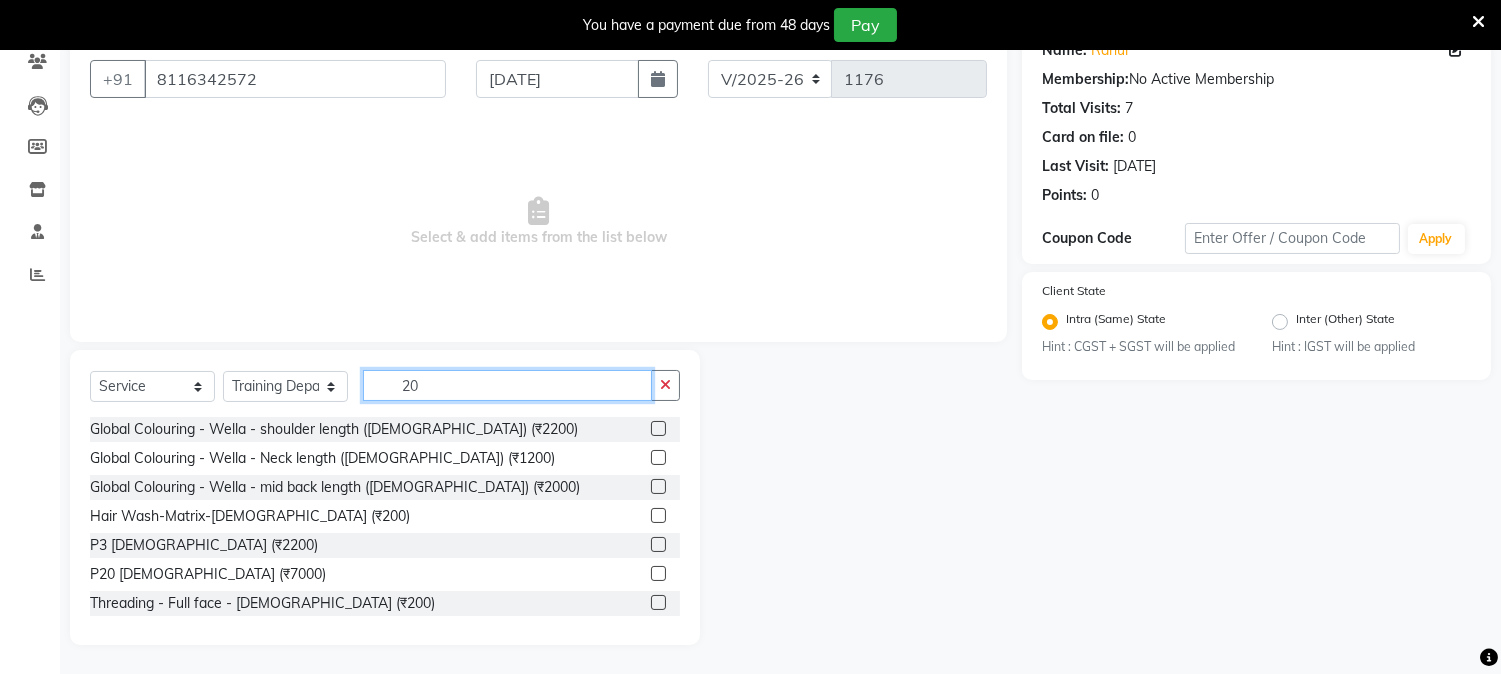 type on "2" 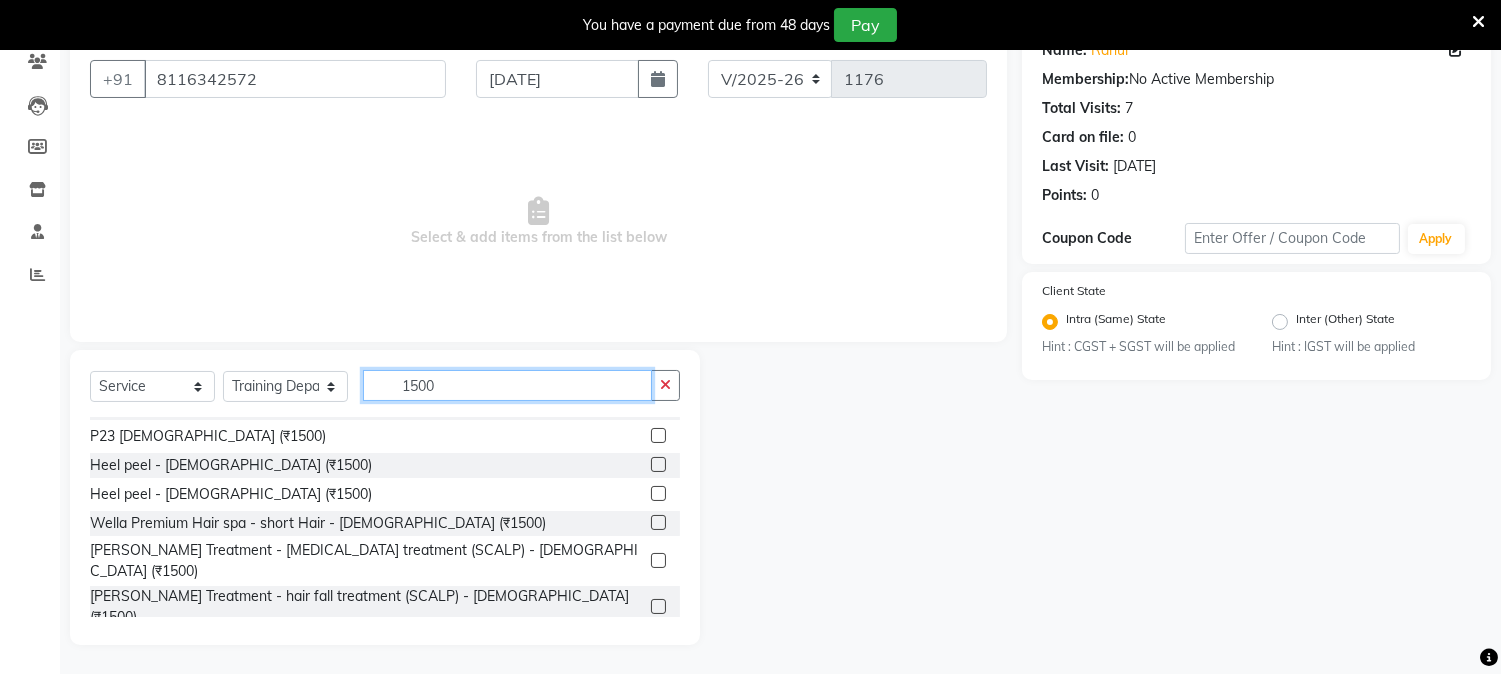 scroll, scrollTop: 0, scrollLeft: 0, axis: both 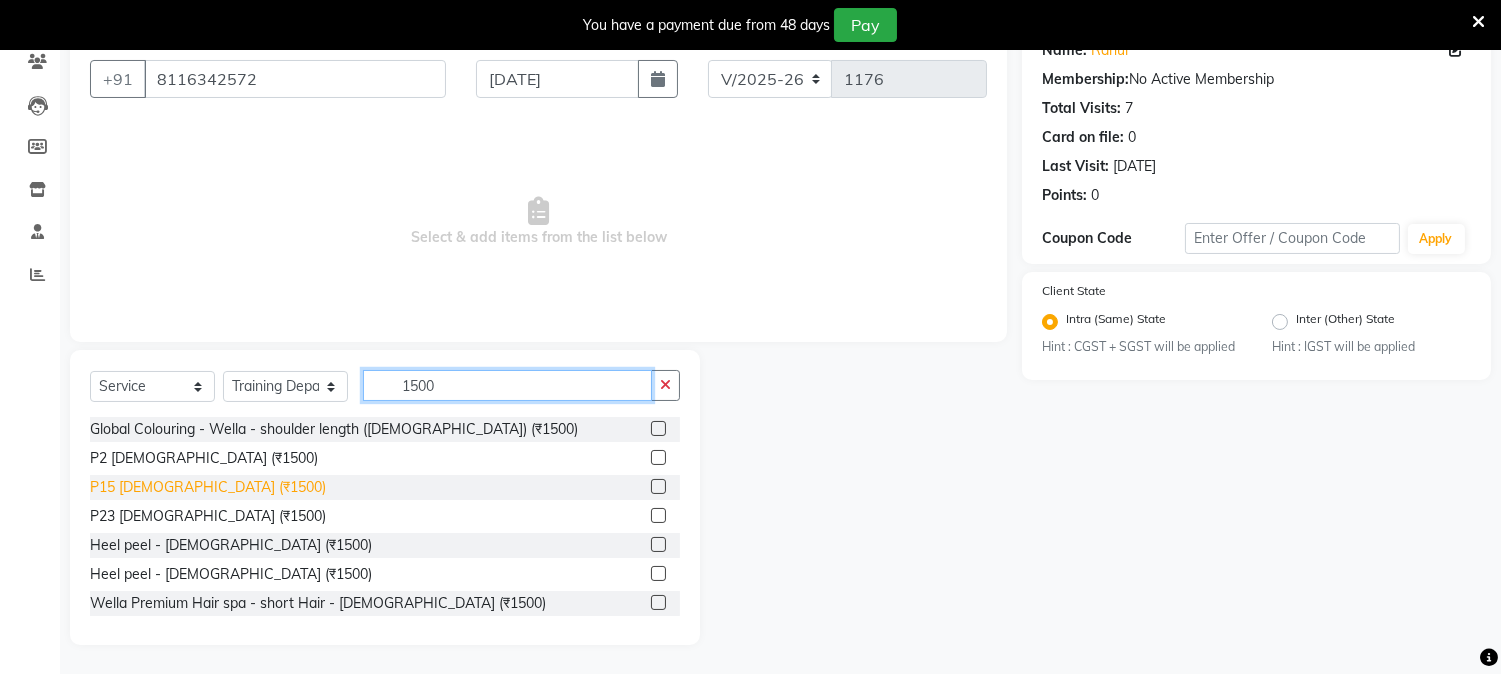 type on "1500" 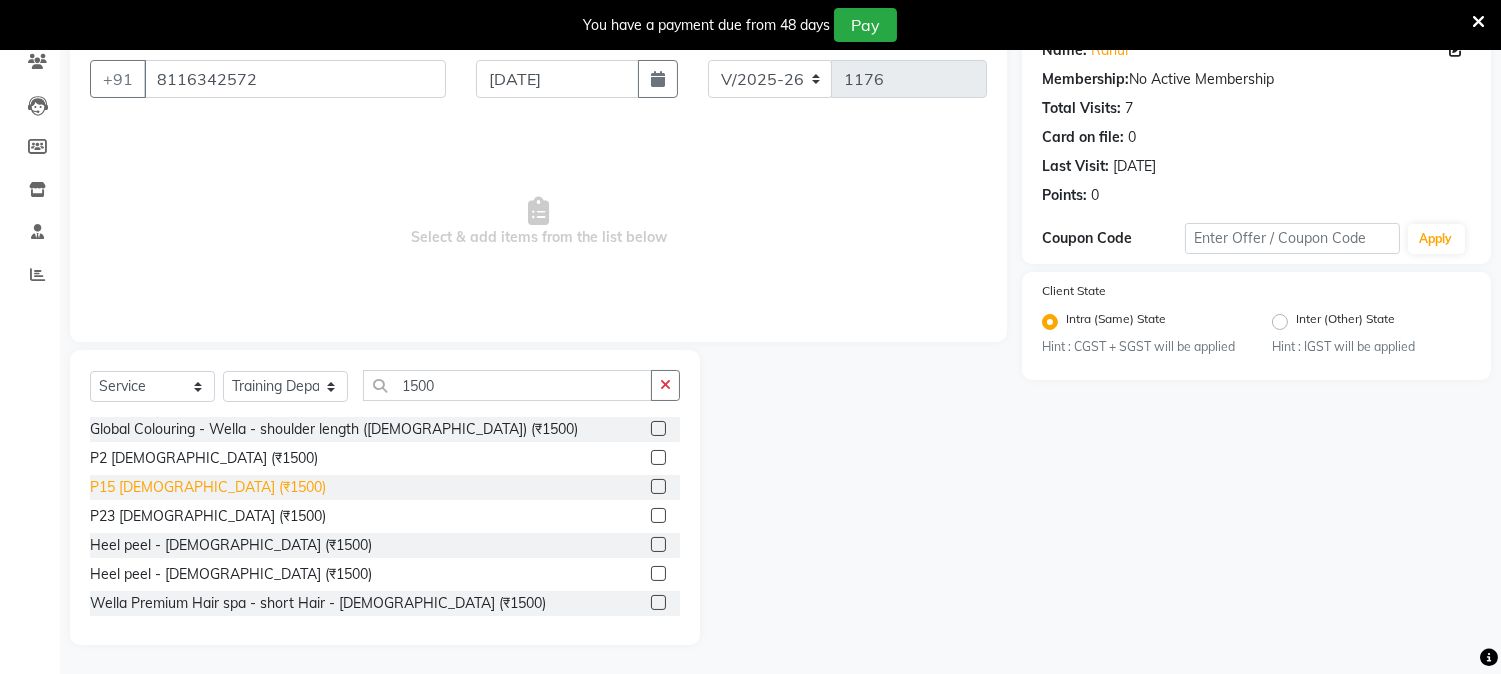 click on "P15 [DEMOGRAPHIC_DATA] (₹1500)" 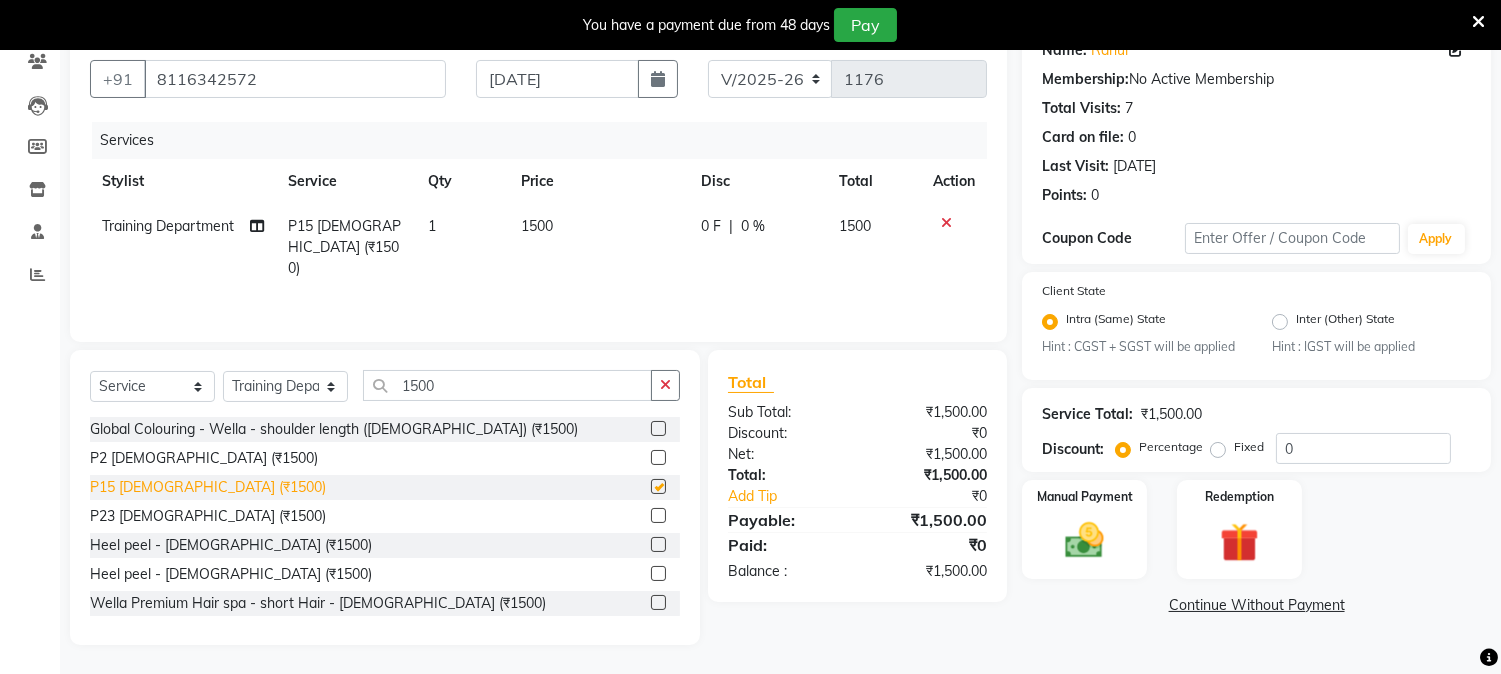 checkbox on "false" 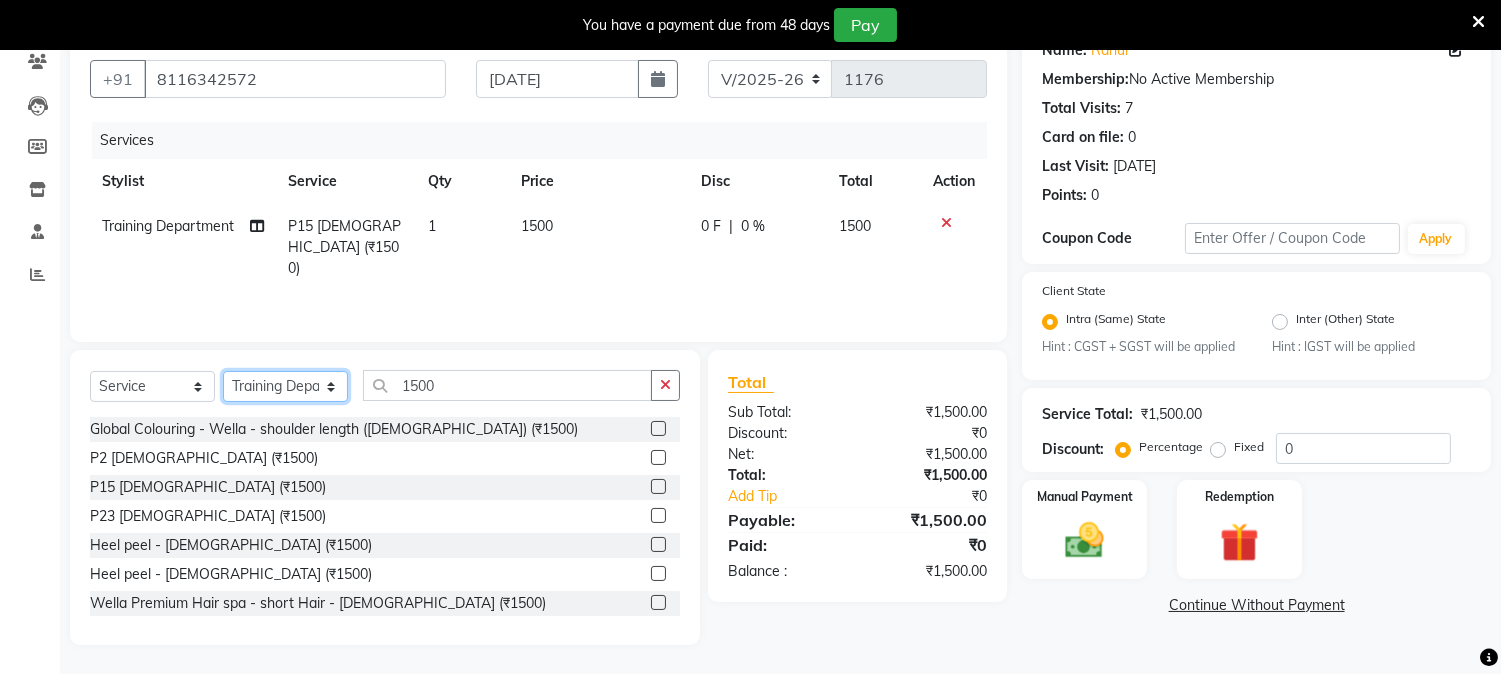 click on "Select Stylist [PERSON_NAME] Mane [PERSON_NAME] [PERSON_NAME]  Reception  [PERSON_NAME] Training Department [PERSON_NAME] [PERSON_NAME] Sir" 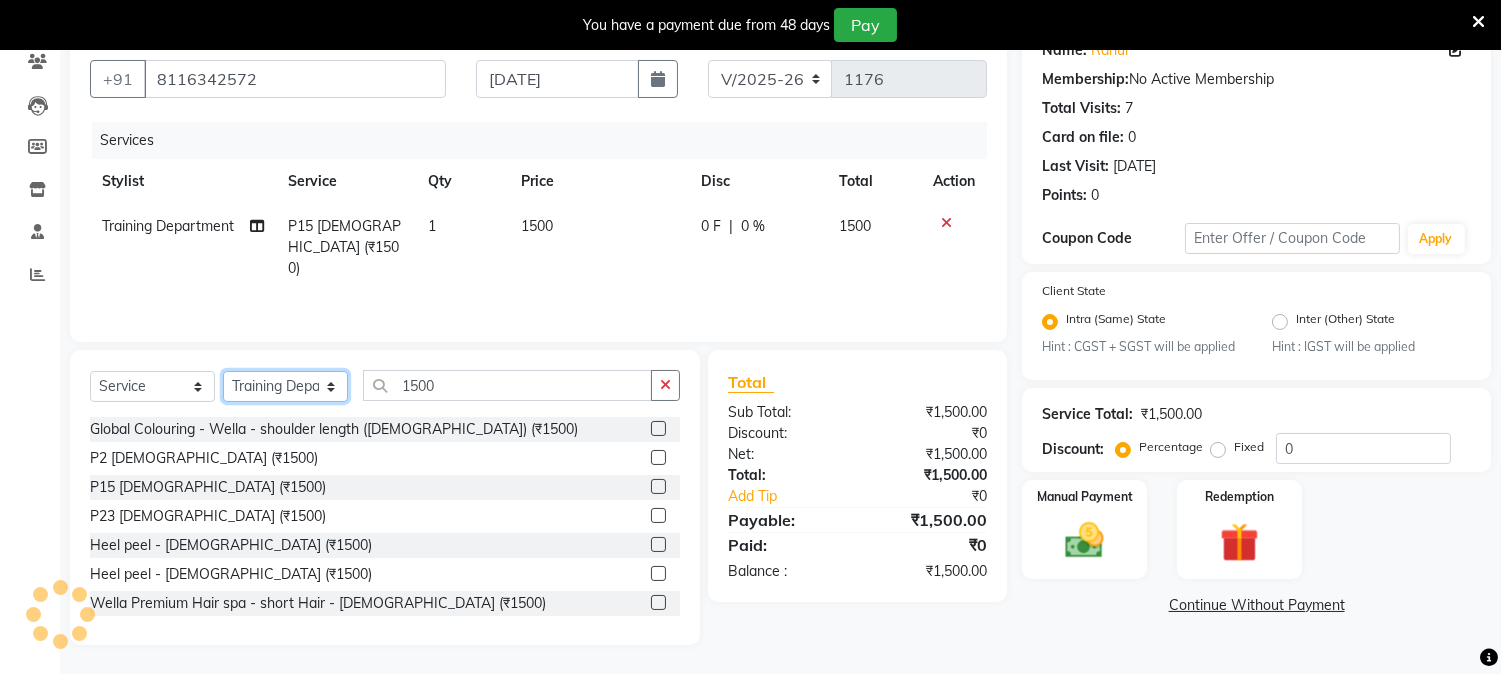 select on "69852" 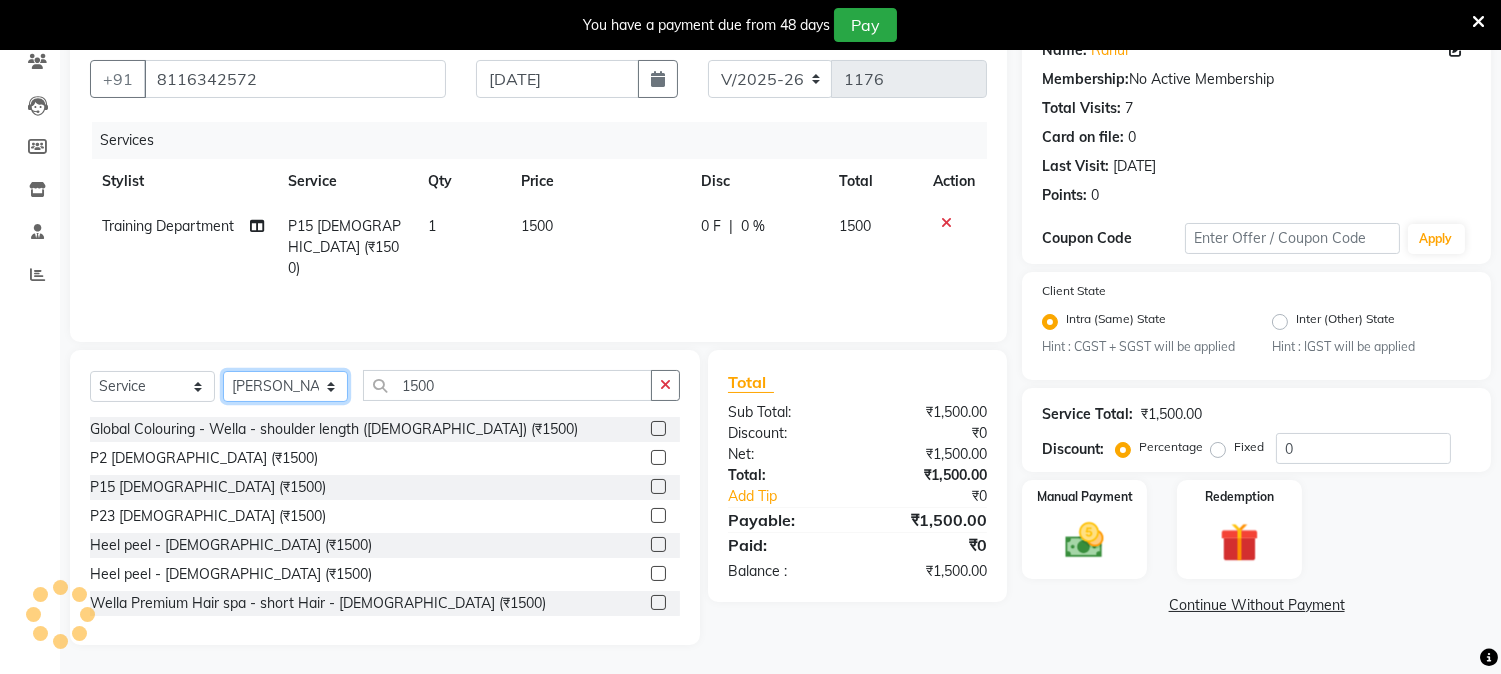 click on "Select Stylist [PERSON_NAME] Mane [PERSON_NAME] [PERSON_NAME]  Reception  [PERSON_NAME] Training Department [PERSON_NAME] [PERSON_NAME] Sir" 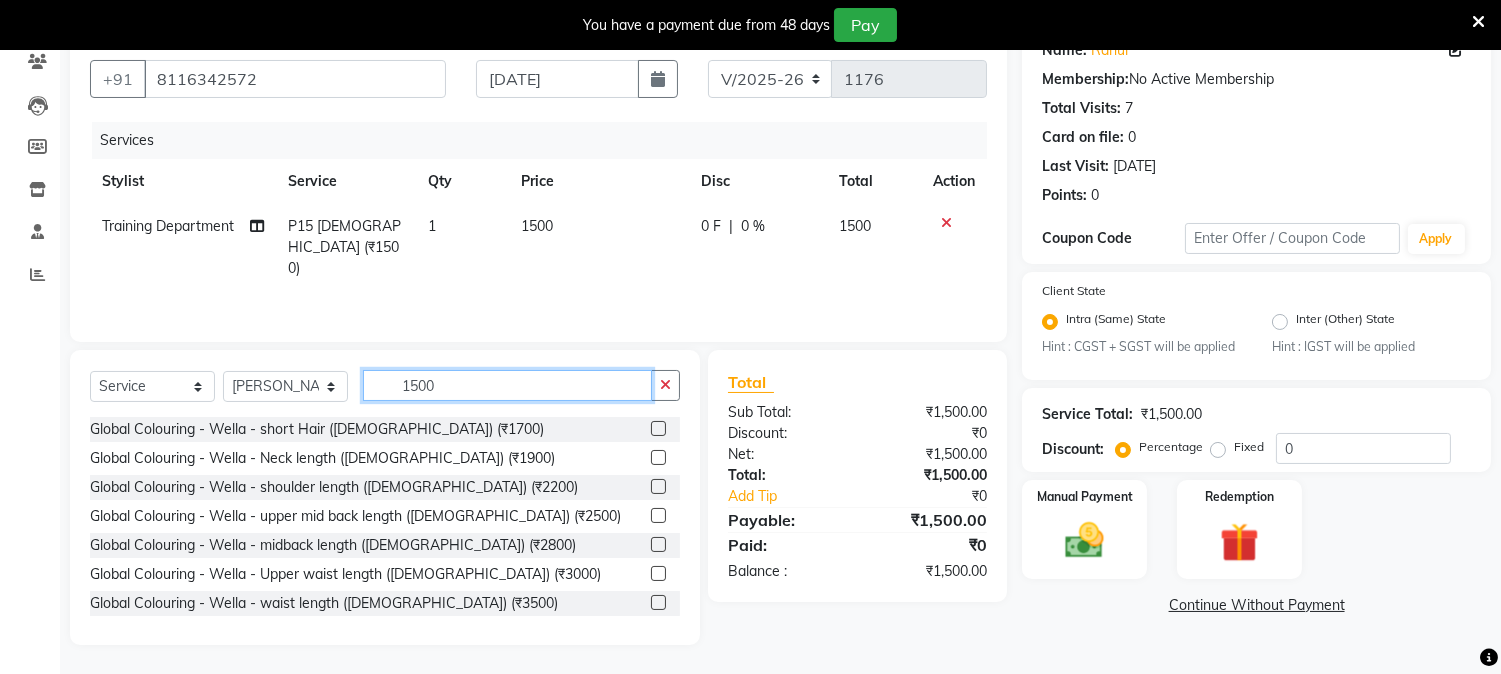 click on "1500" 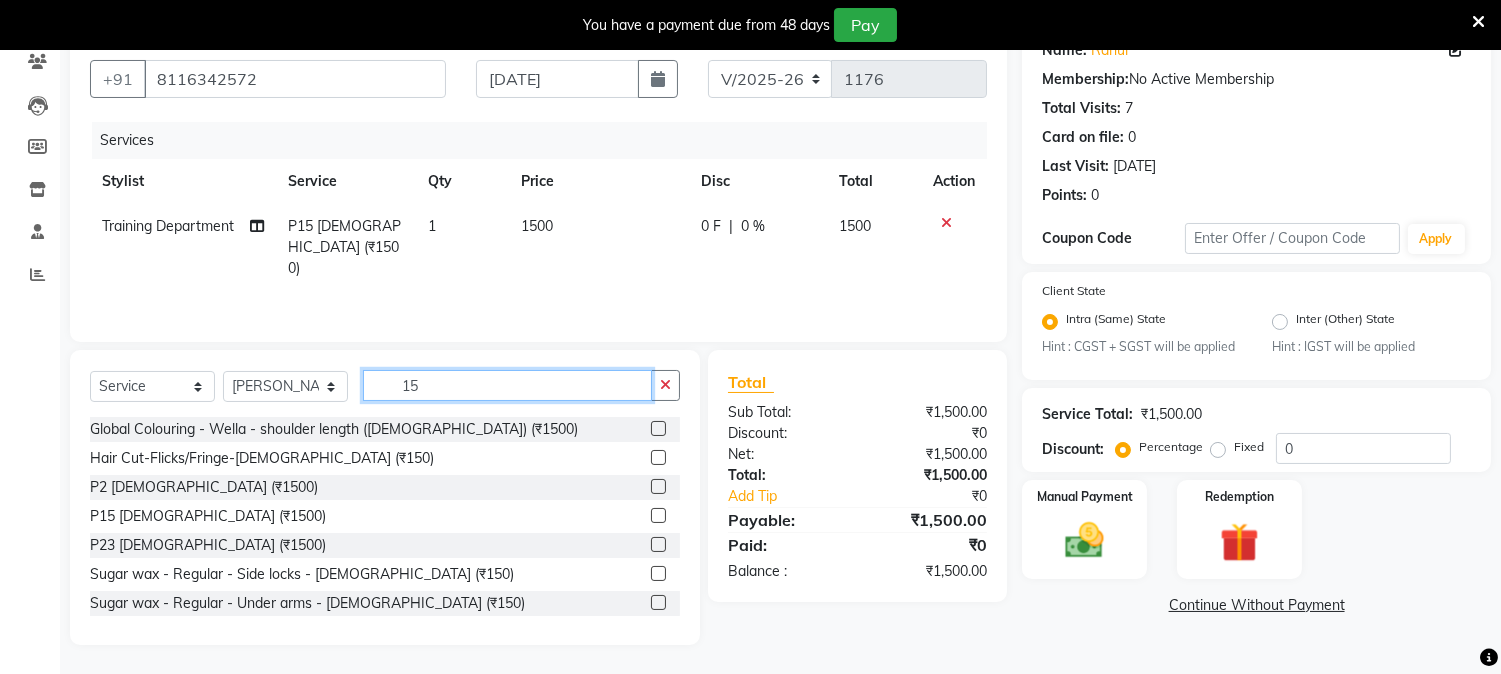 type on "1" 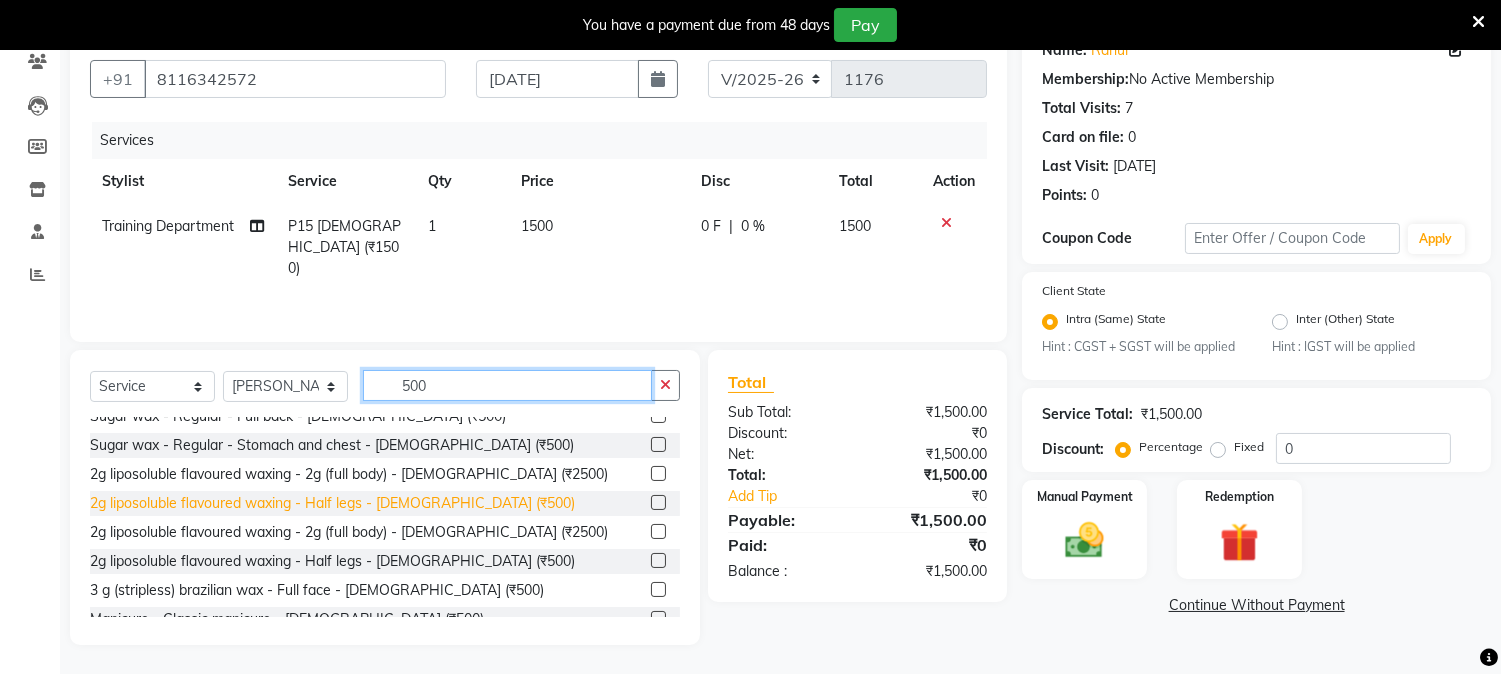 scroll, scrollTop: 777, scrollLeft: 0, axis: vertical 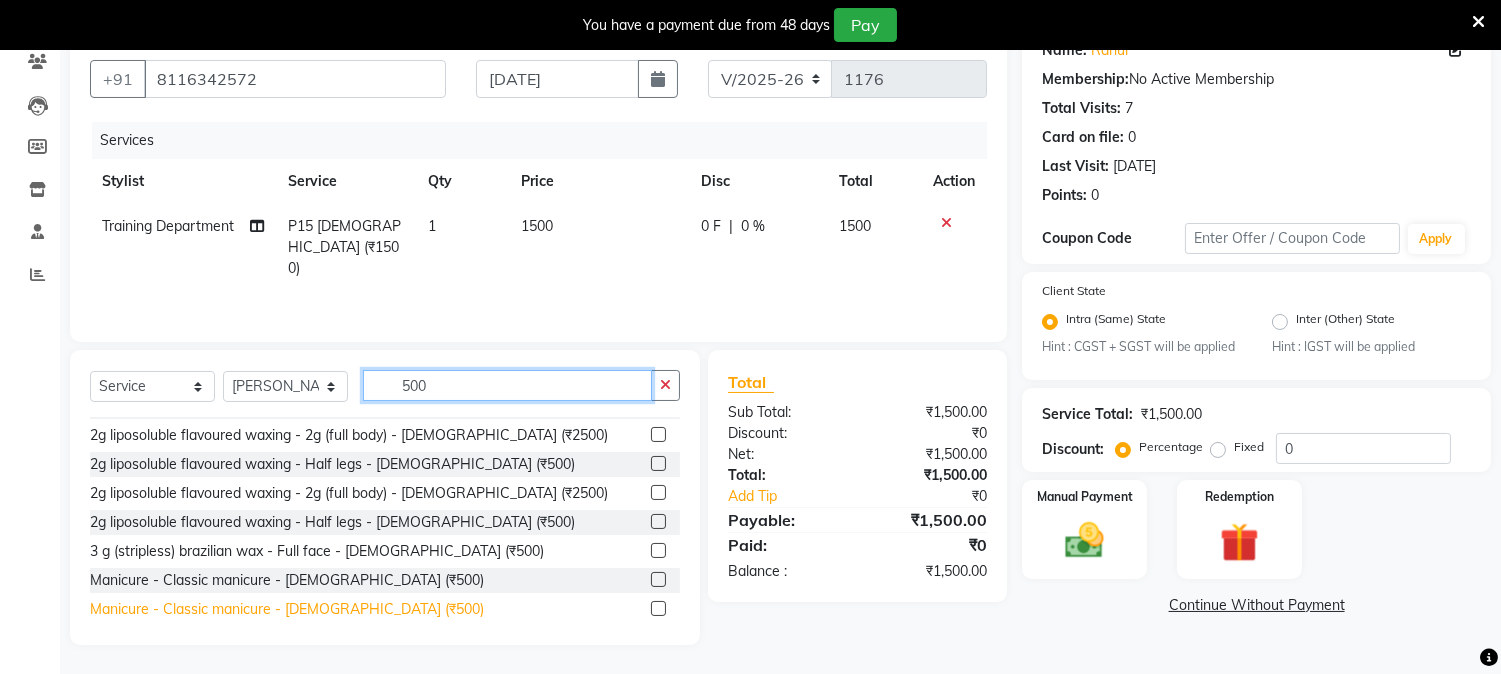 type on "500" 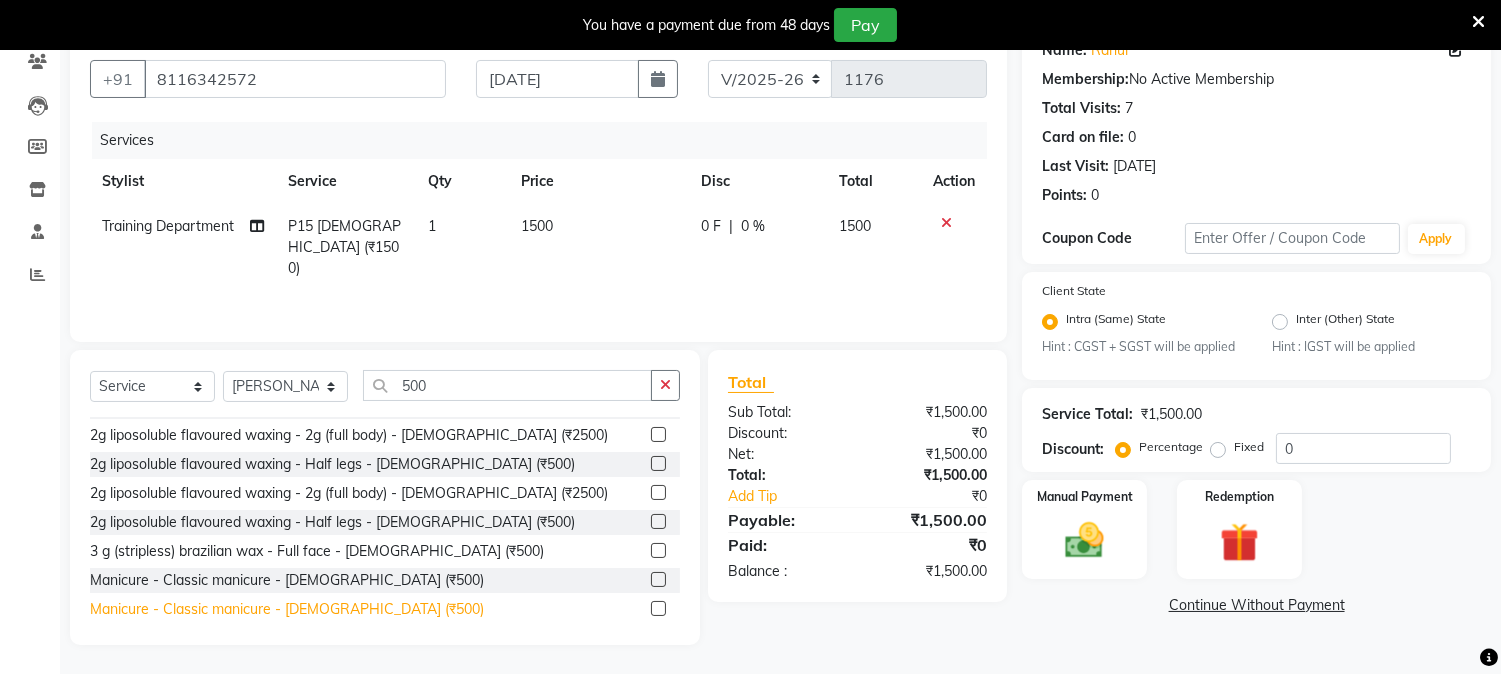 click on "Manicure - Classic  manicure - [DEMOGRAPHIC_DATA] (₹500)" 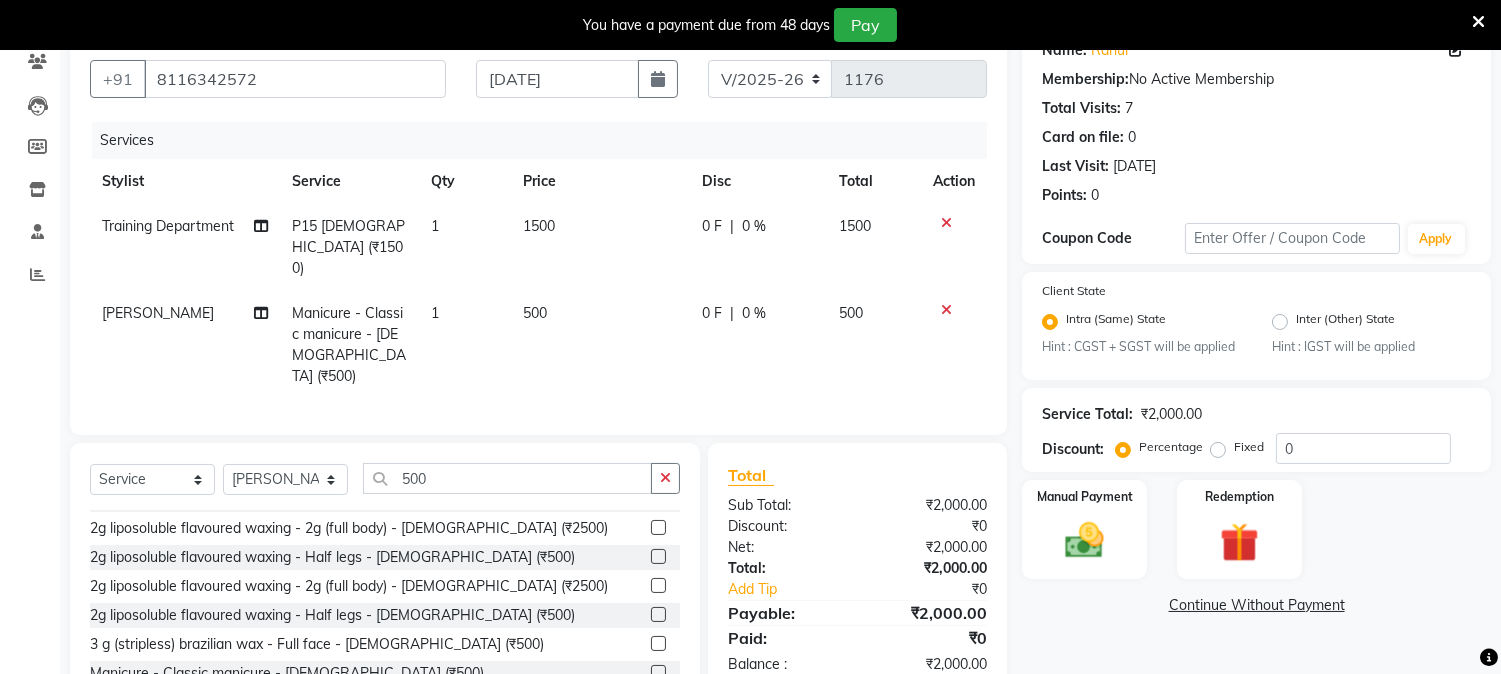 checkbox on "false" 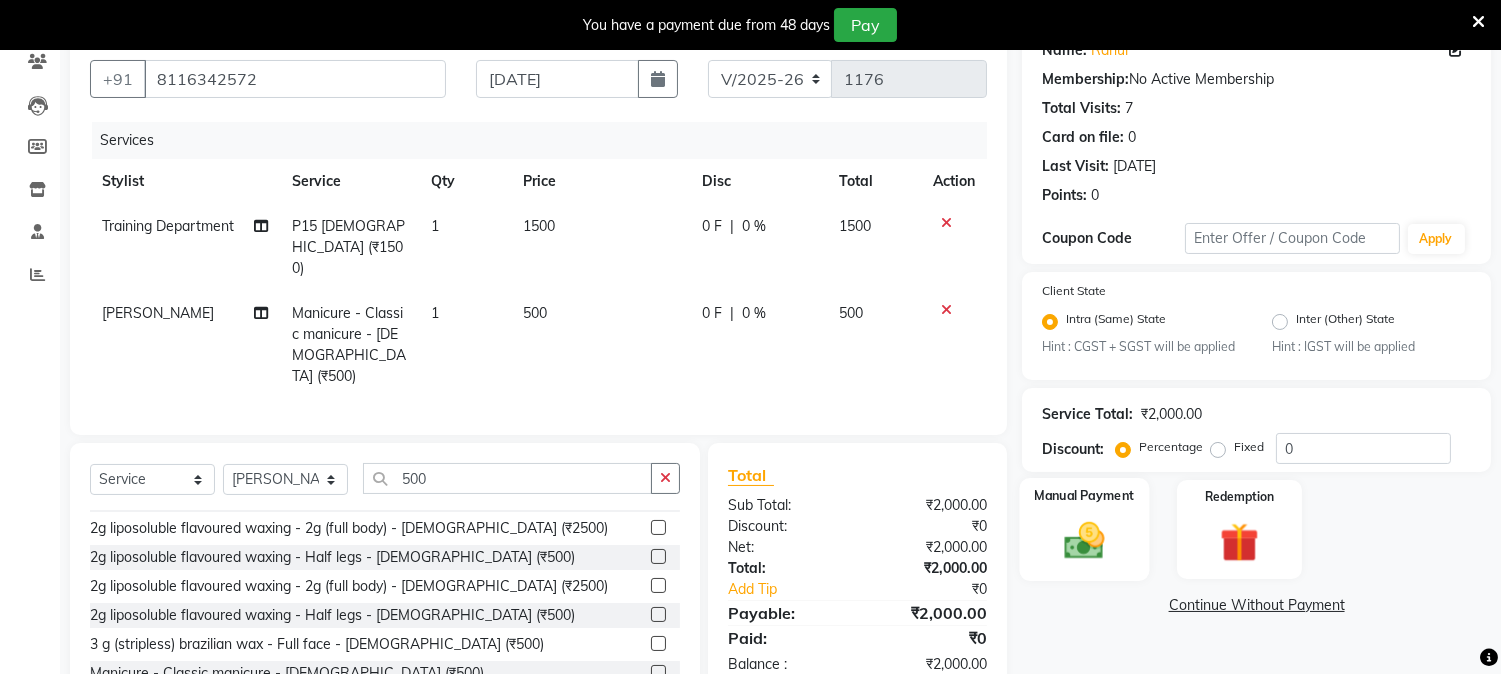 click 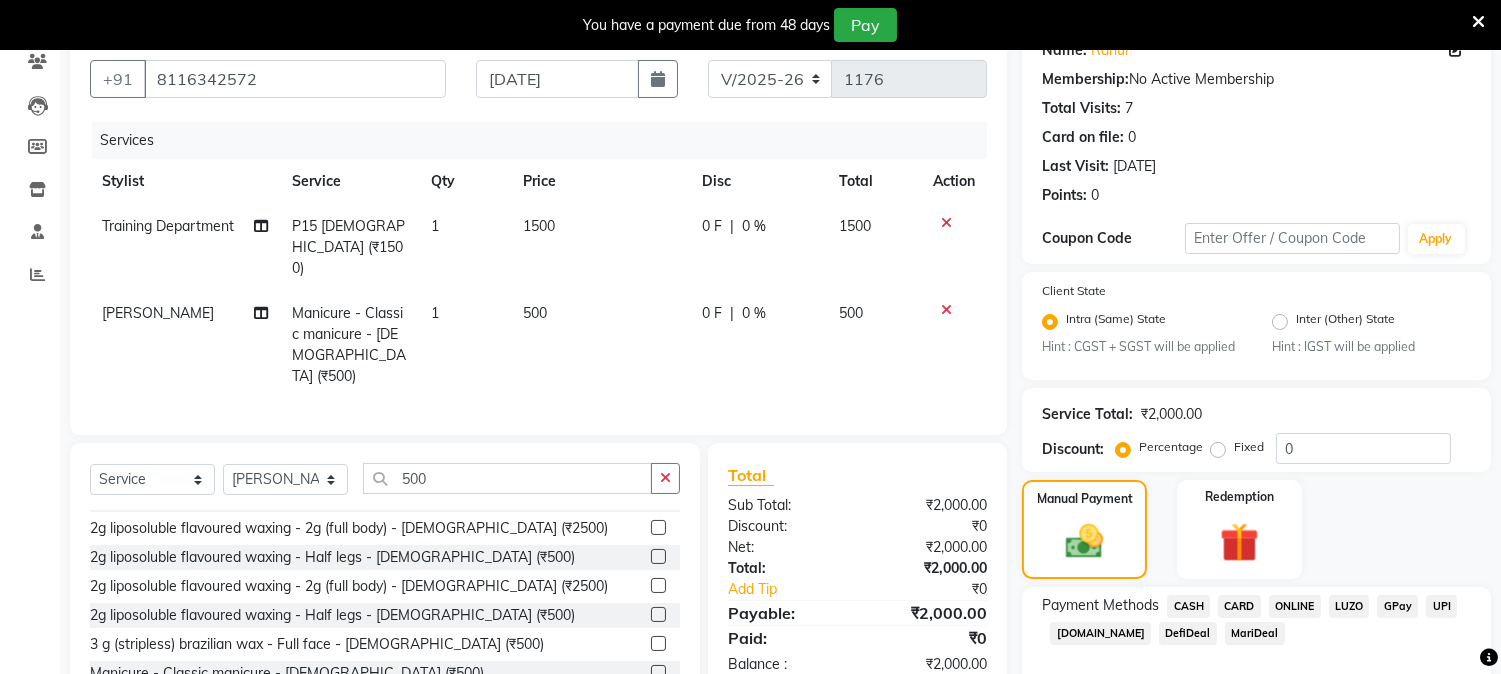 click on "CARD" 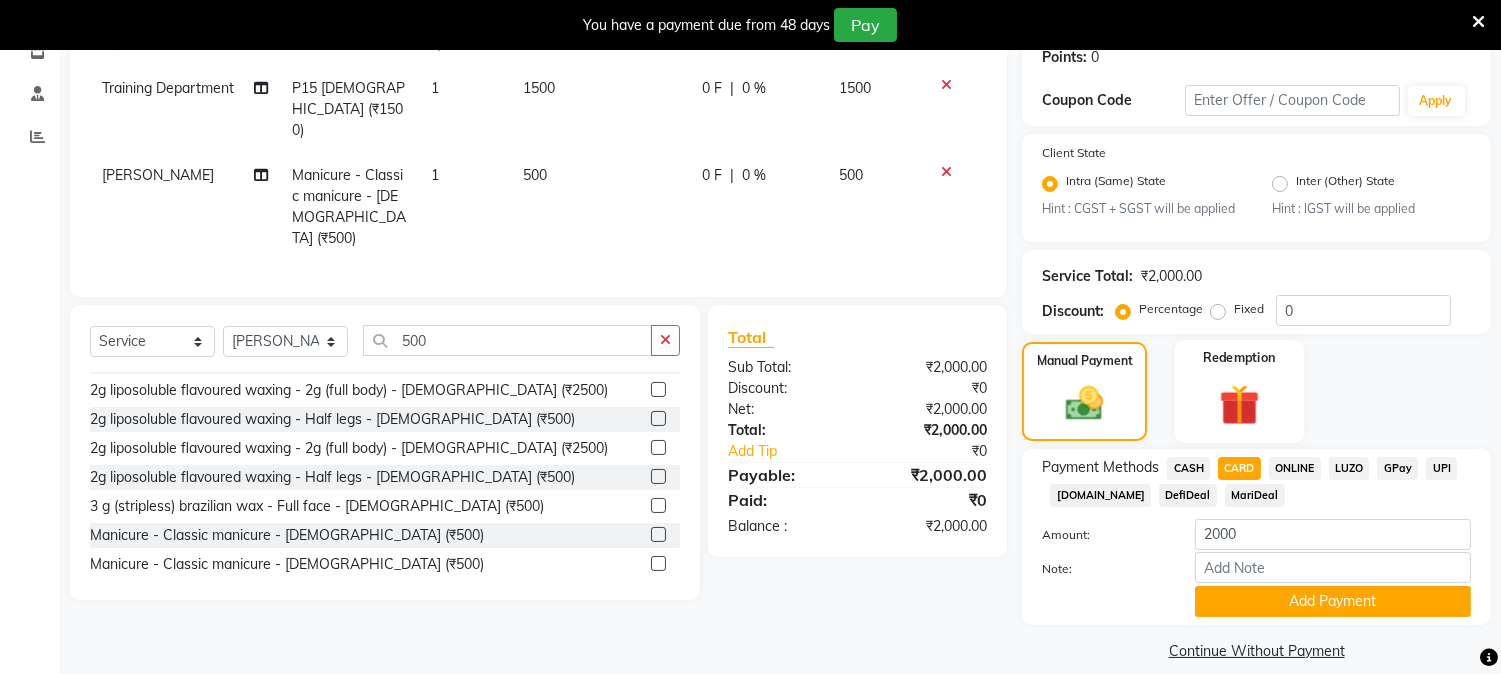 scroll, scrollTop: 336, scrollLeft: 0, axis: vertical 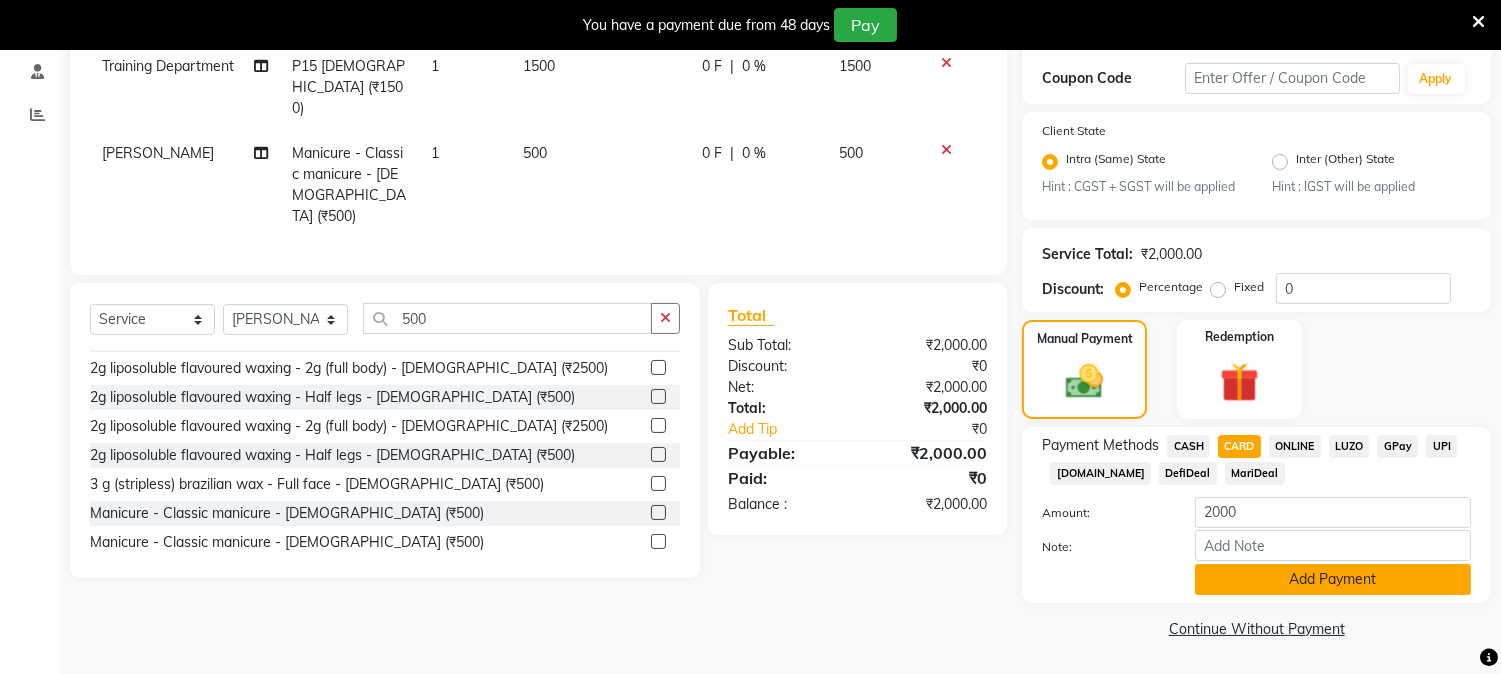 click on "Add Payment" 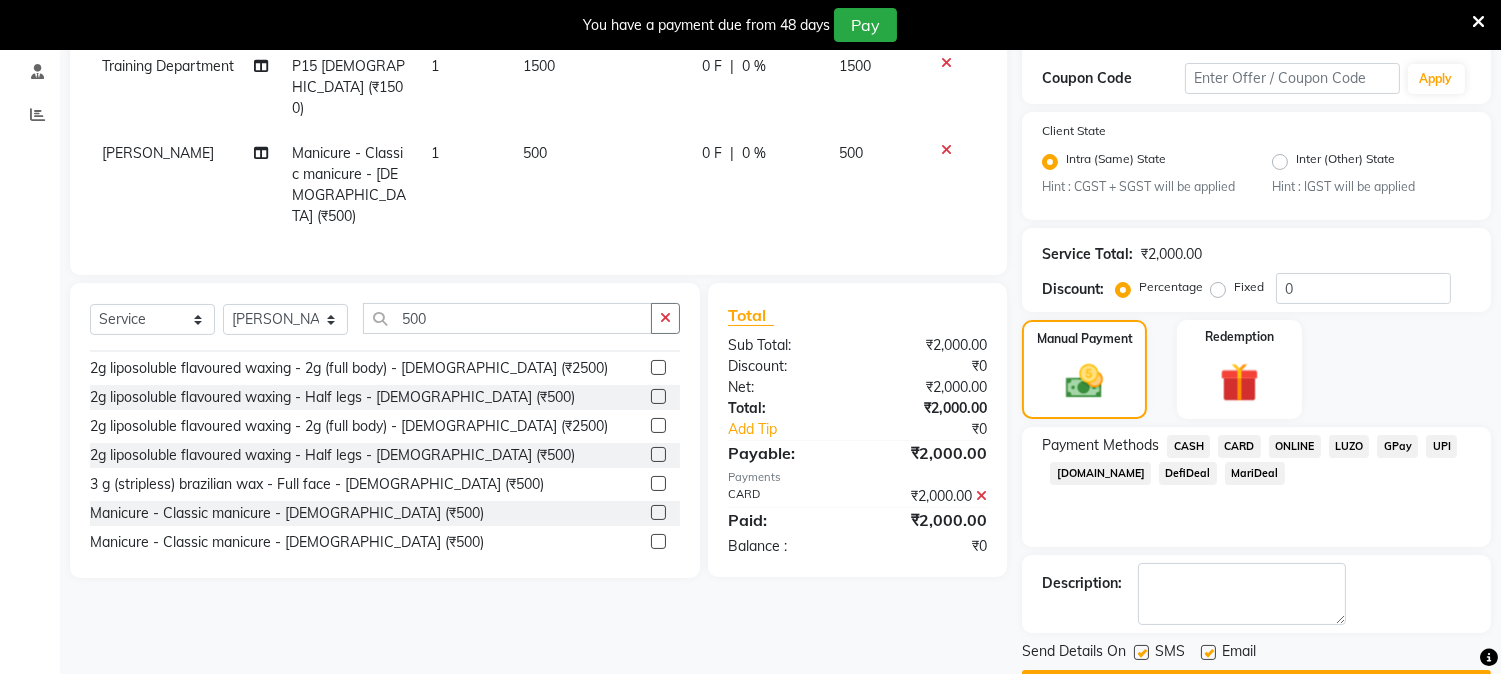 scroll, scrollTop: 393, scrollLeft: 0, axis: vertical 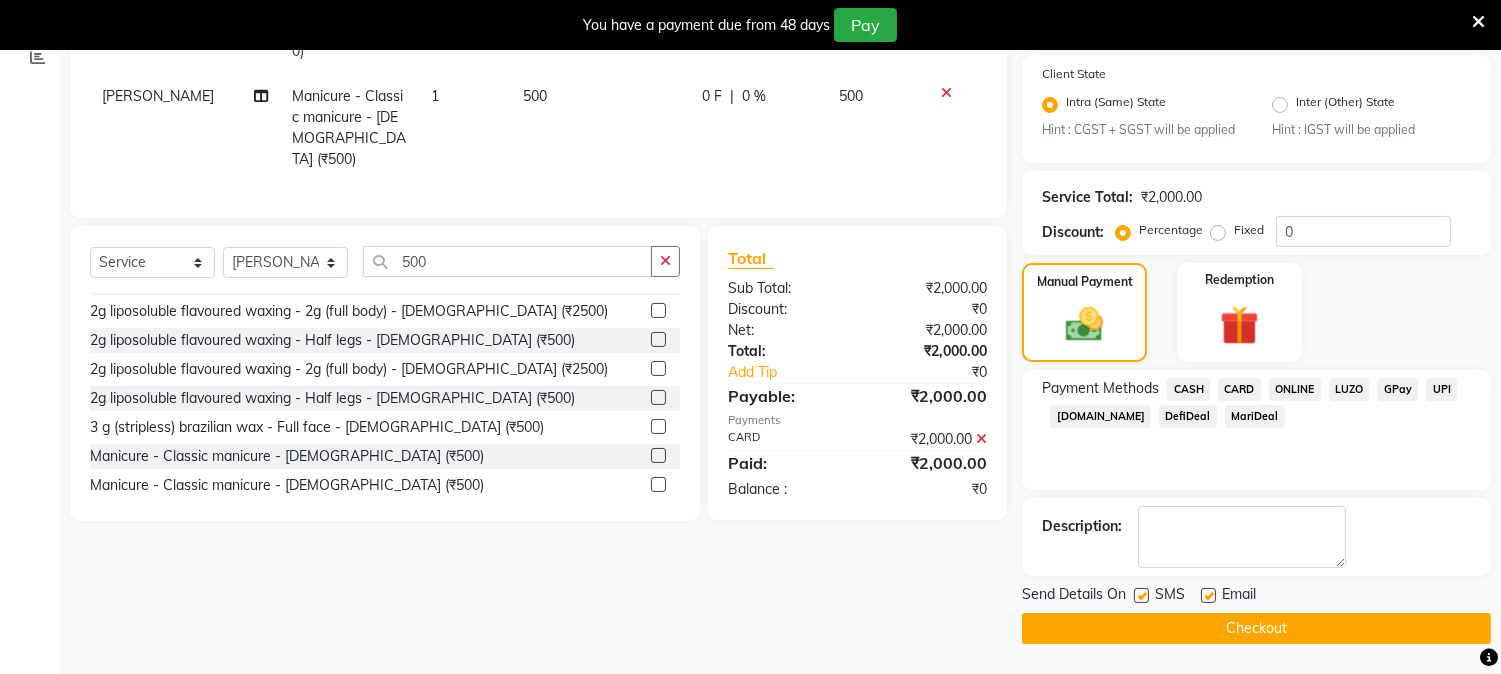 click 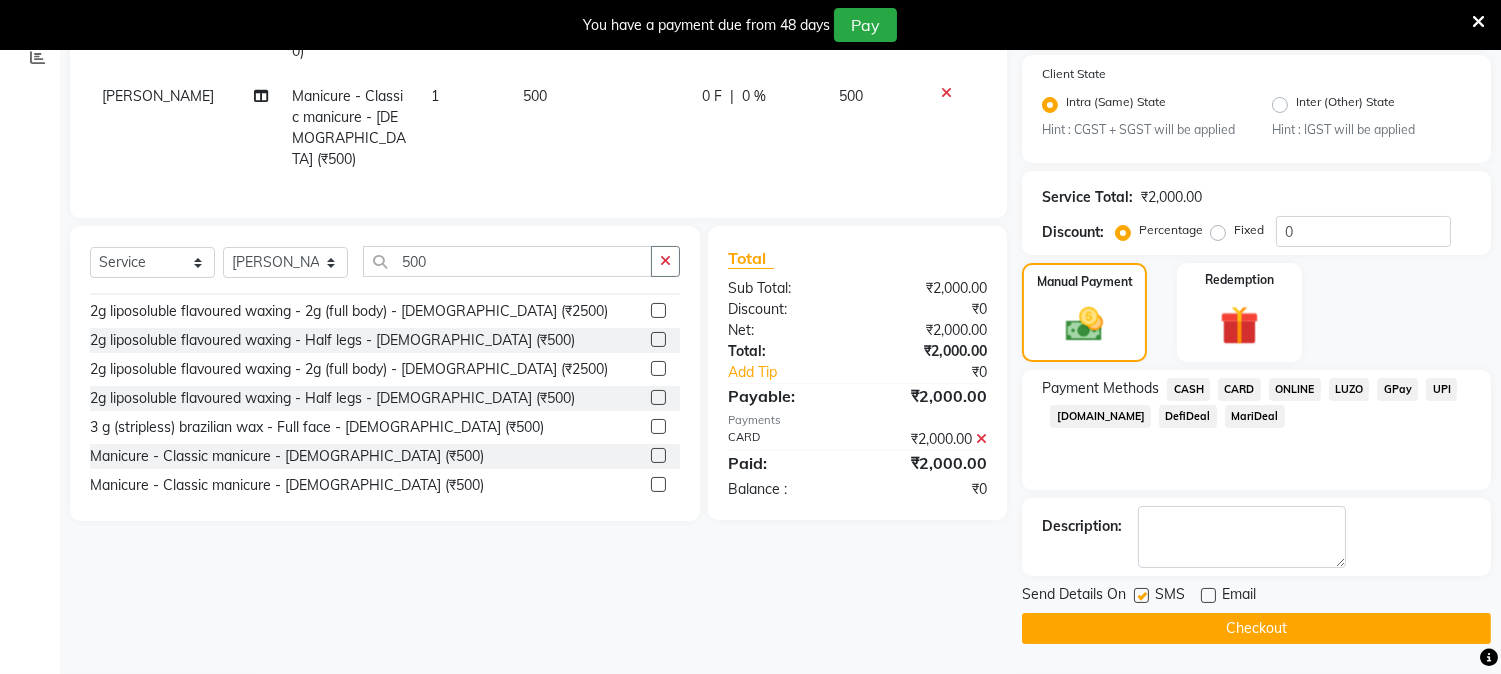 click 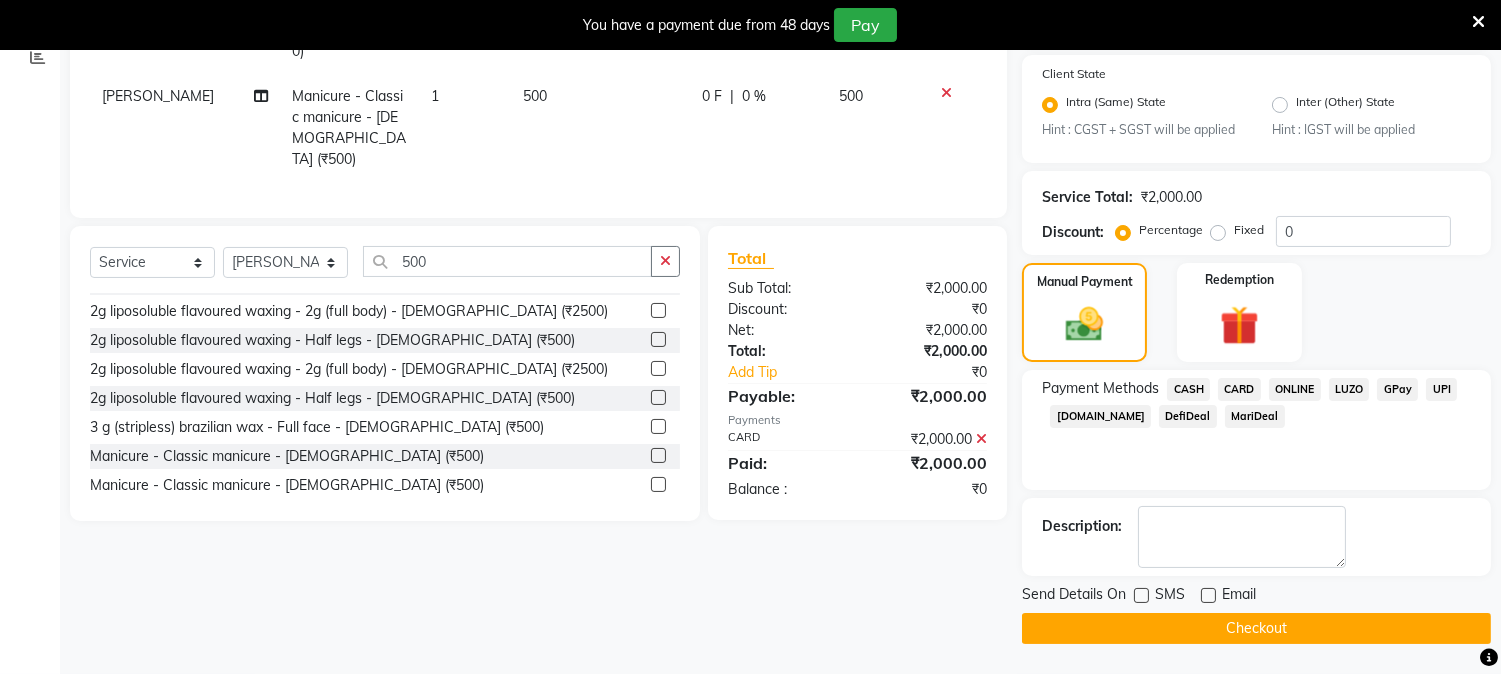 click on "Checkout" 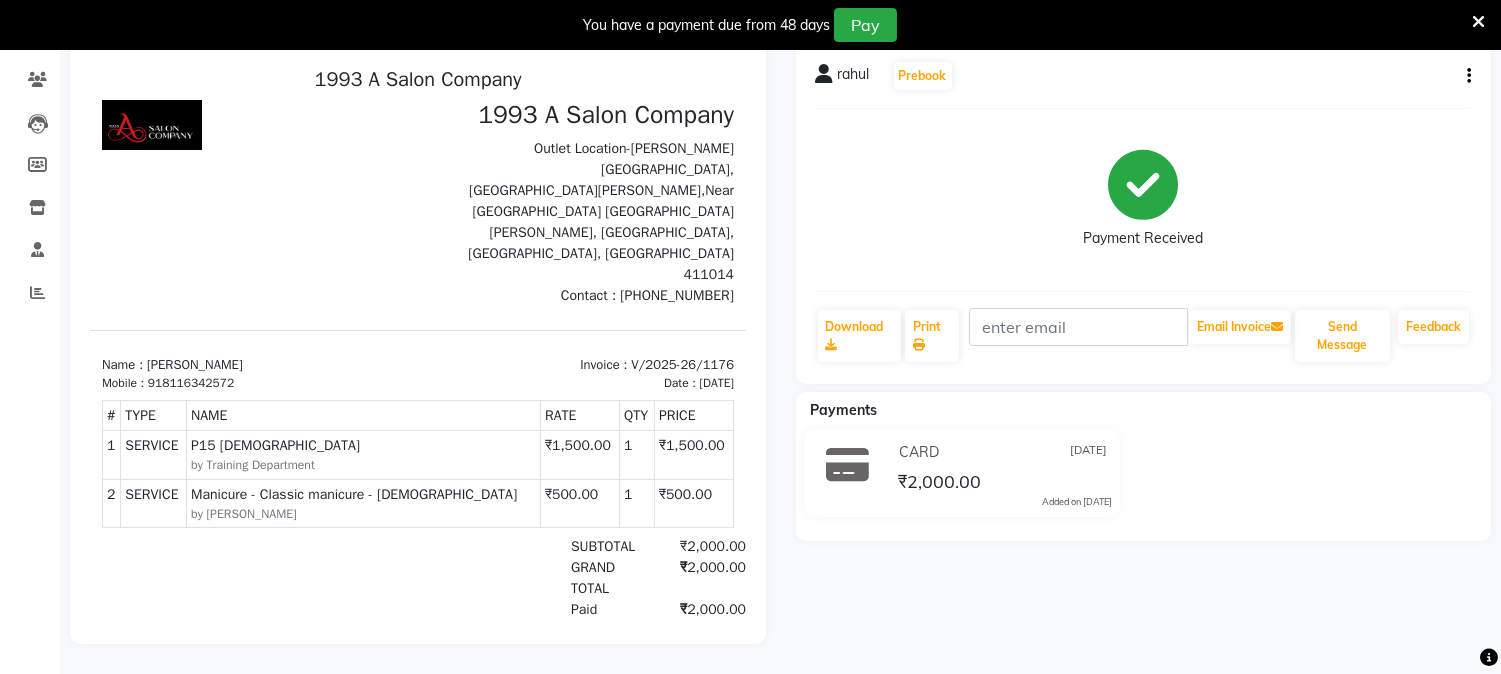 scroll, scrollTop: 0, scrollLeft: 0, axis: both 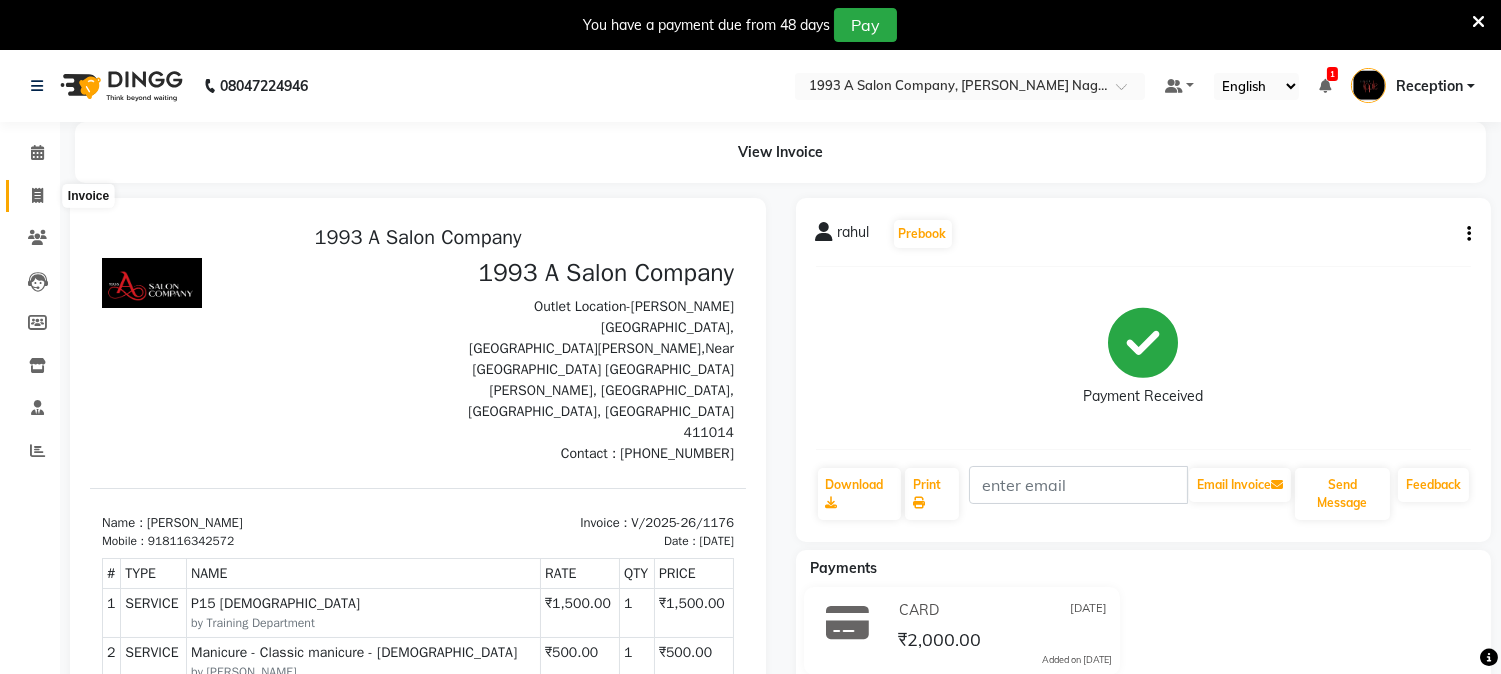 click 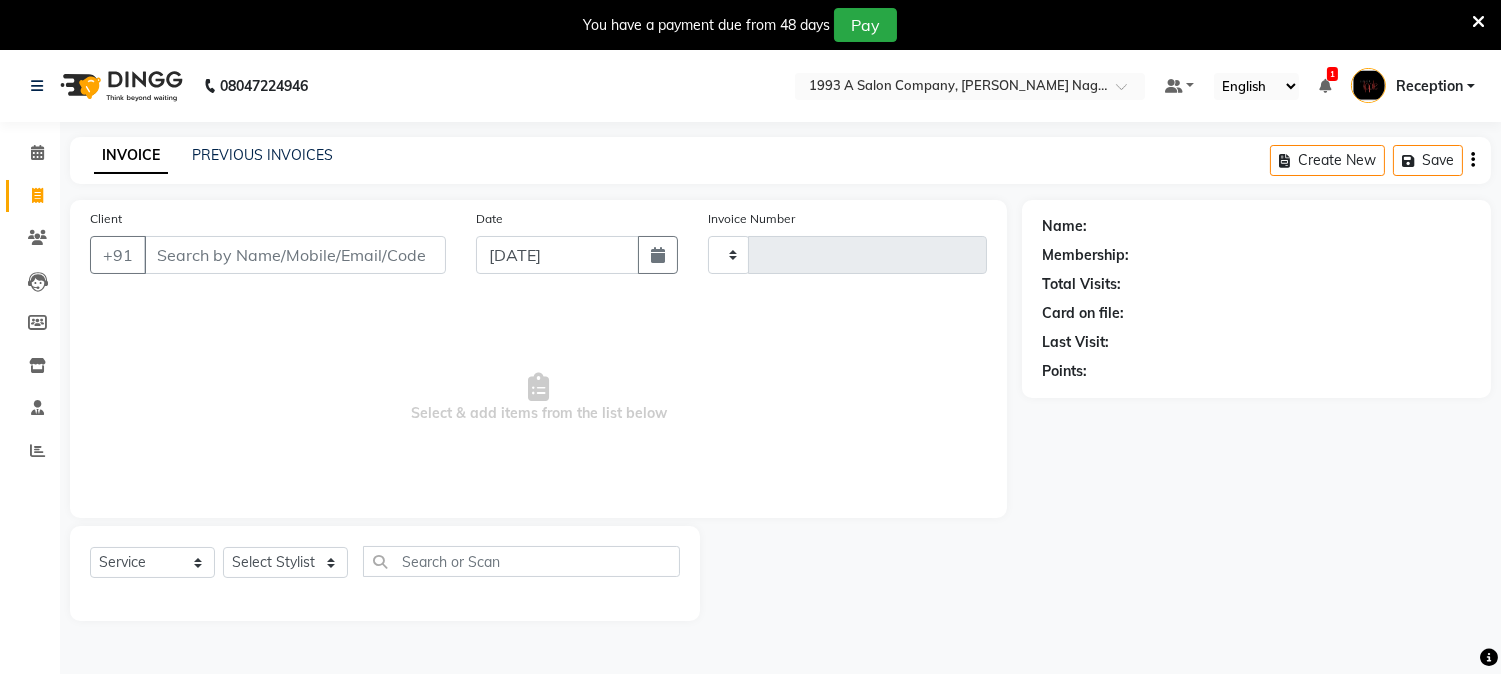scroll, scrollTop: 50, scrollLeft: 0, axis: vertical 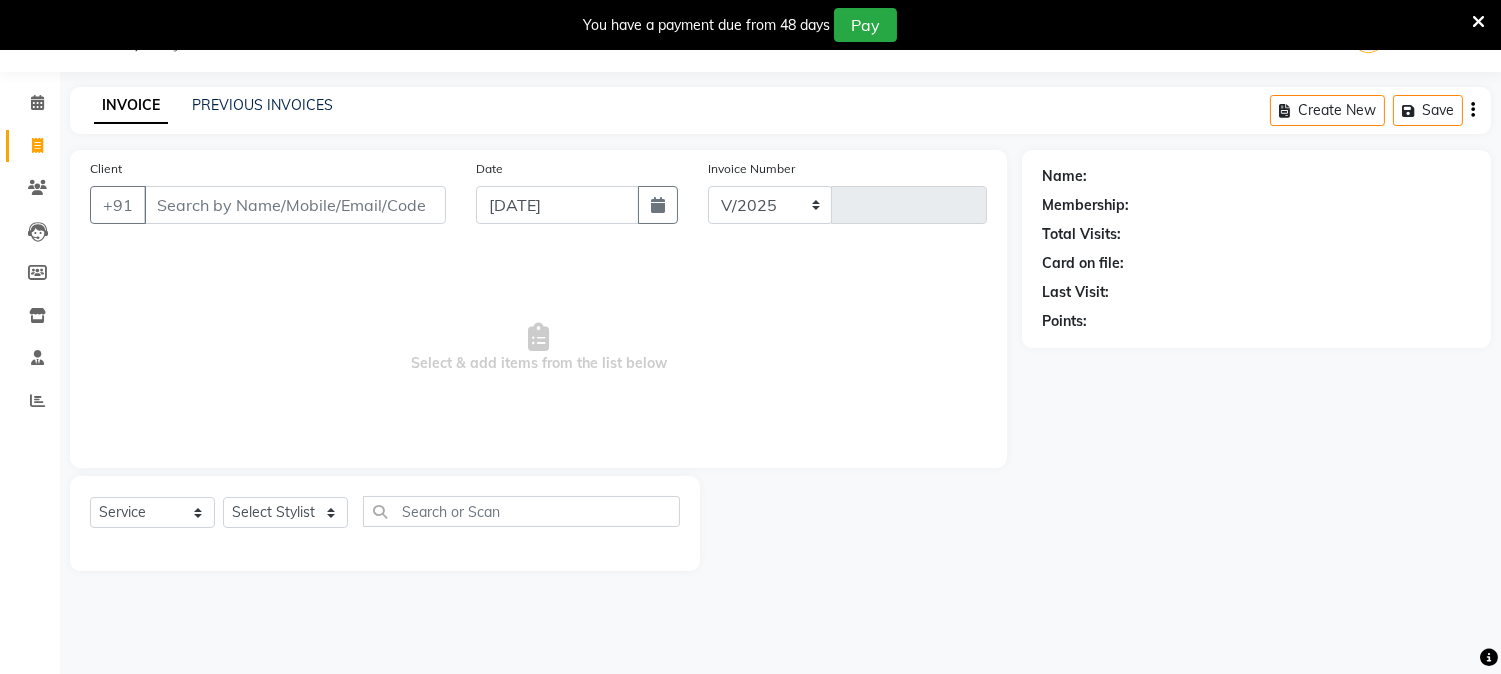 select on "144" 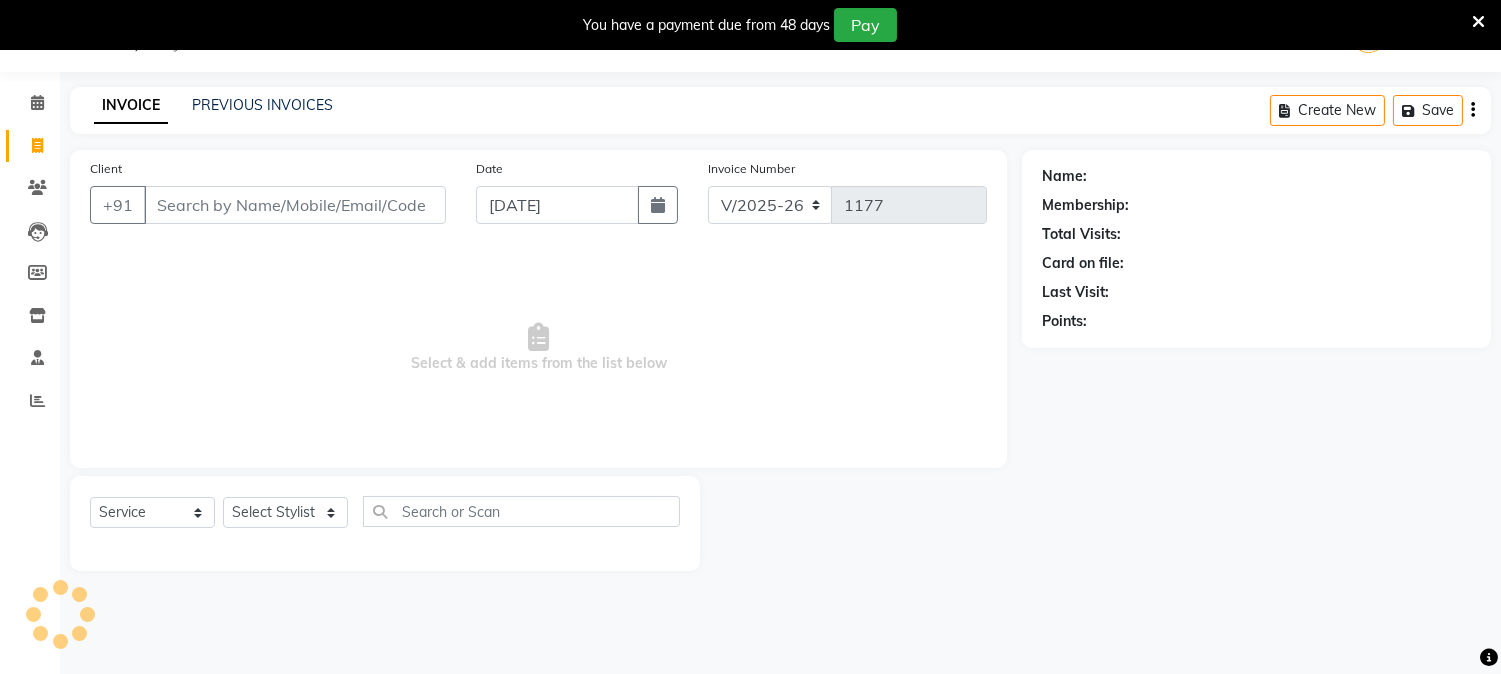 click on "Client" at bounding box center (295, 205) 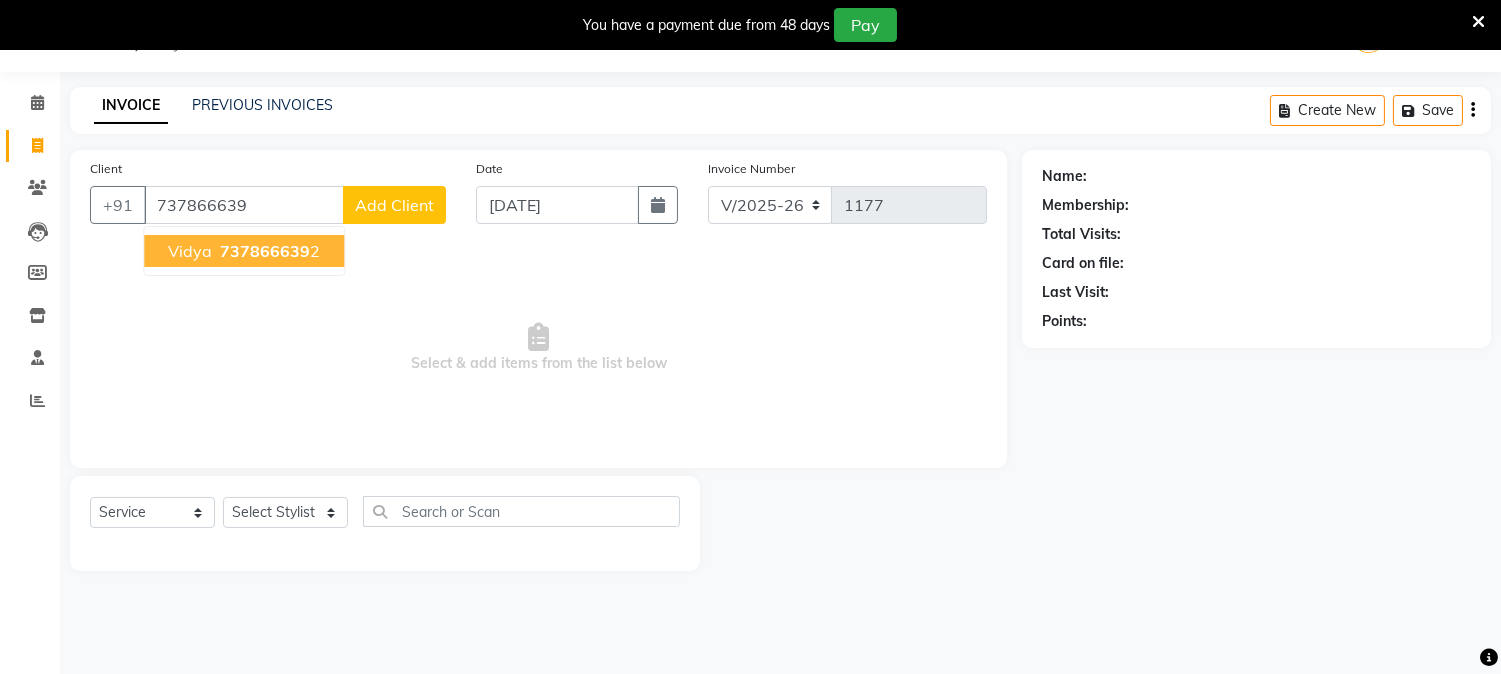 click on "737866639" at bounding box center [265, 251] 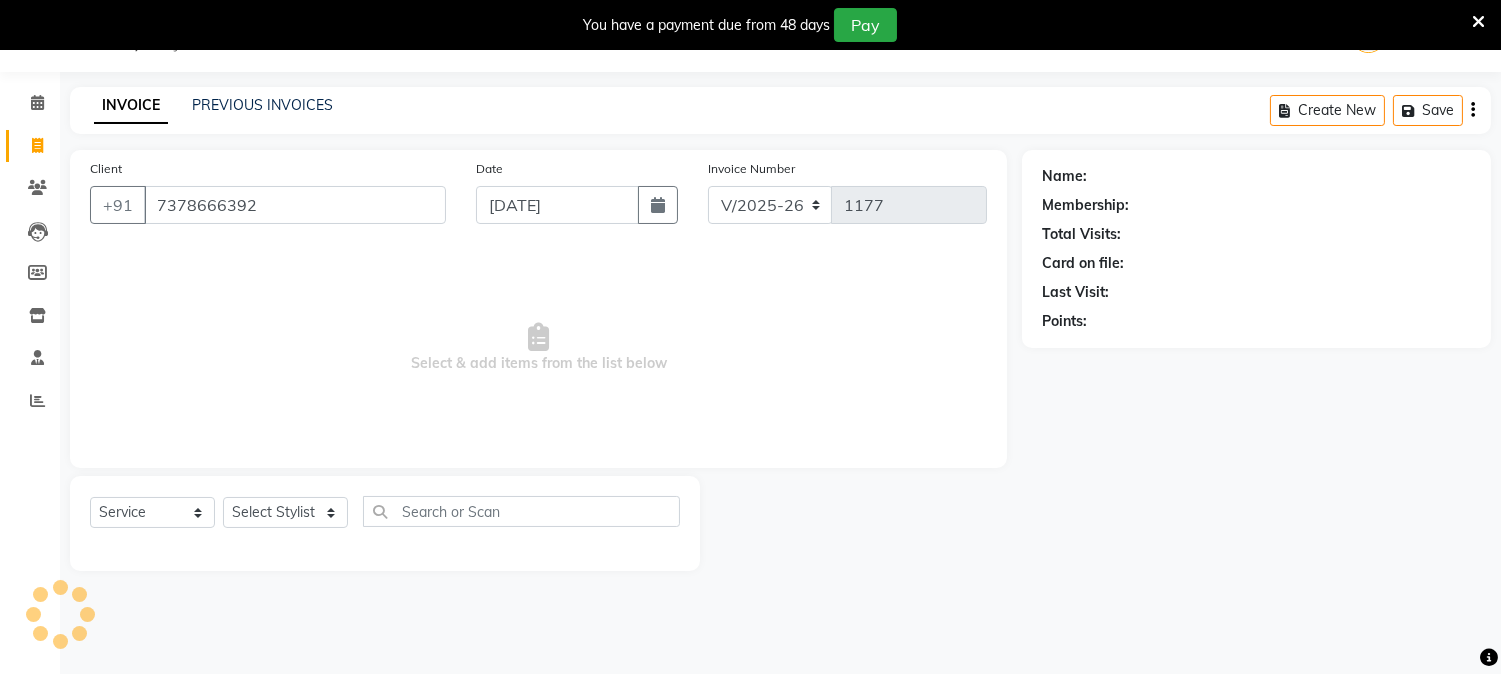 type on "7378666392" 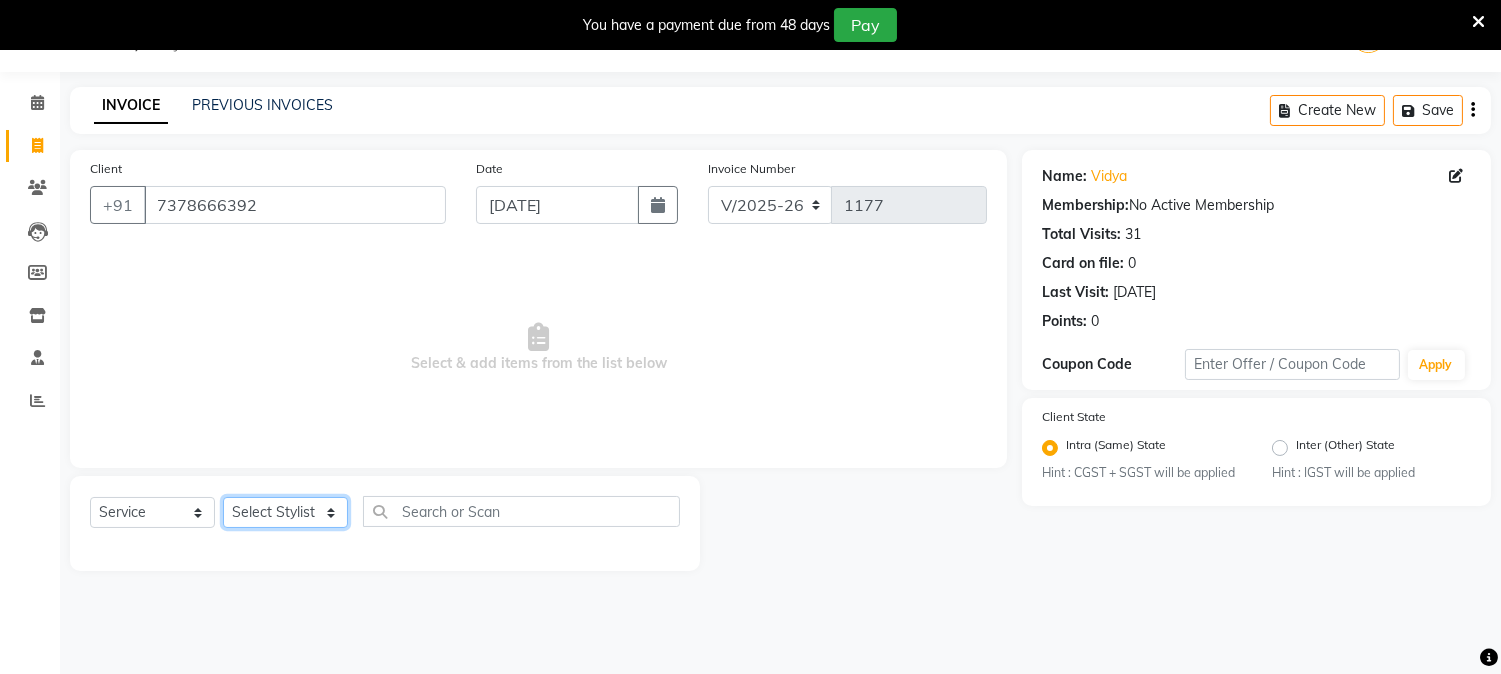 click on "Select Stylist [PERSON_NAME] Mane [PERSON_NAME] [PERSON_NAME]  Reception  [PERSON_NAME] Training Department [PERSON_NAME] [PERSON_NAME] Sir" 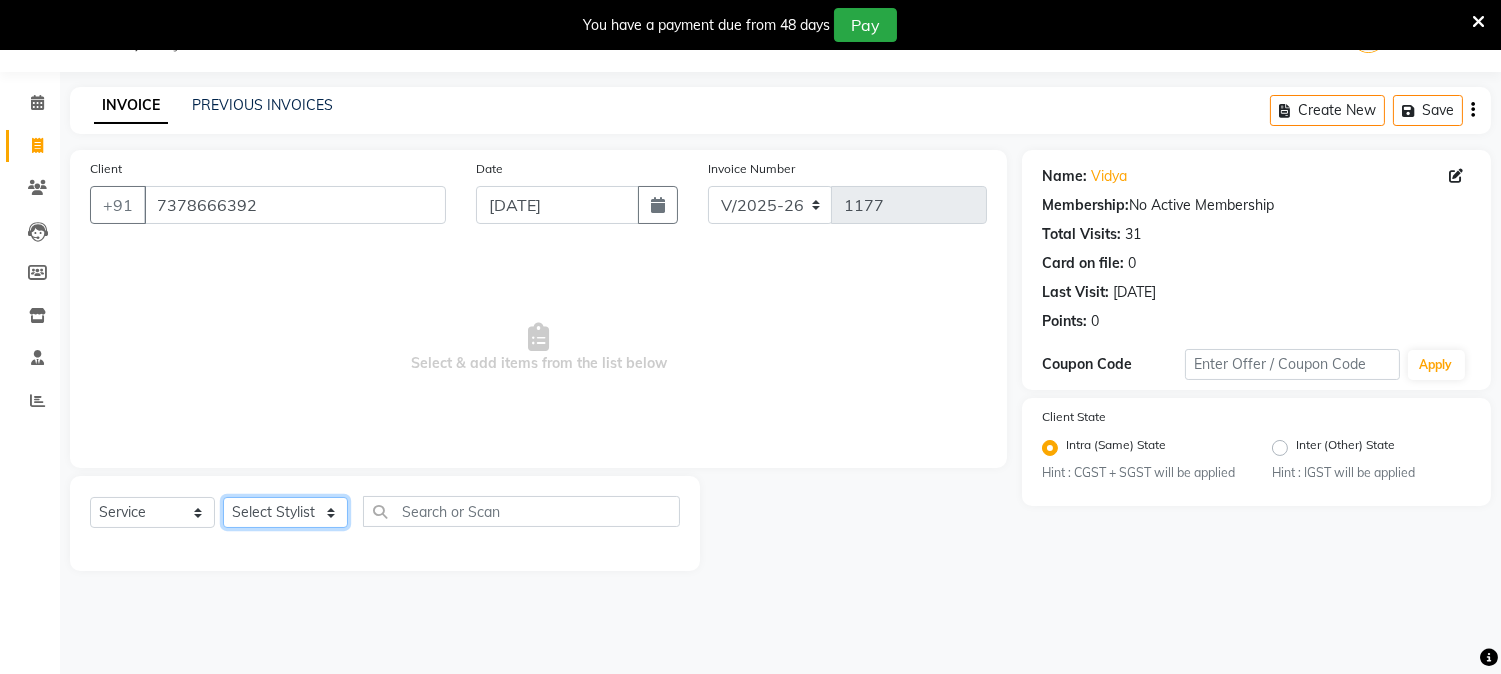 select on "14213" 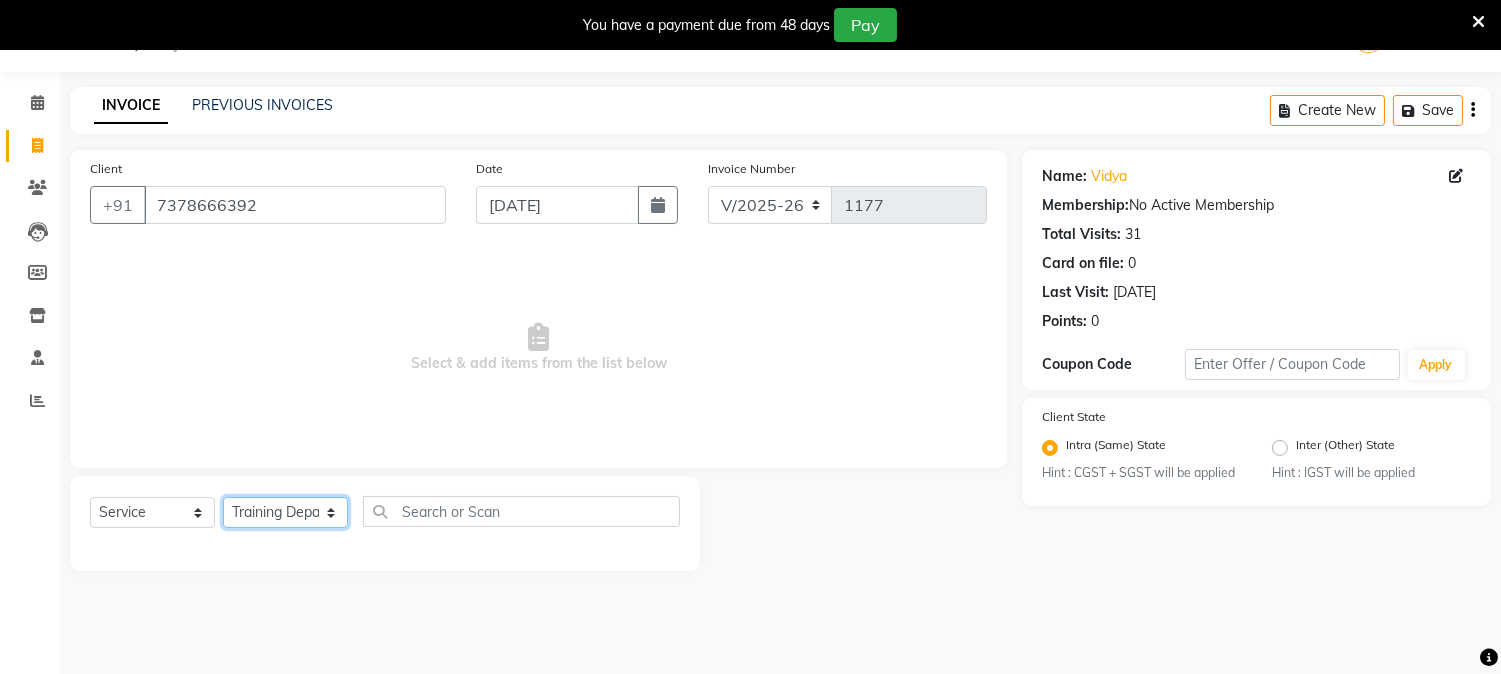 click on "Select Stylist [PERSON_NAME] Mane [PERSON_NAME] [PERSON_NAME]  Reception  [PERSON_NAME] Training Department [PERSON_NAME] [PERSON_NAME] Sir" 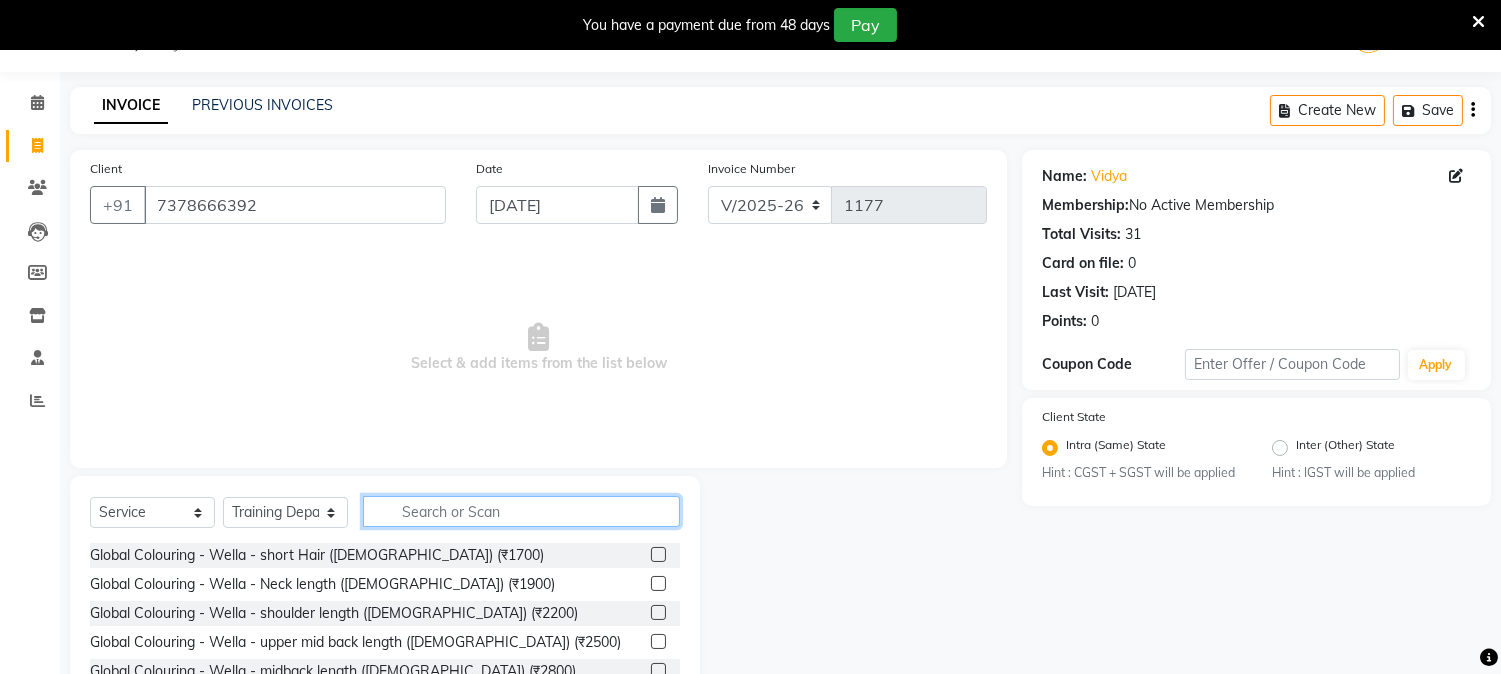 click 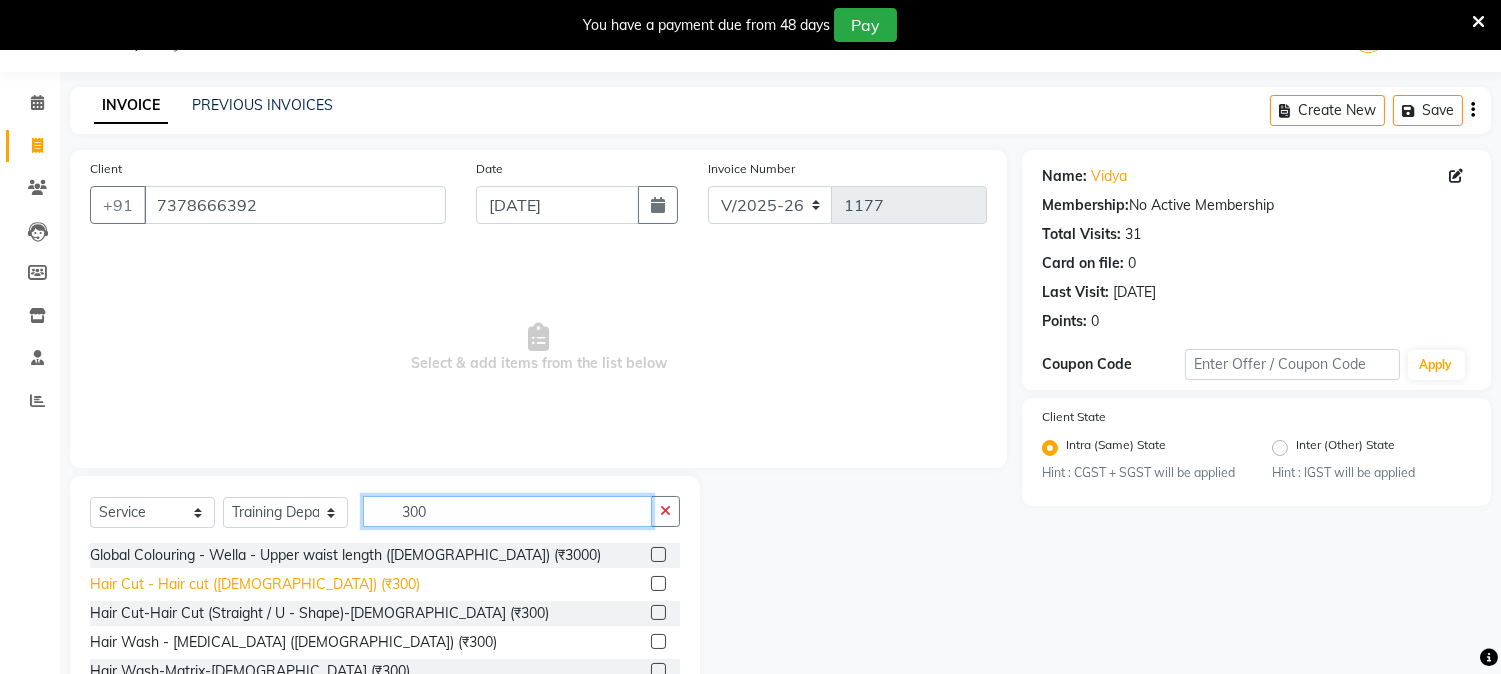 type on "300" 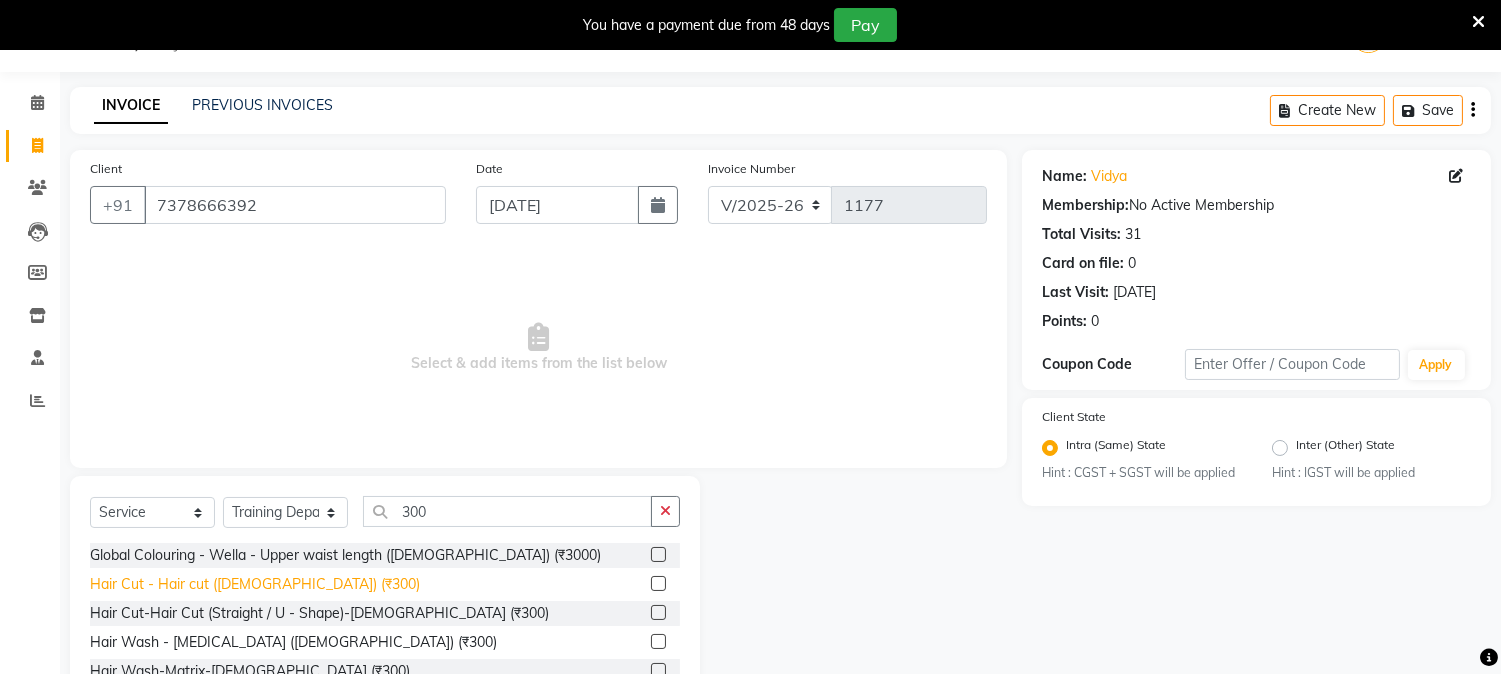 click on "Hair Cut - Hair cut ([DEMOGRAPHIC_DATA]) (₹300)" 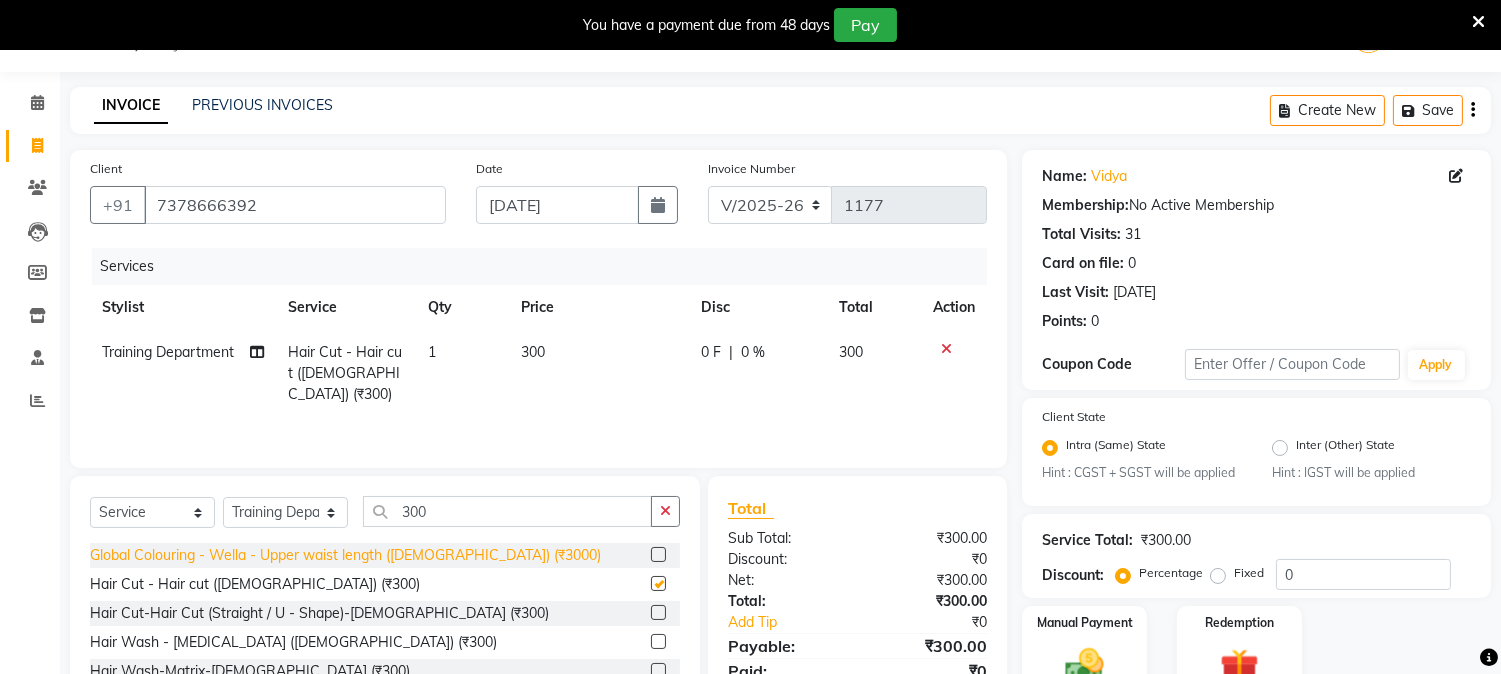 checkbox on "false" 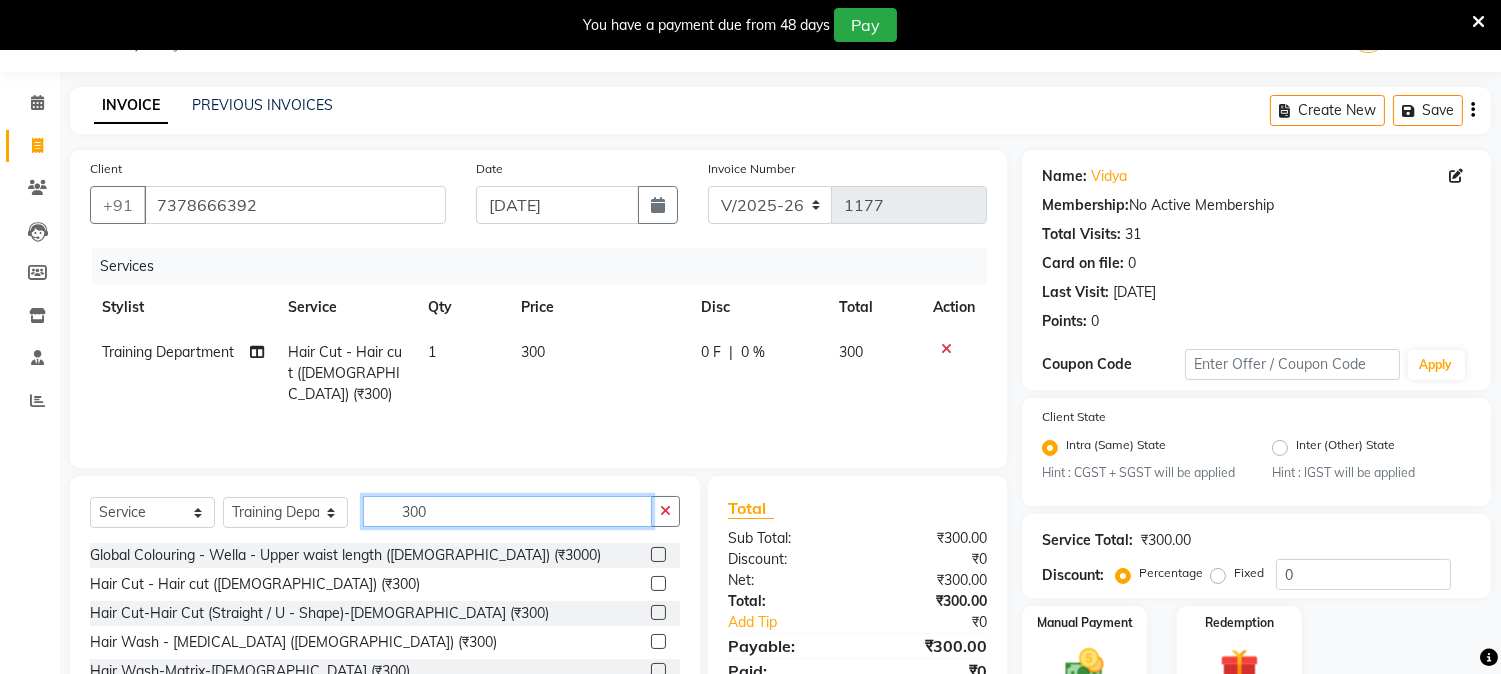 click on "300" 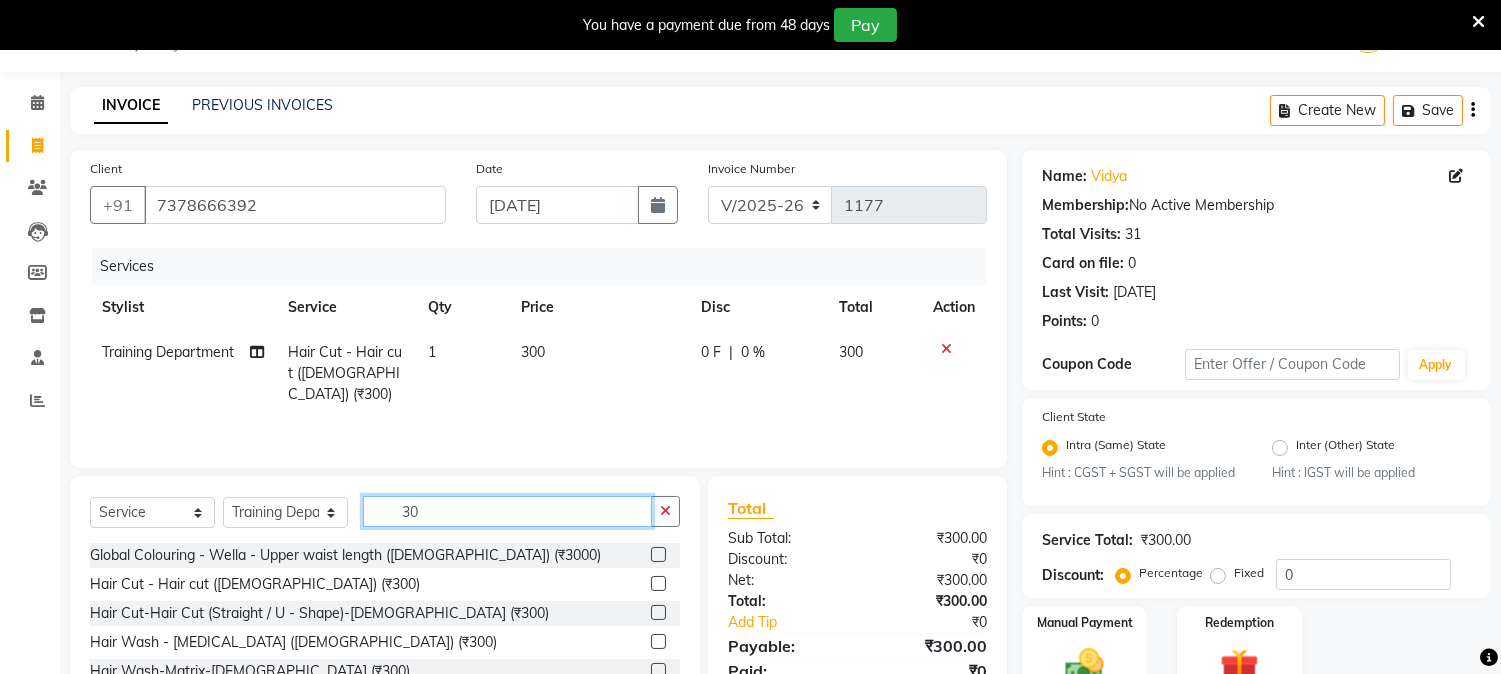 type on "3" 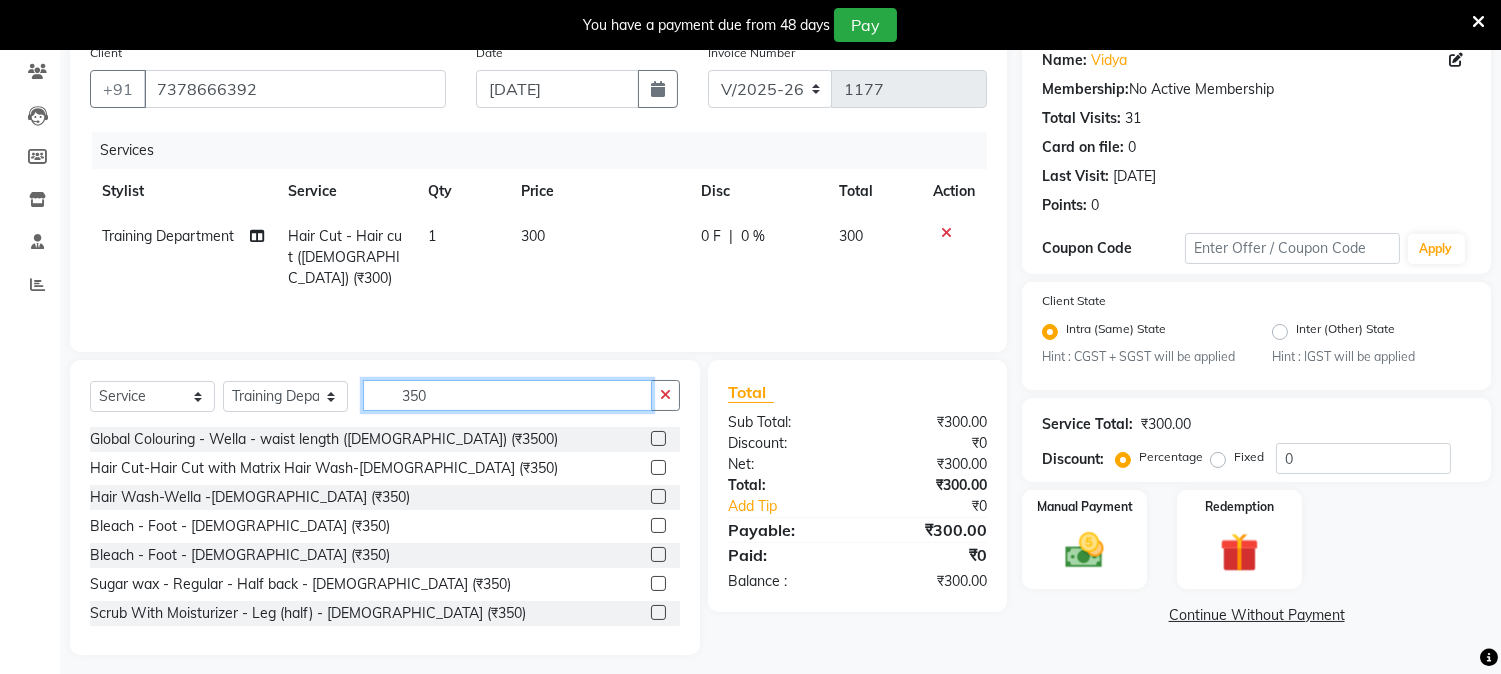 scroll, scrollTop: 176, scrollLeft: 0, axis: vertical 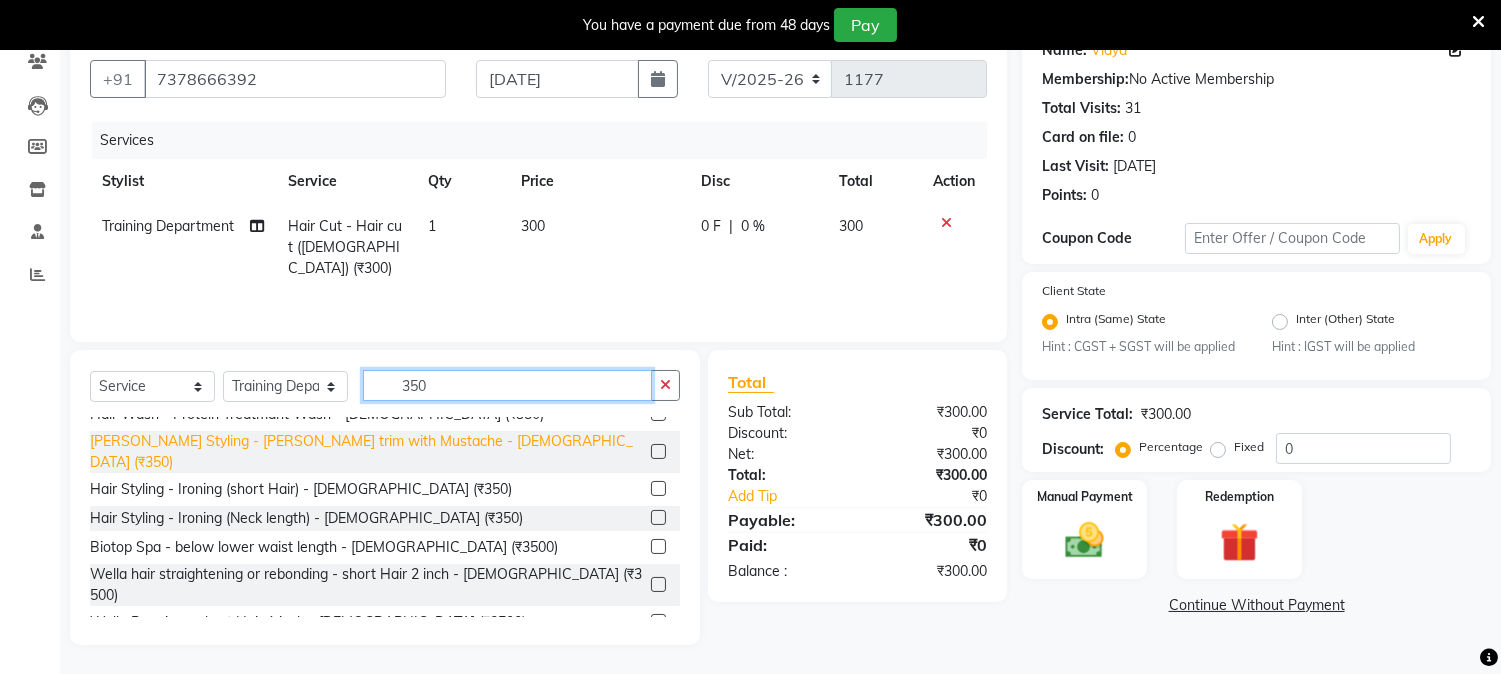 type on "350" 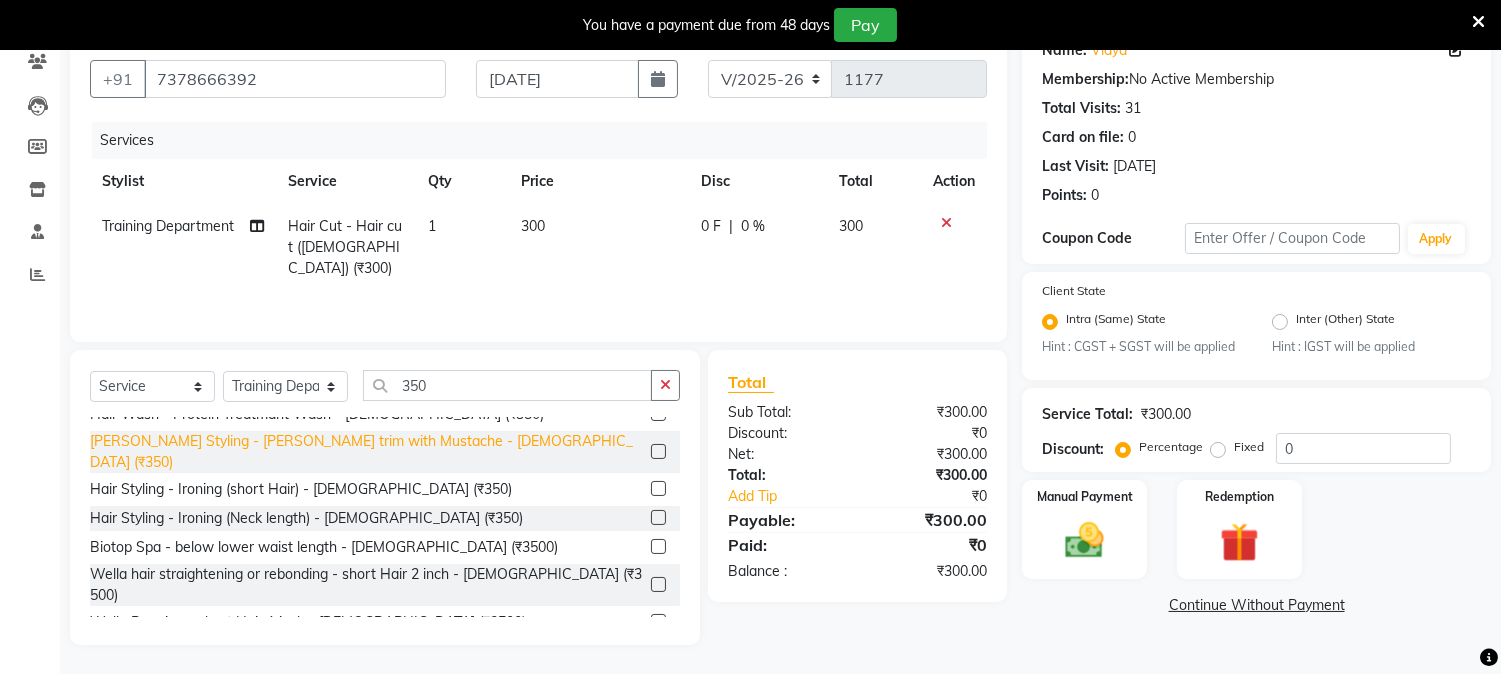 click on "[PERSON_NAME] Styling - [PERSON_NAME] trim with Mustache - [DEMOGRAPHIC_DATA] (₹350)" 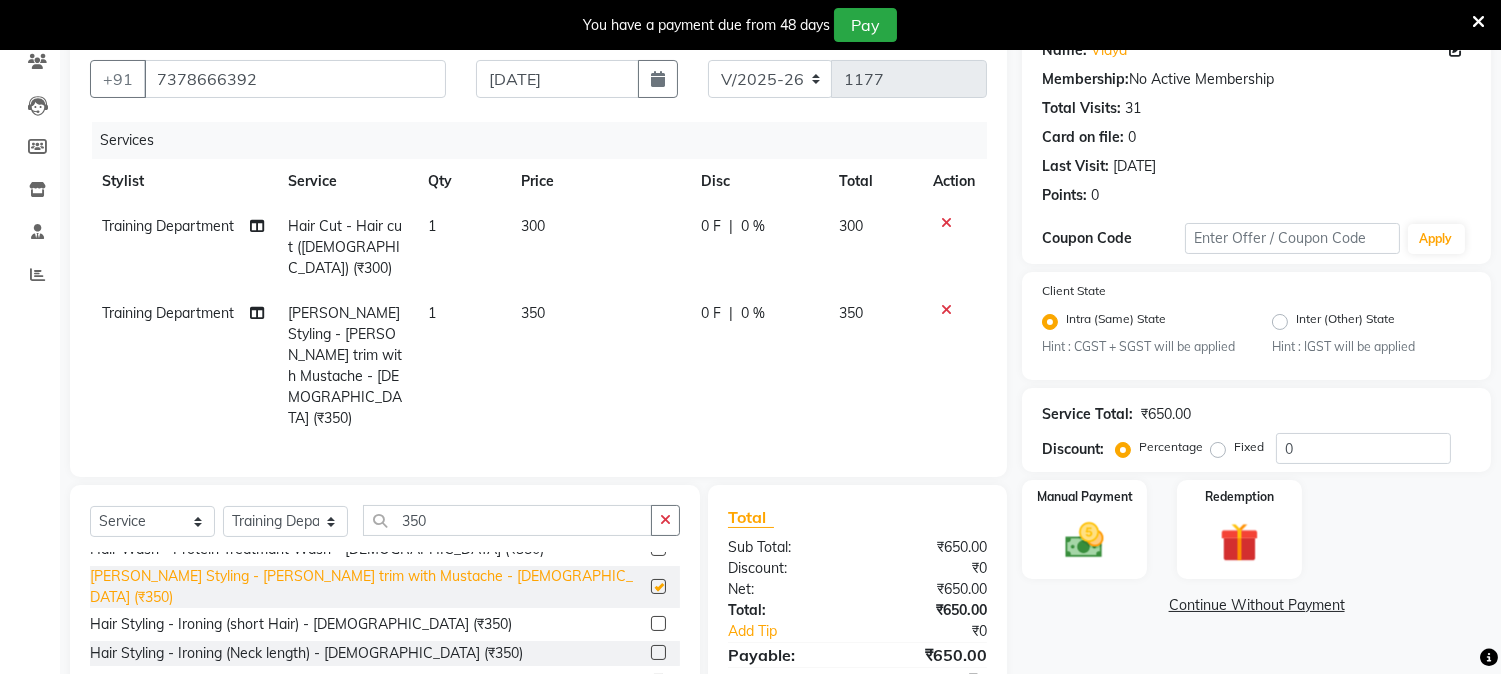 checkbox on "false" 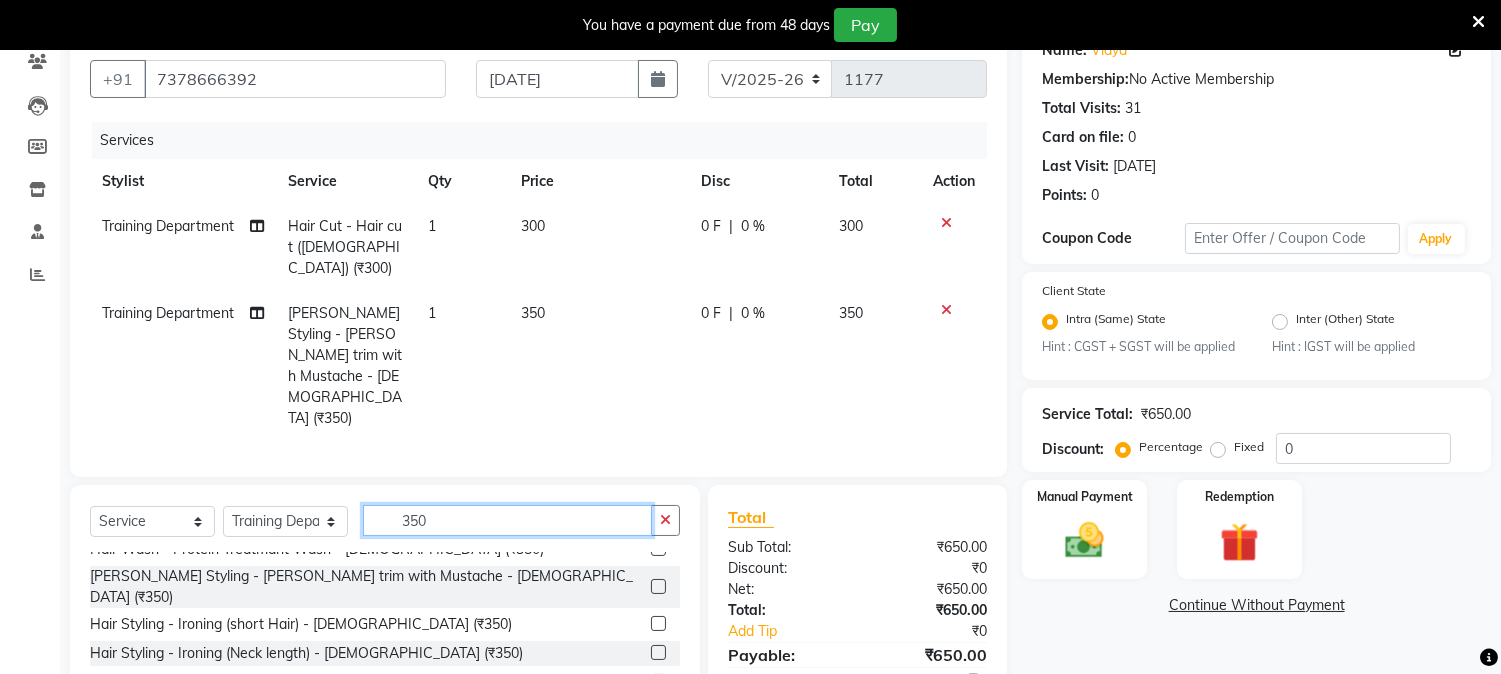 click on "350" 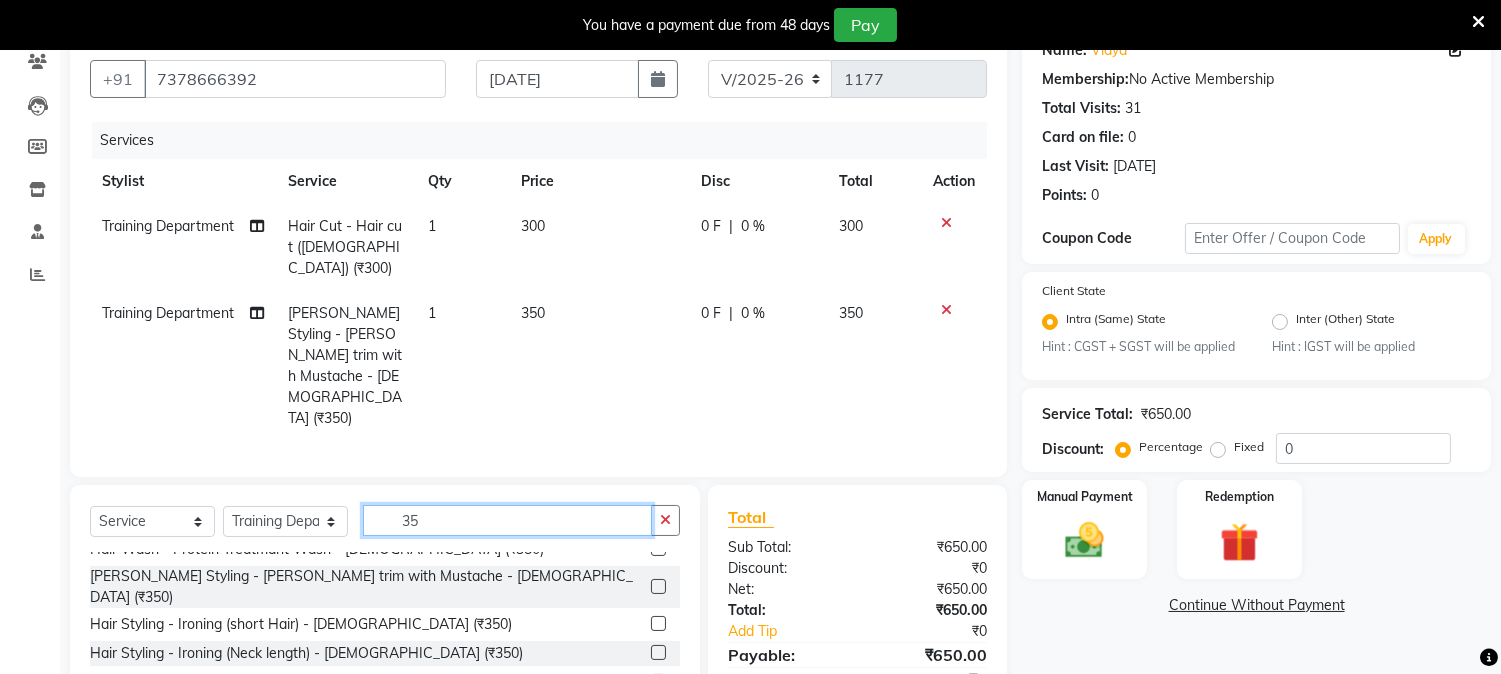 type on "3" 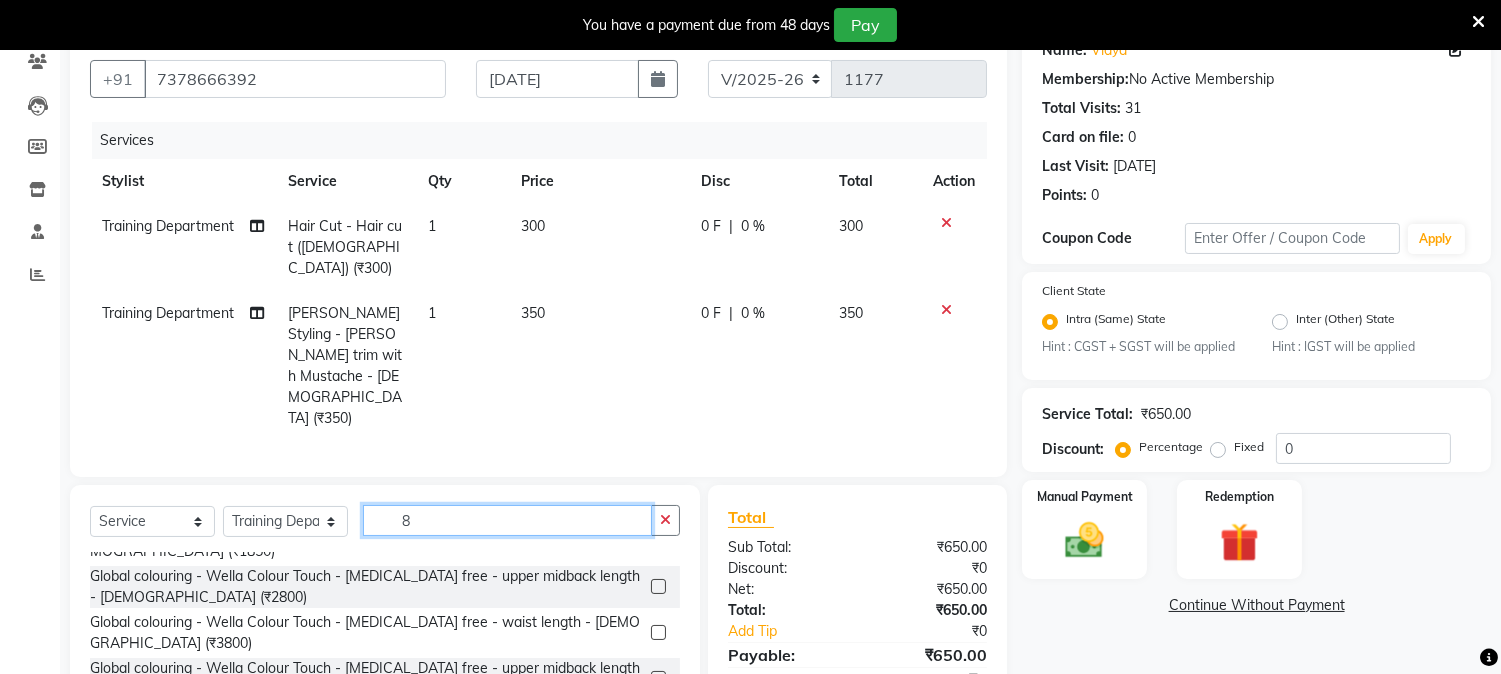 scroll, scrollTop: 0, scrollLeft: 0, axis: both 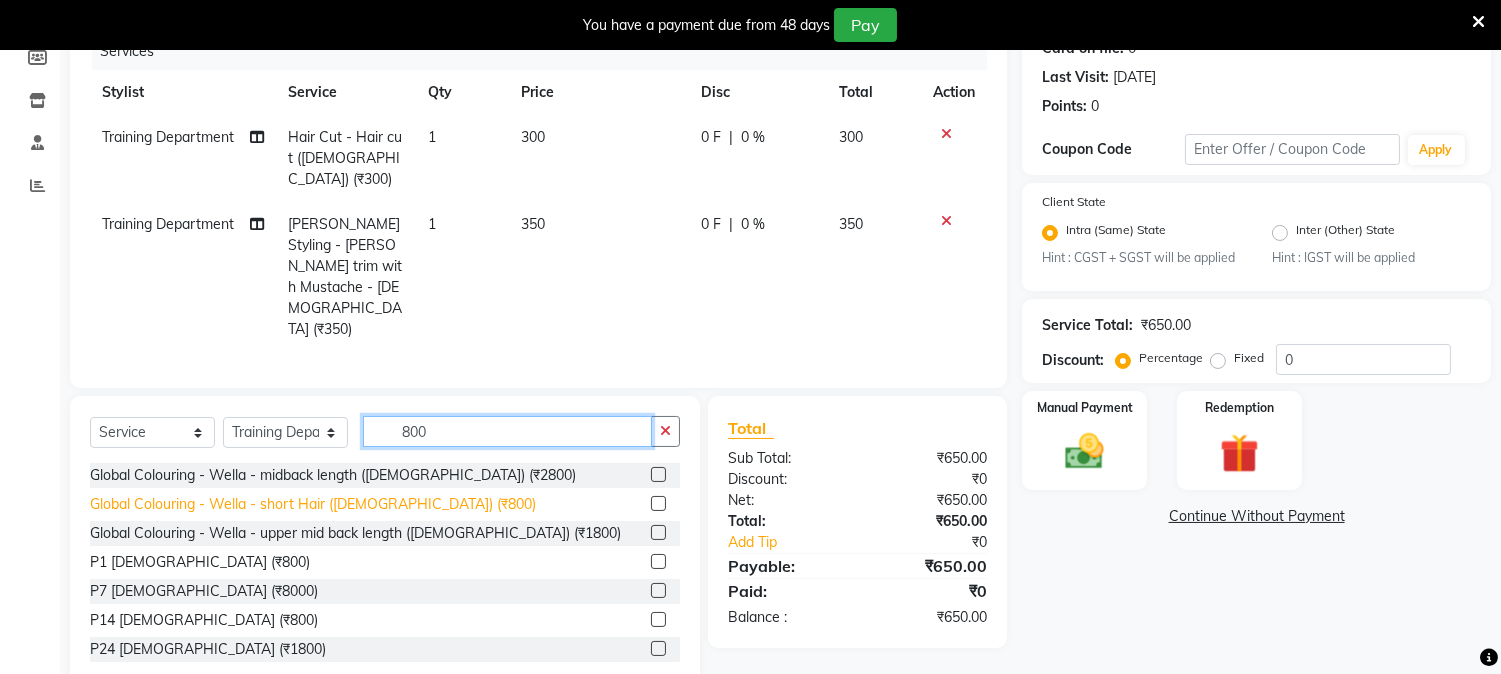 type on "800" 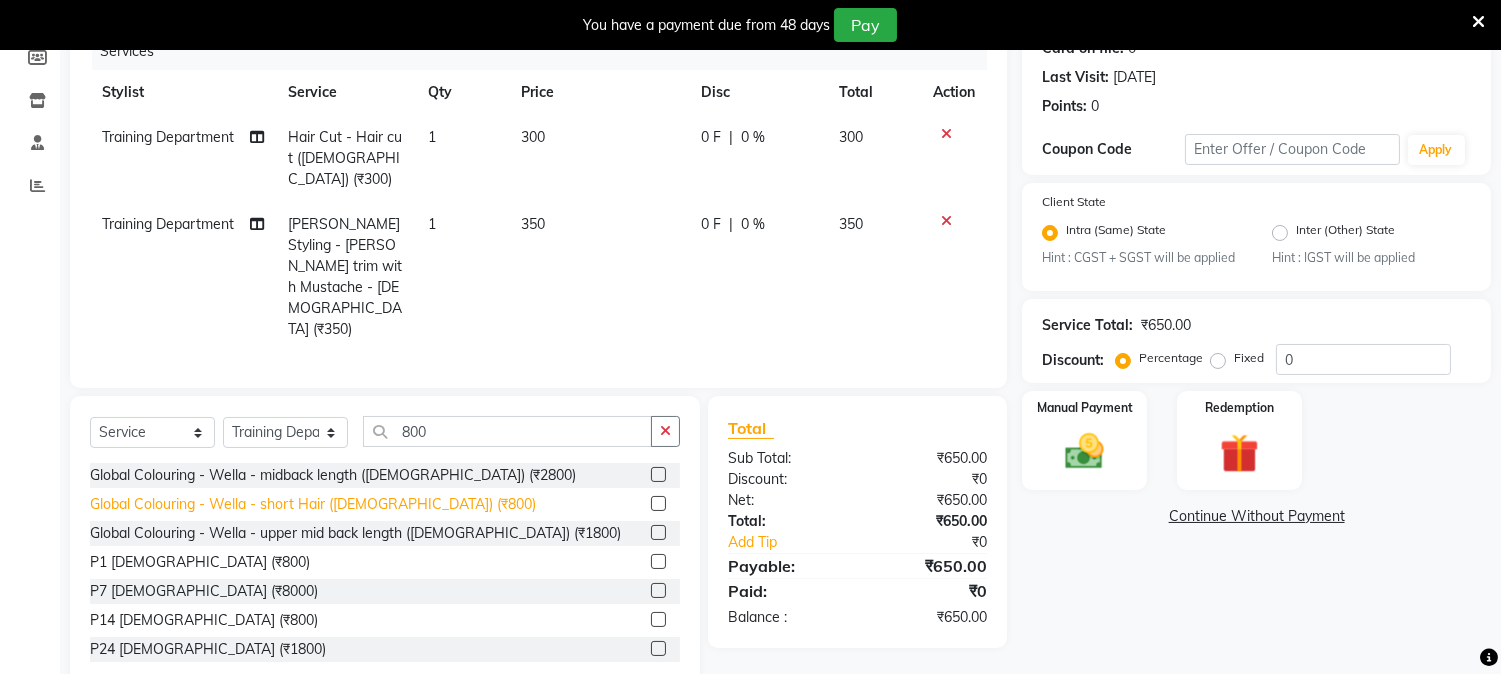 click on "Global Colouring - Wella - short Hair ([DEMOGRAPHIC_DATA]) (₹800)" 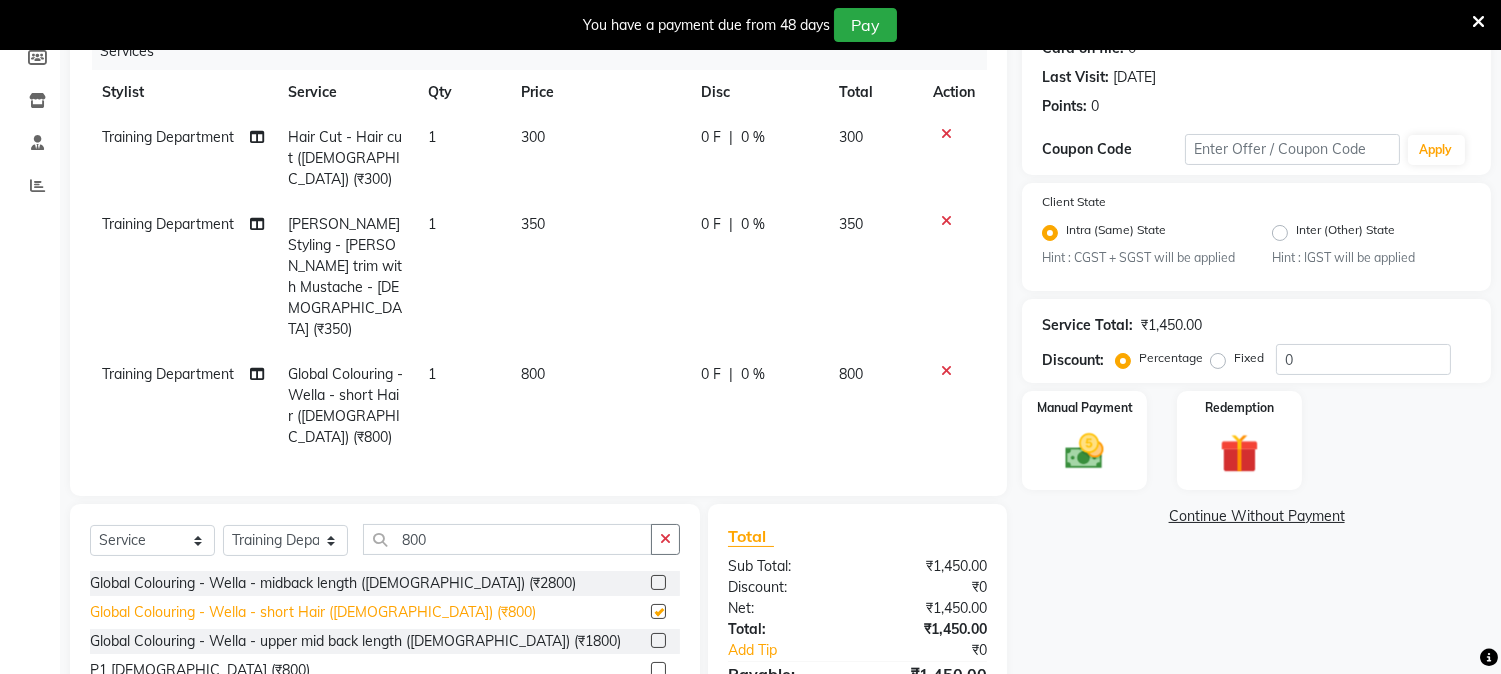 checkbox on "false" 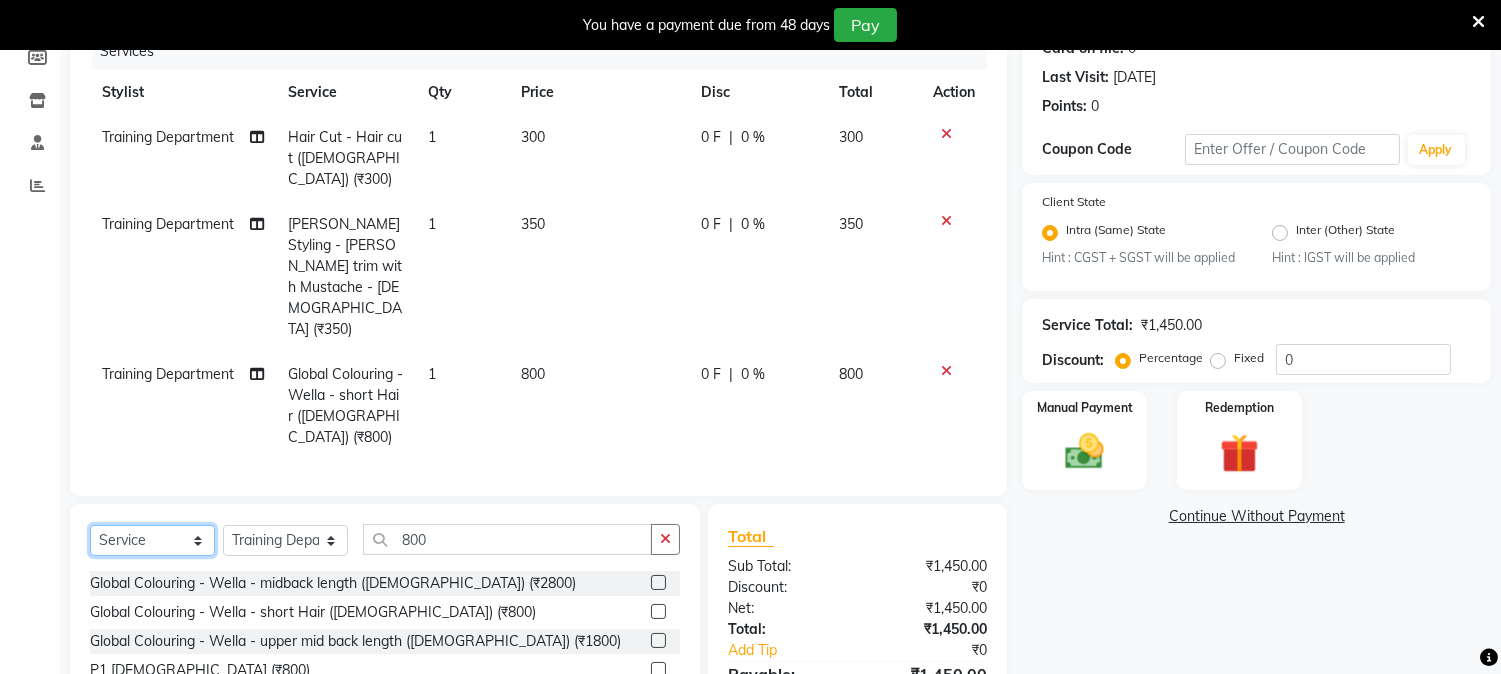 click on "Select  Service  Product  Membership  Package Voucher Prepaid Gift Card" 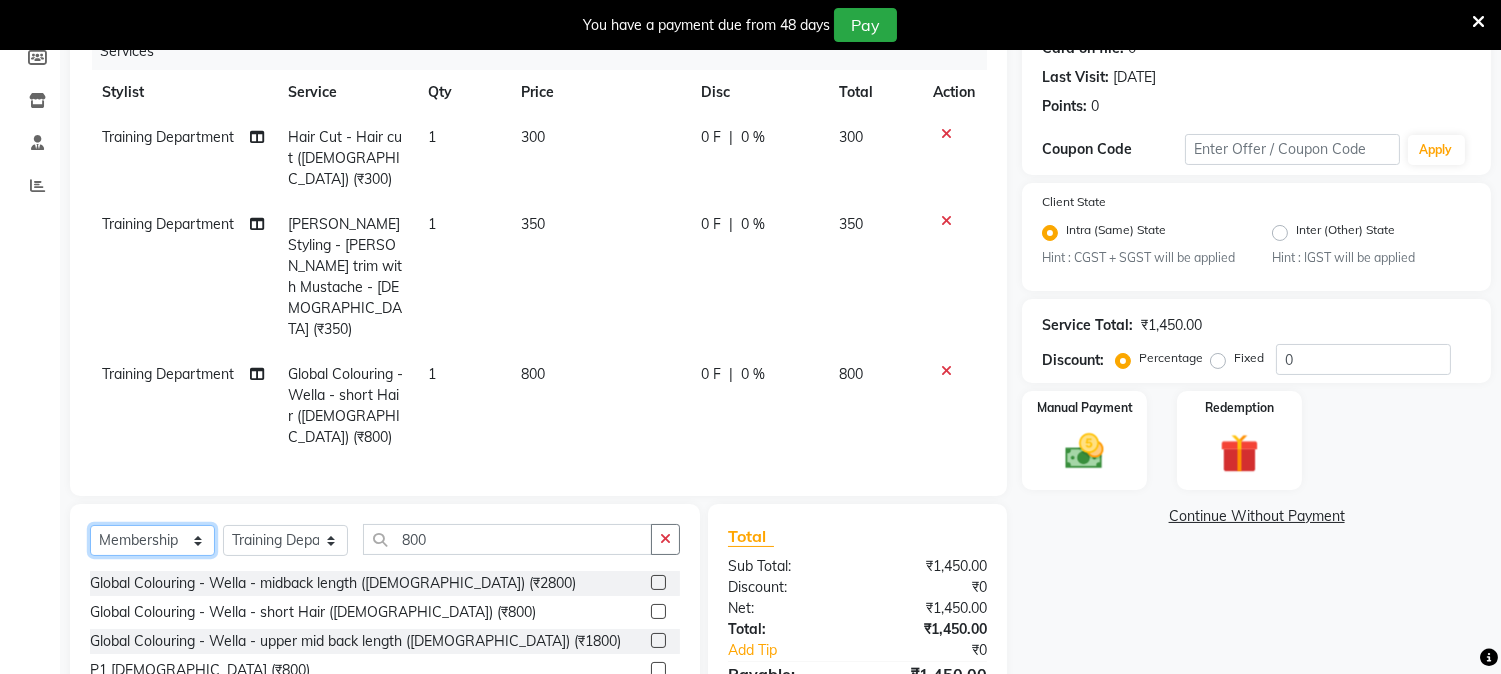 click on "Select  Service  Product  Membership  Package Voucher Prepaid Gift Card" 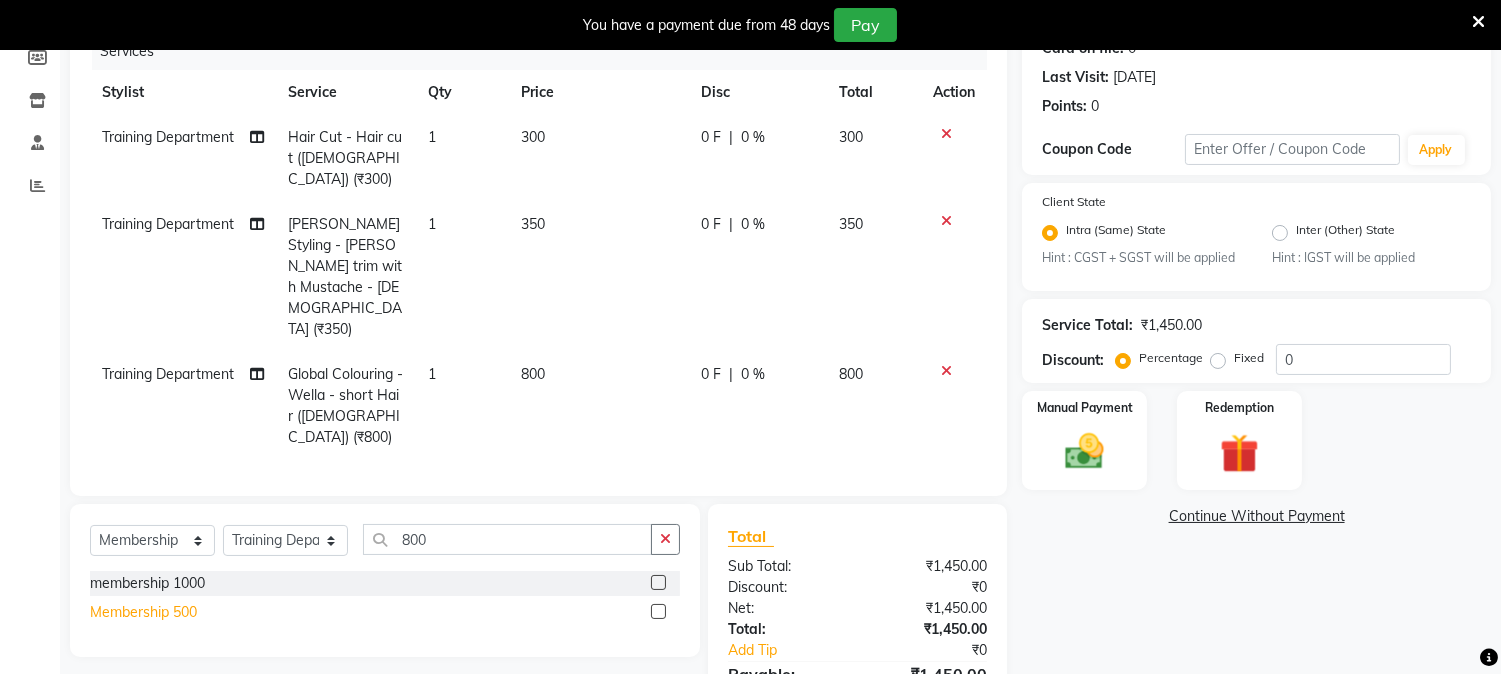 click on "Membership 500" 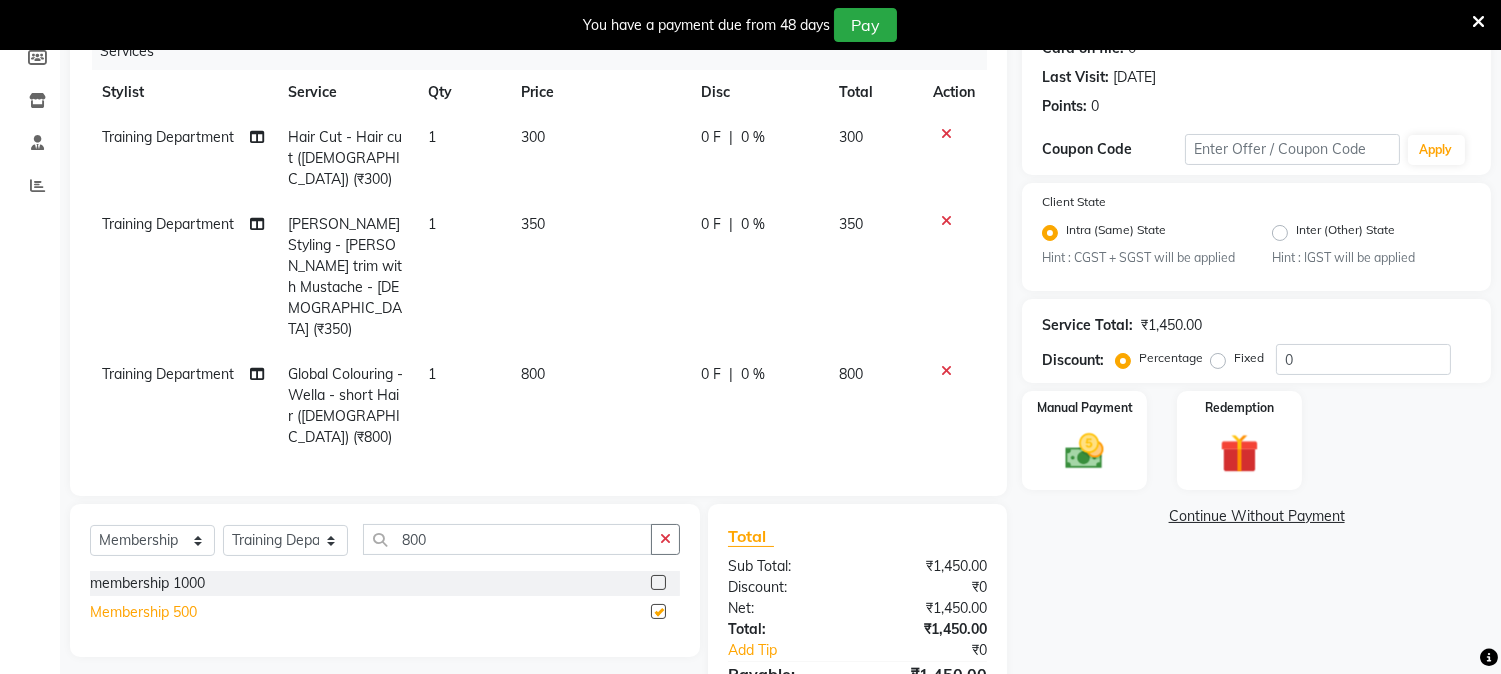 select on "select" 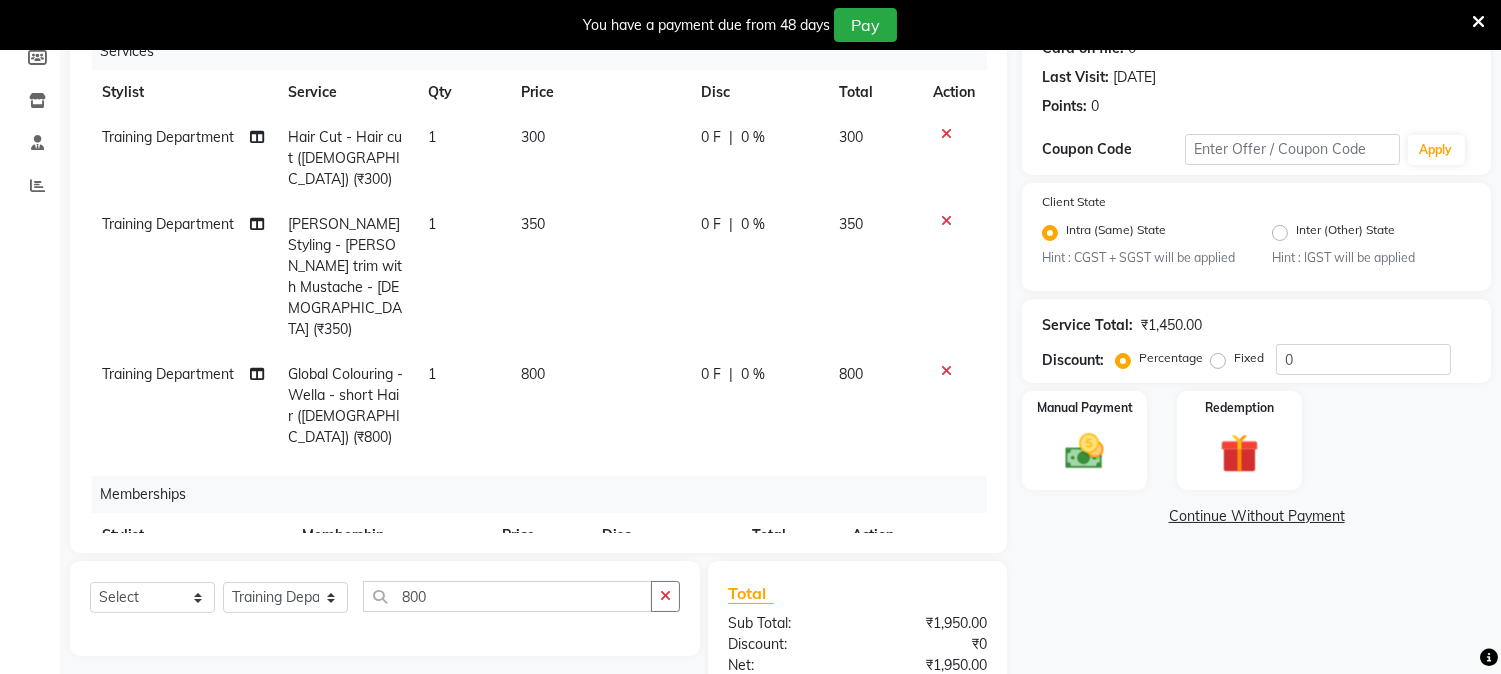 click on "Training Department" 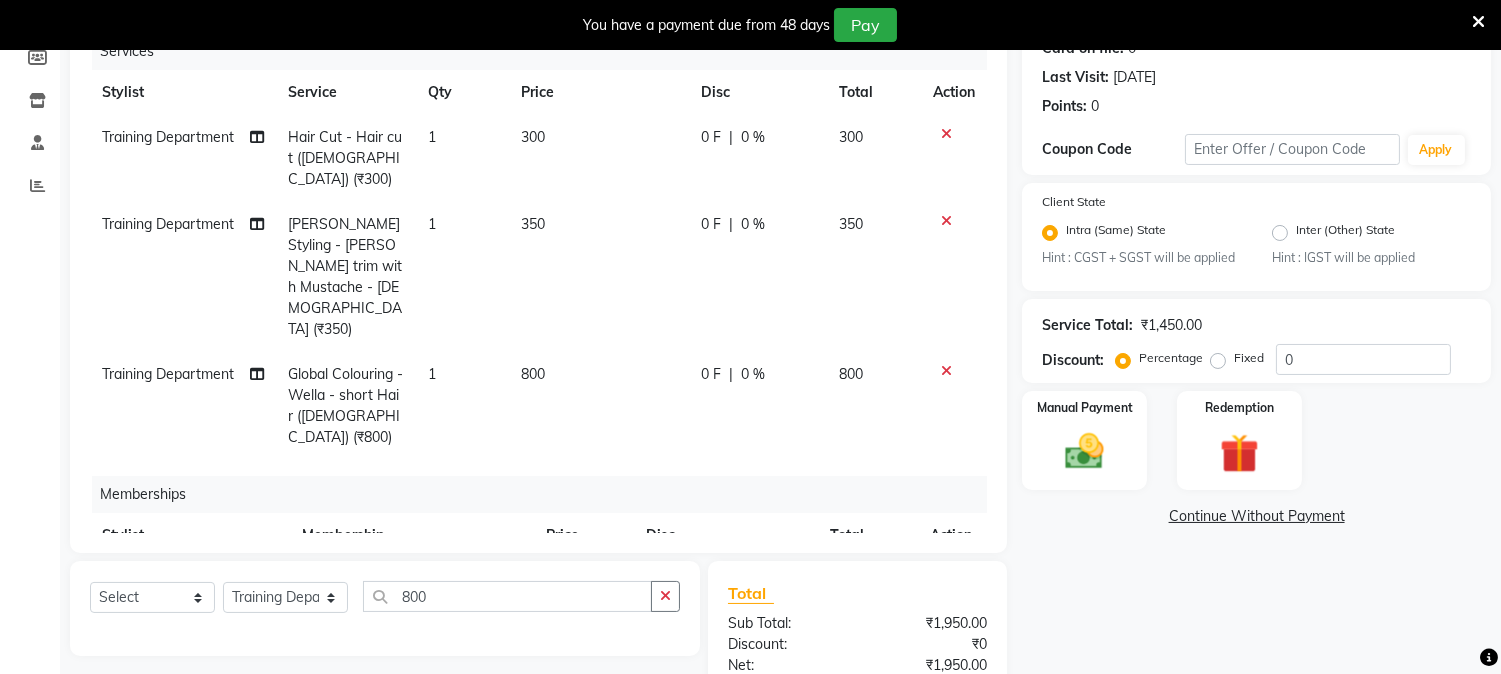 click on "[PERSON_NAME] Mane   [PERSON_NAME]   [PERSON_NAME]    Reception    [PERSON_NAME]   Training Department   [PERSON_NAME] [PERSON_NAME] Sir" 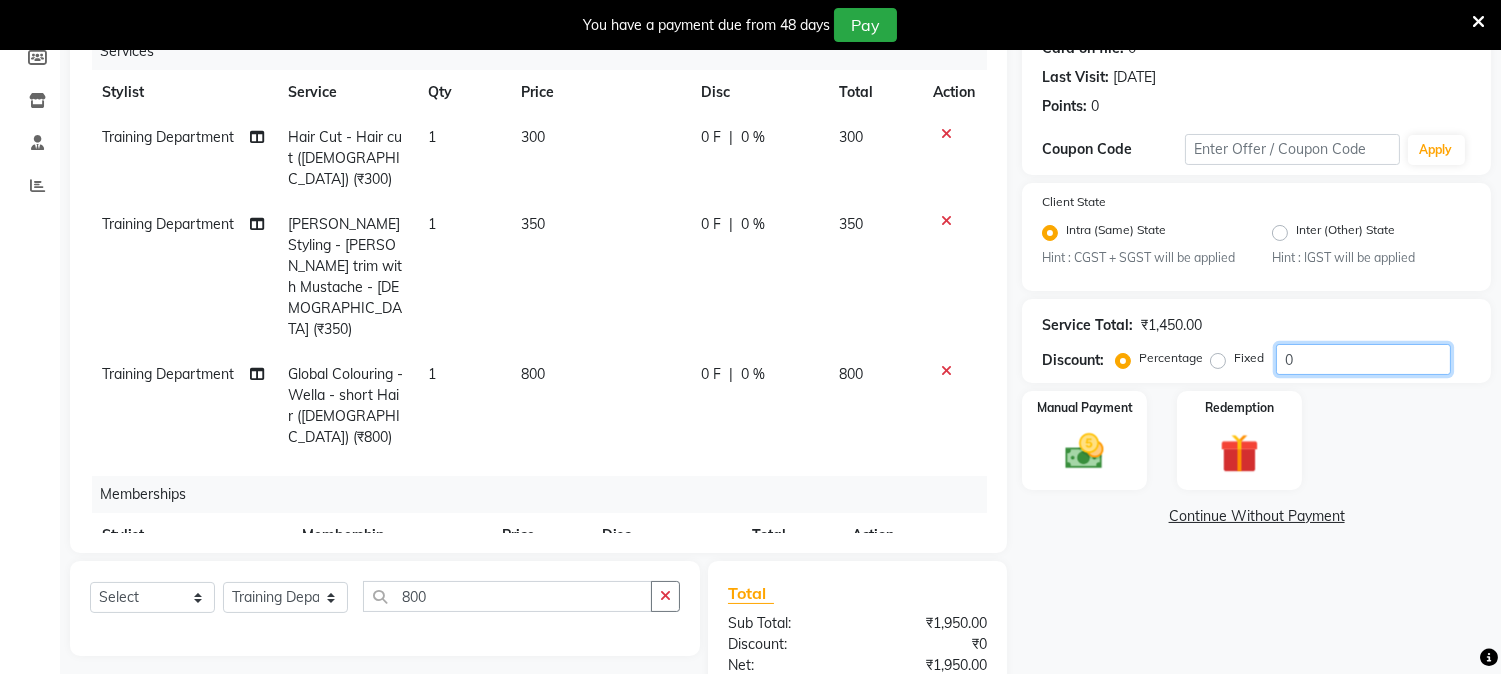 click on "0" 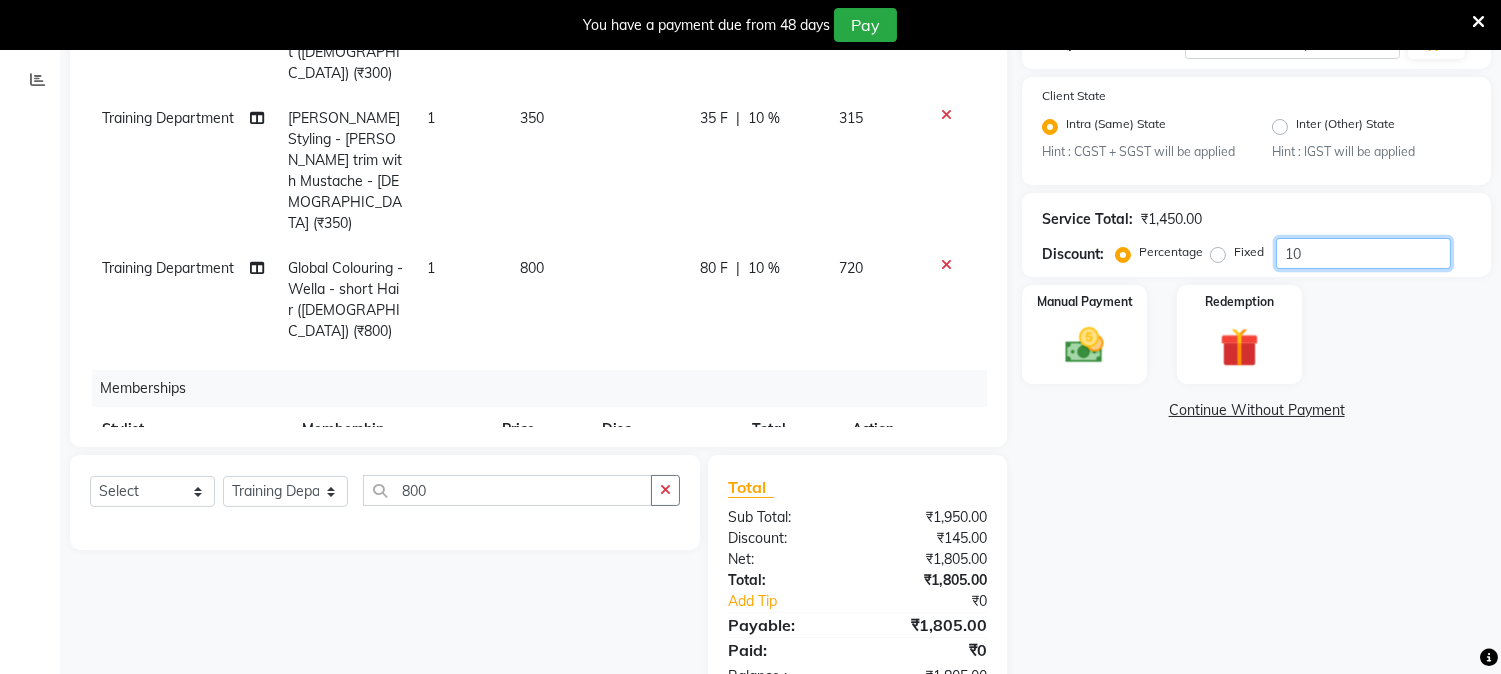 scroll, scrollTop: 376, scrollLeft: 0, axis: vertical 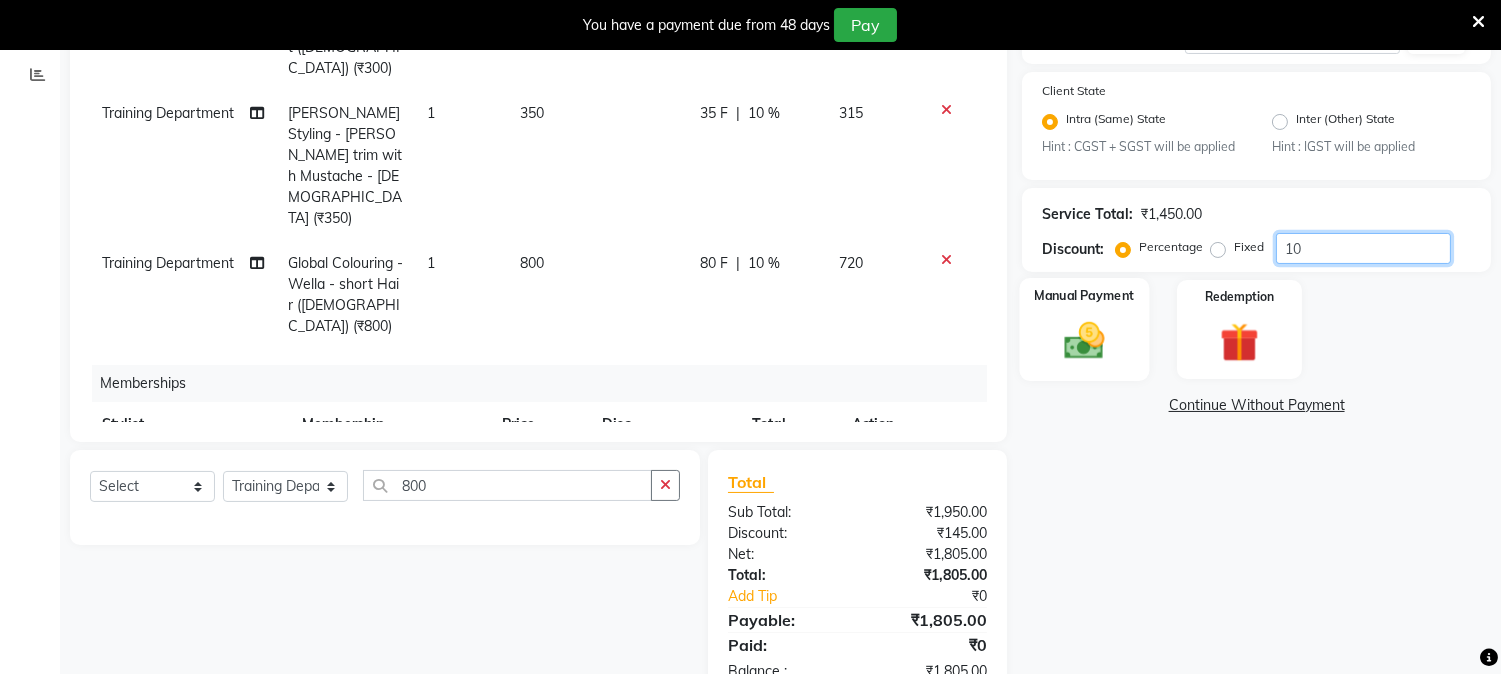 type on "10" 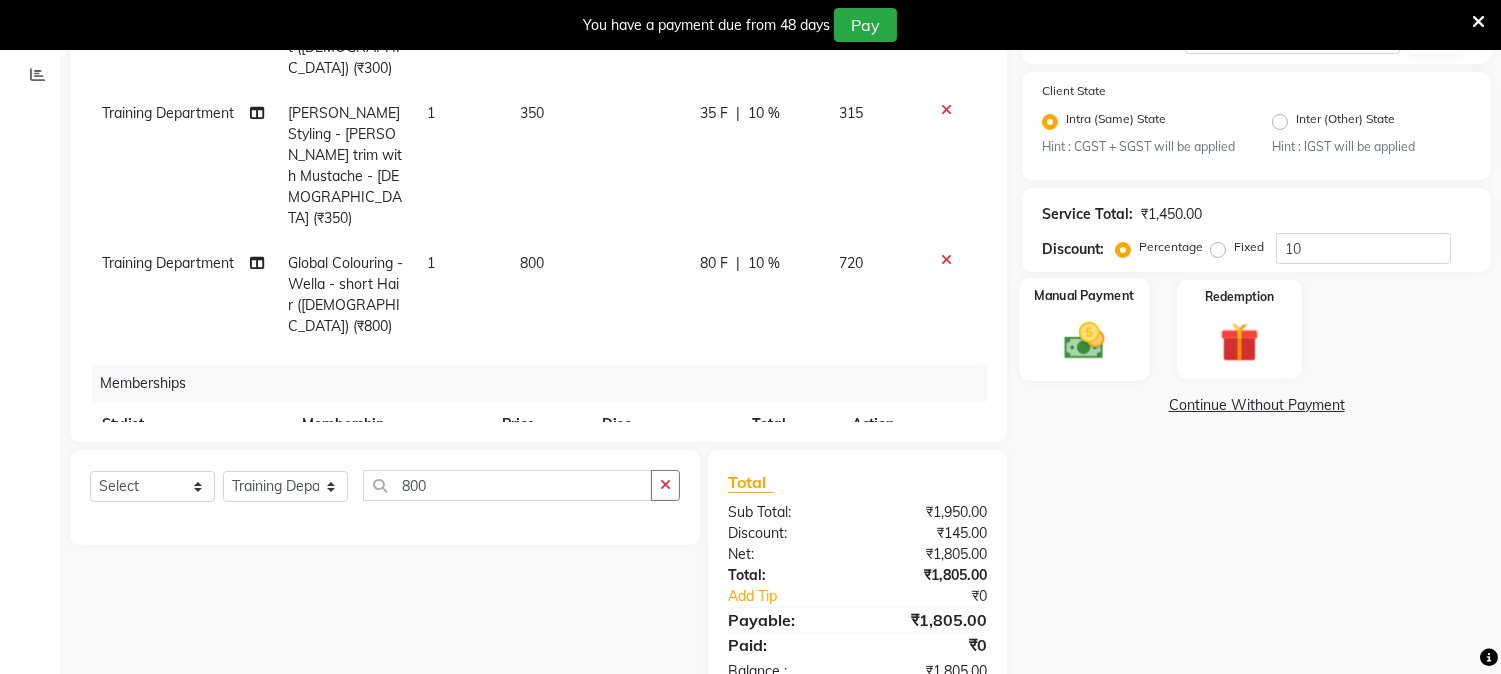 click 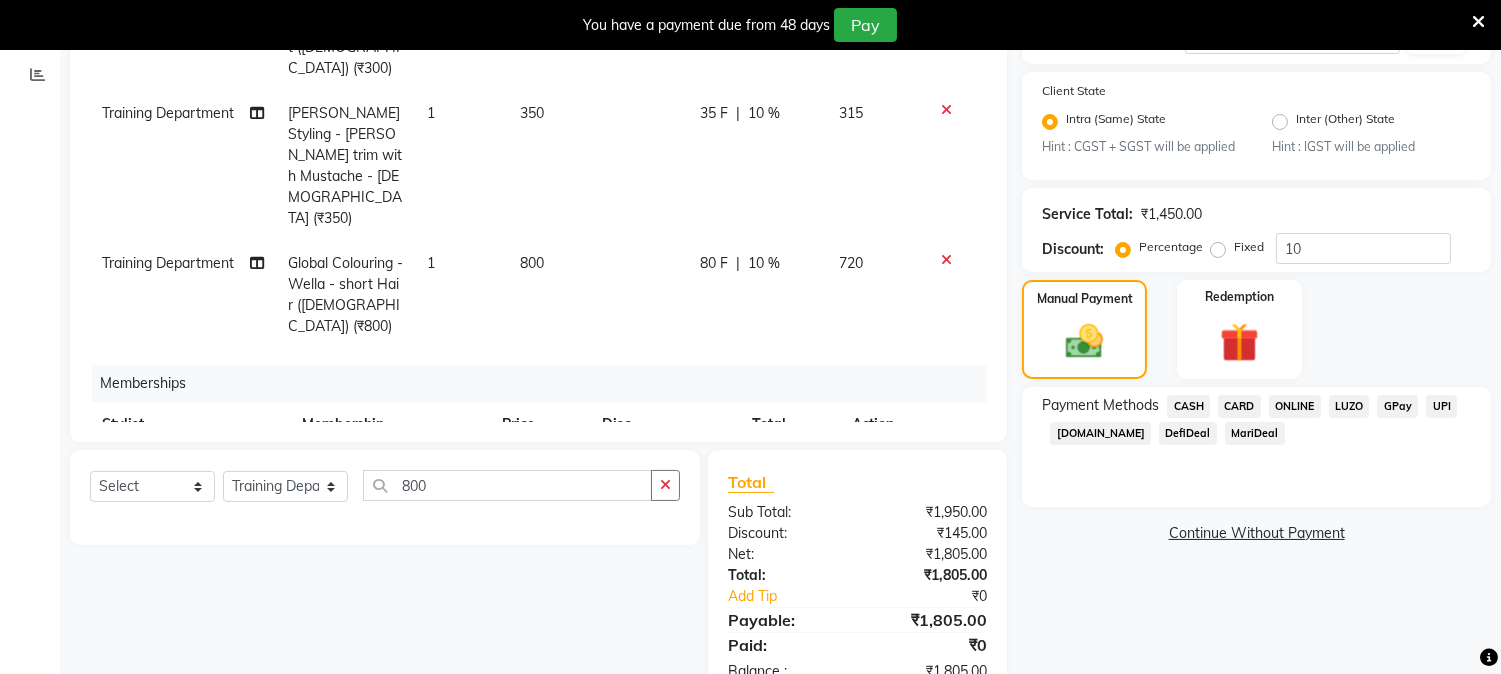 click on "ONLINE" 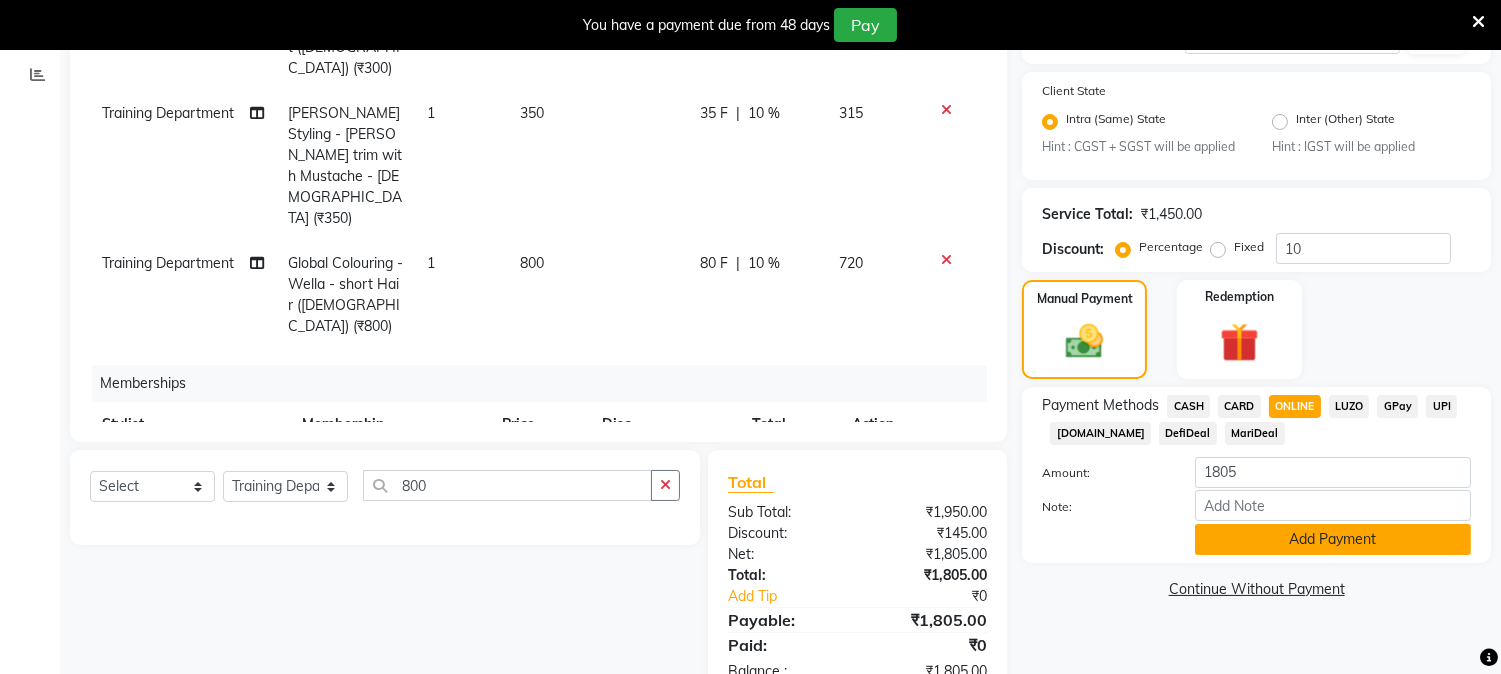 click on "Add Payment" 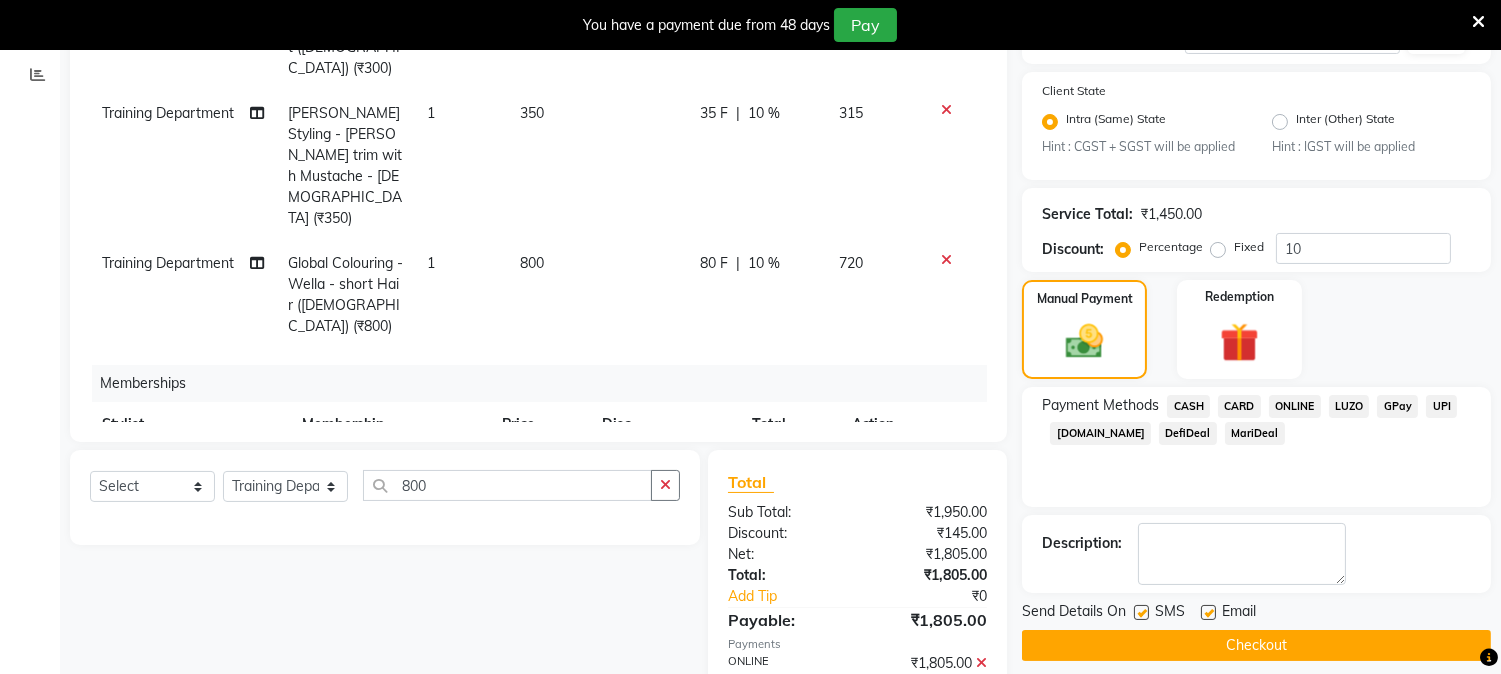 scroll, scrollTop: 475, scrollLeft: 0, axis: vertical 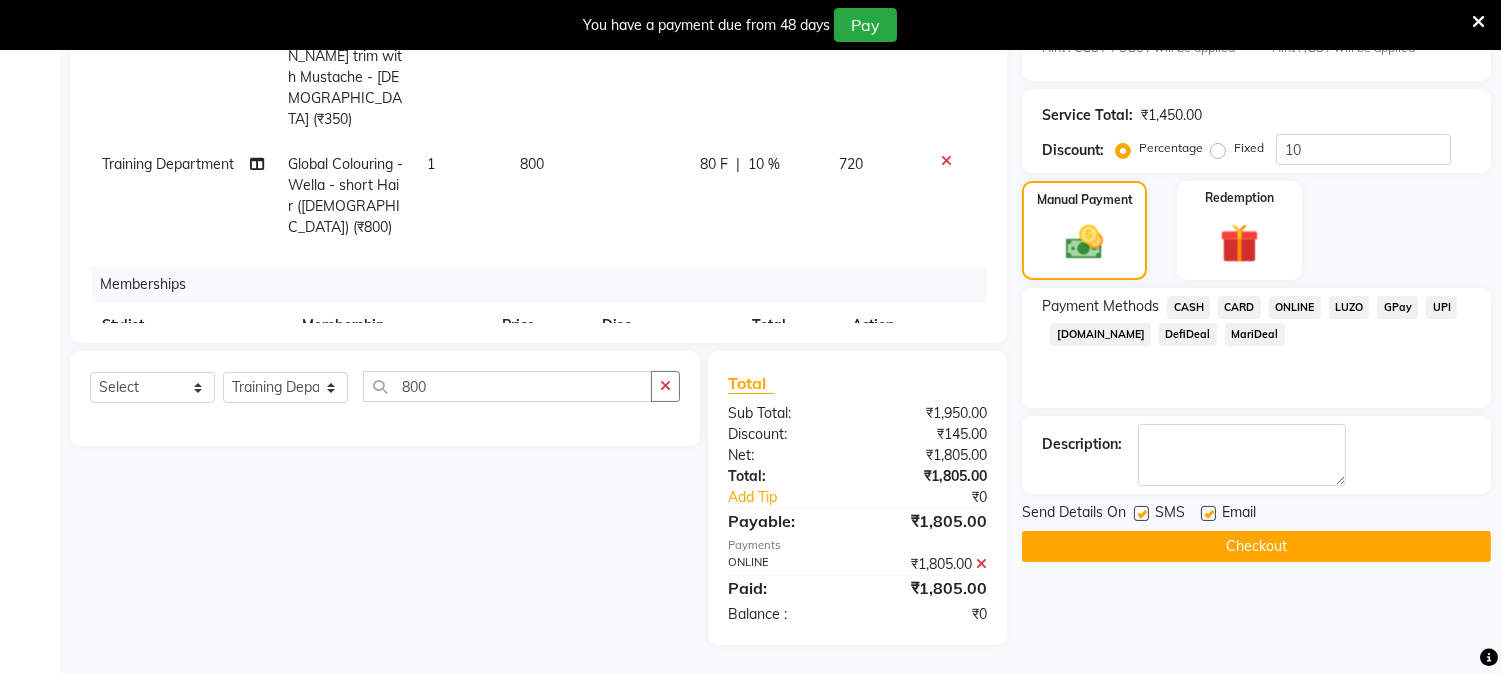 click on "Checkout" 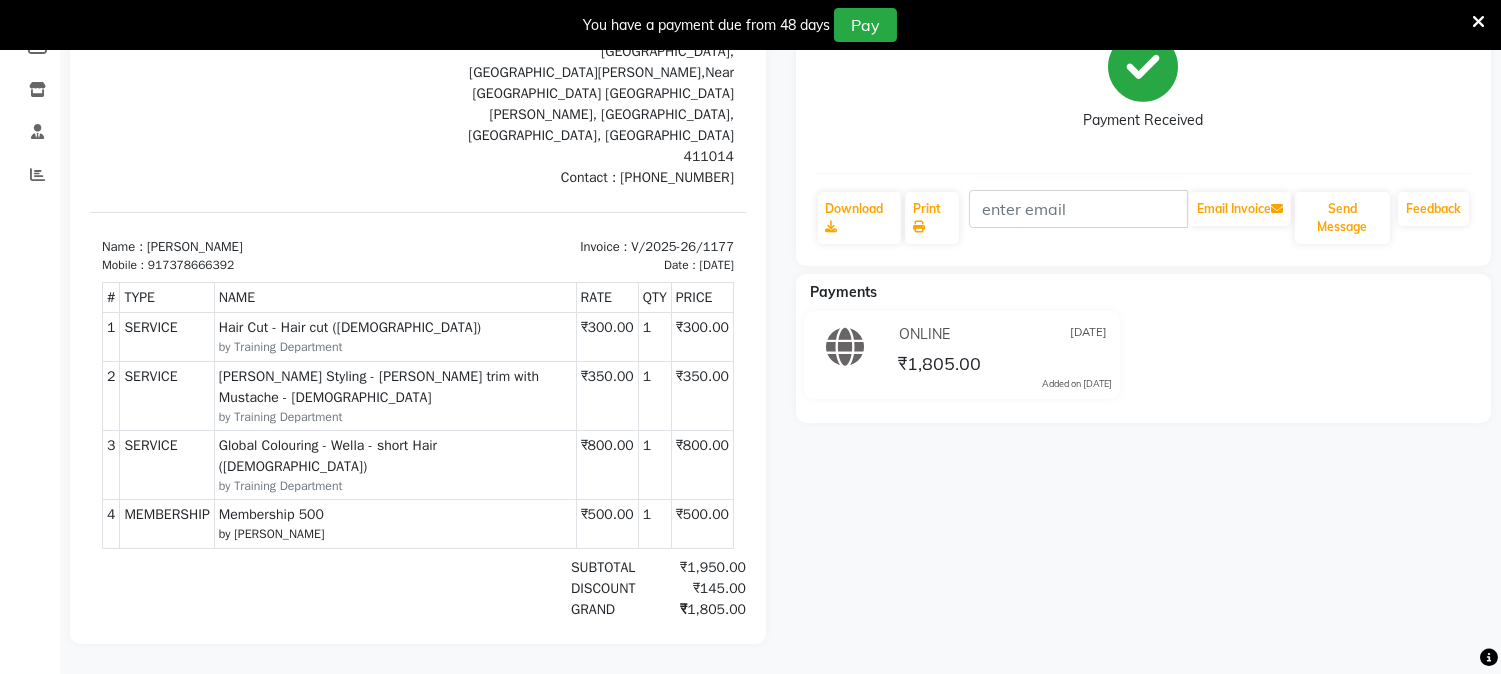 scroll, scrollTop: 0, scrollLeft: 0, axis: both 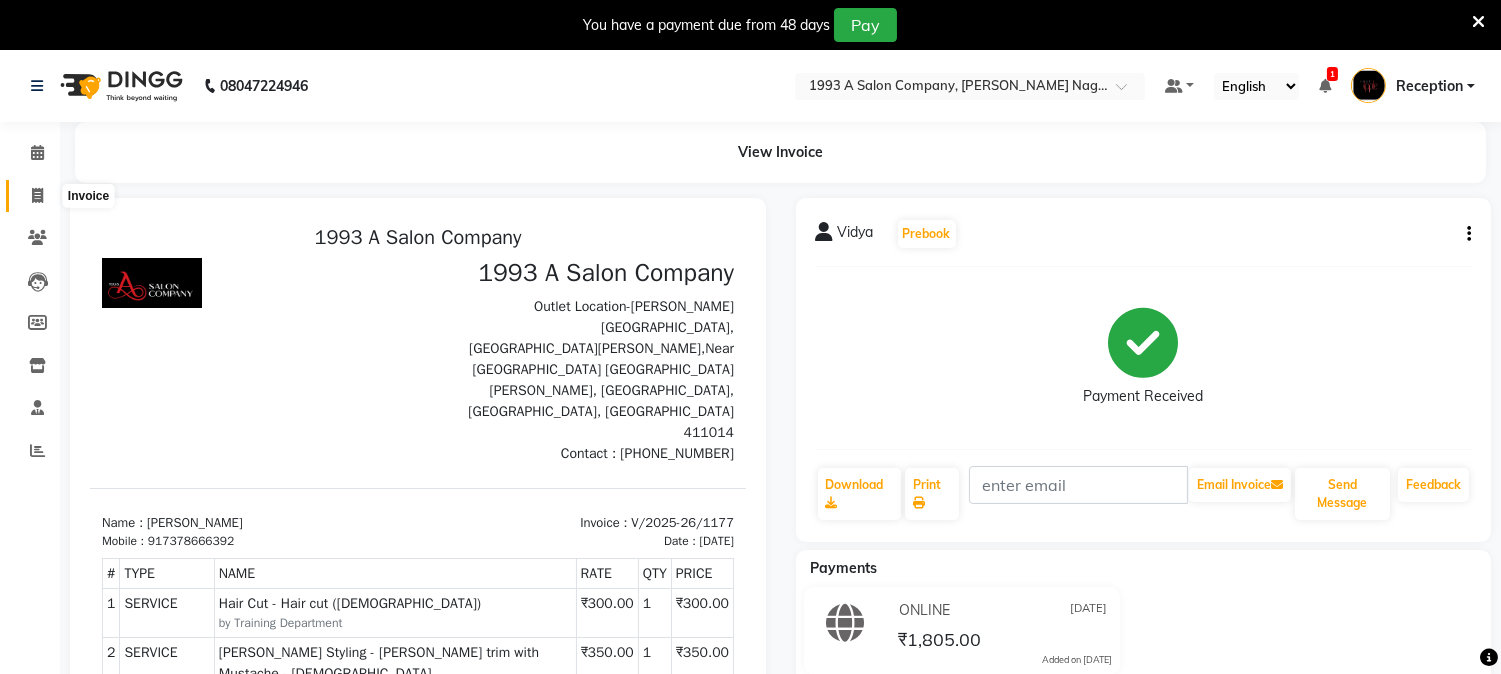 click 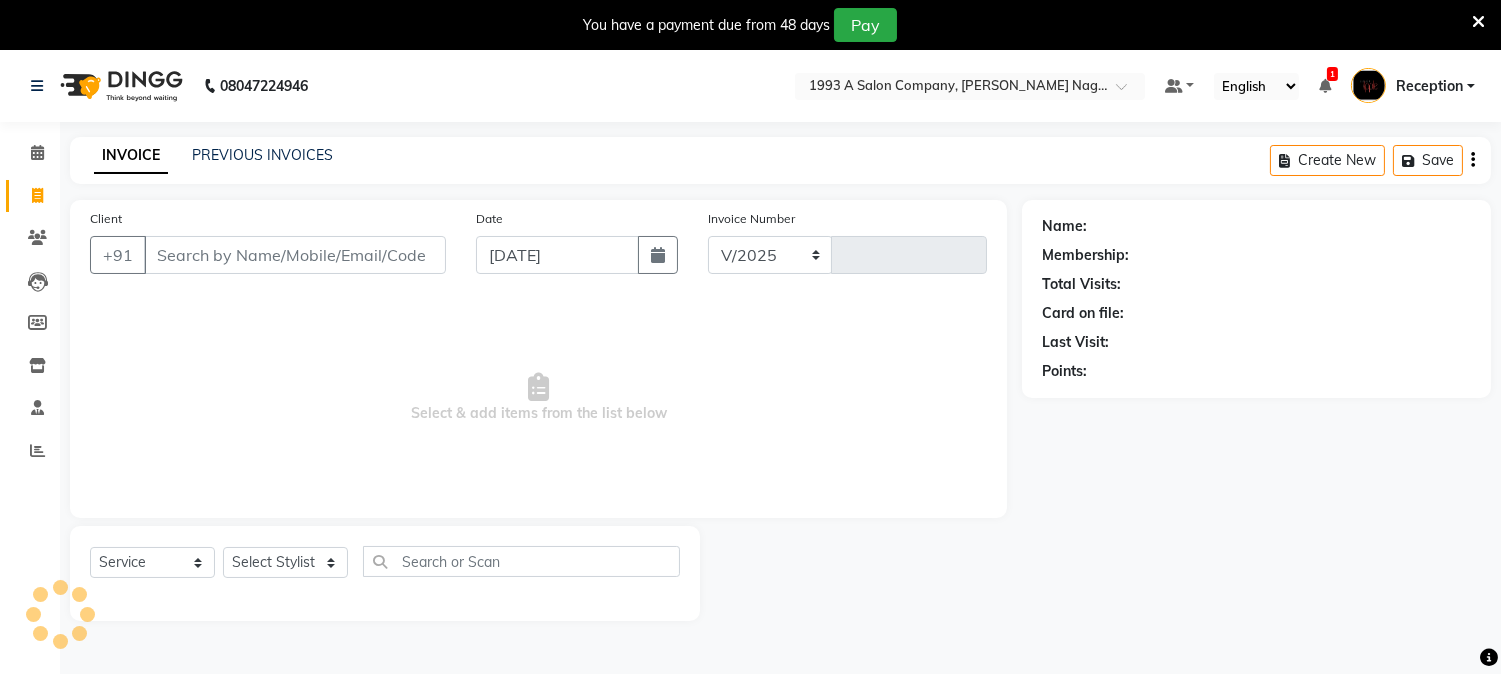 select on "144" 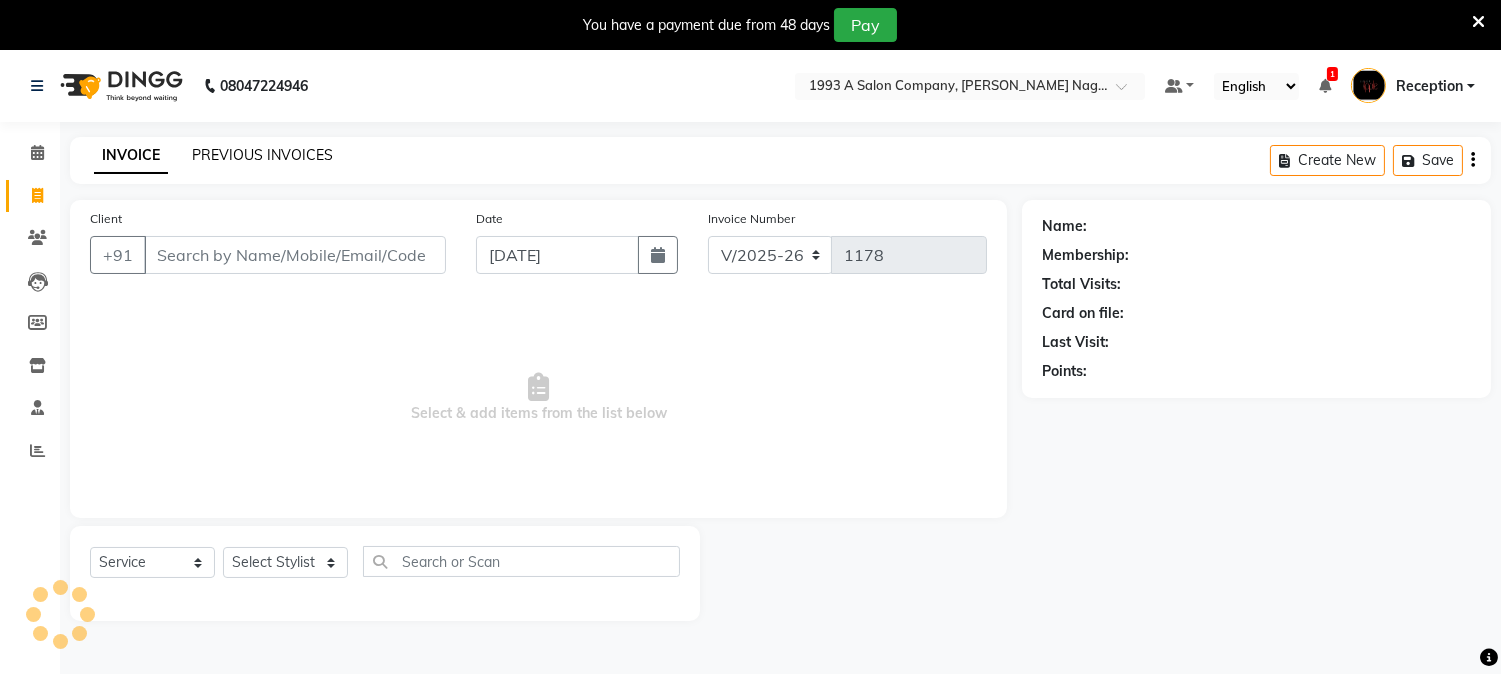 scroll, scrollTop: 50, scrollLeft: 0, axis: vertical 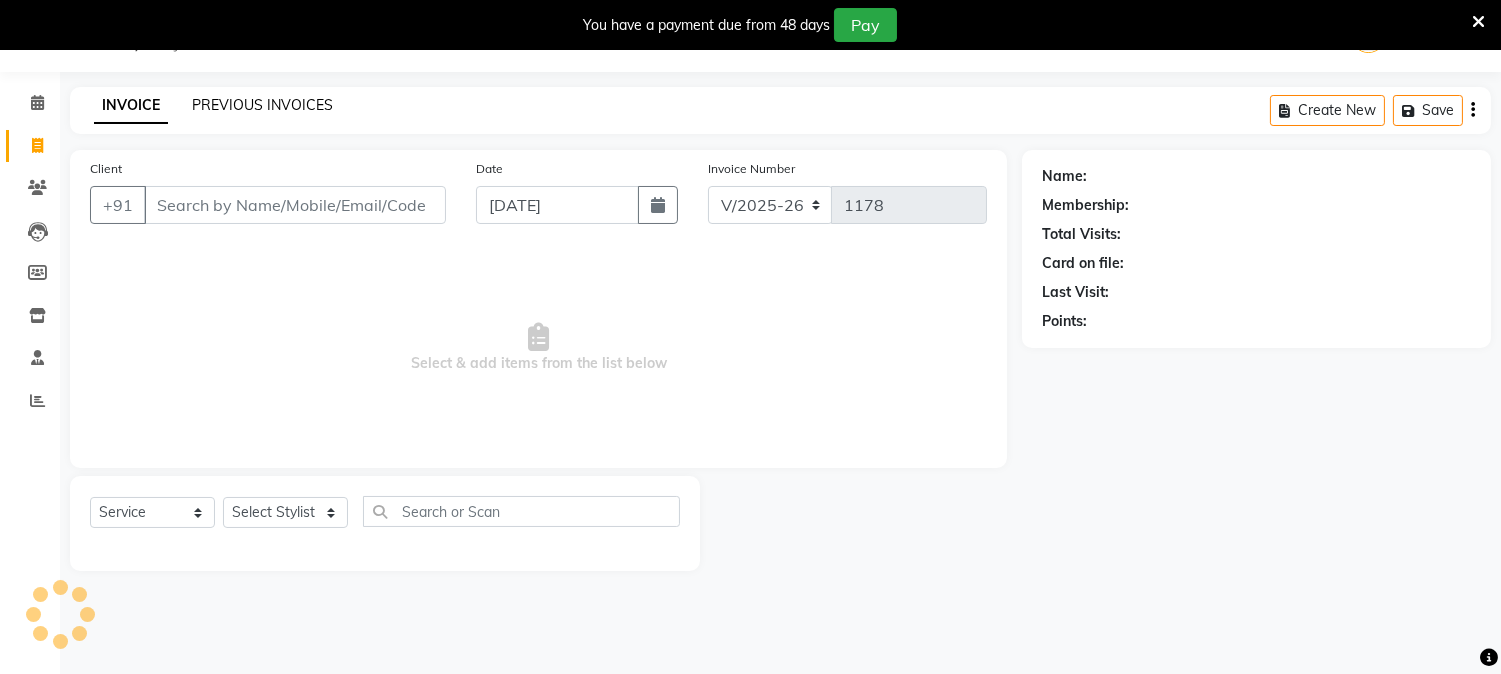 click on "PREVIOUS INVOICES" 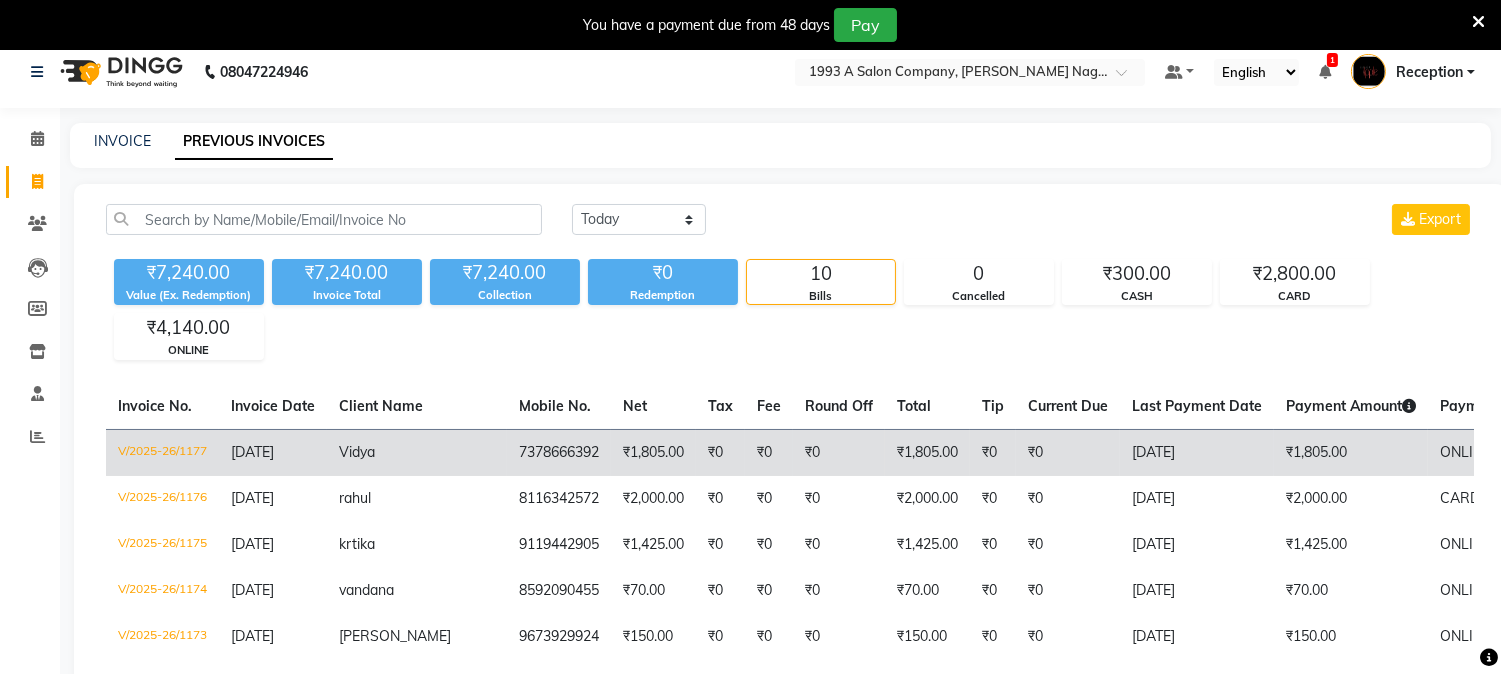 scroll, scrollTop: 0, scrollLeft: 0, axis: both 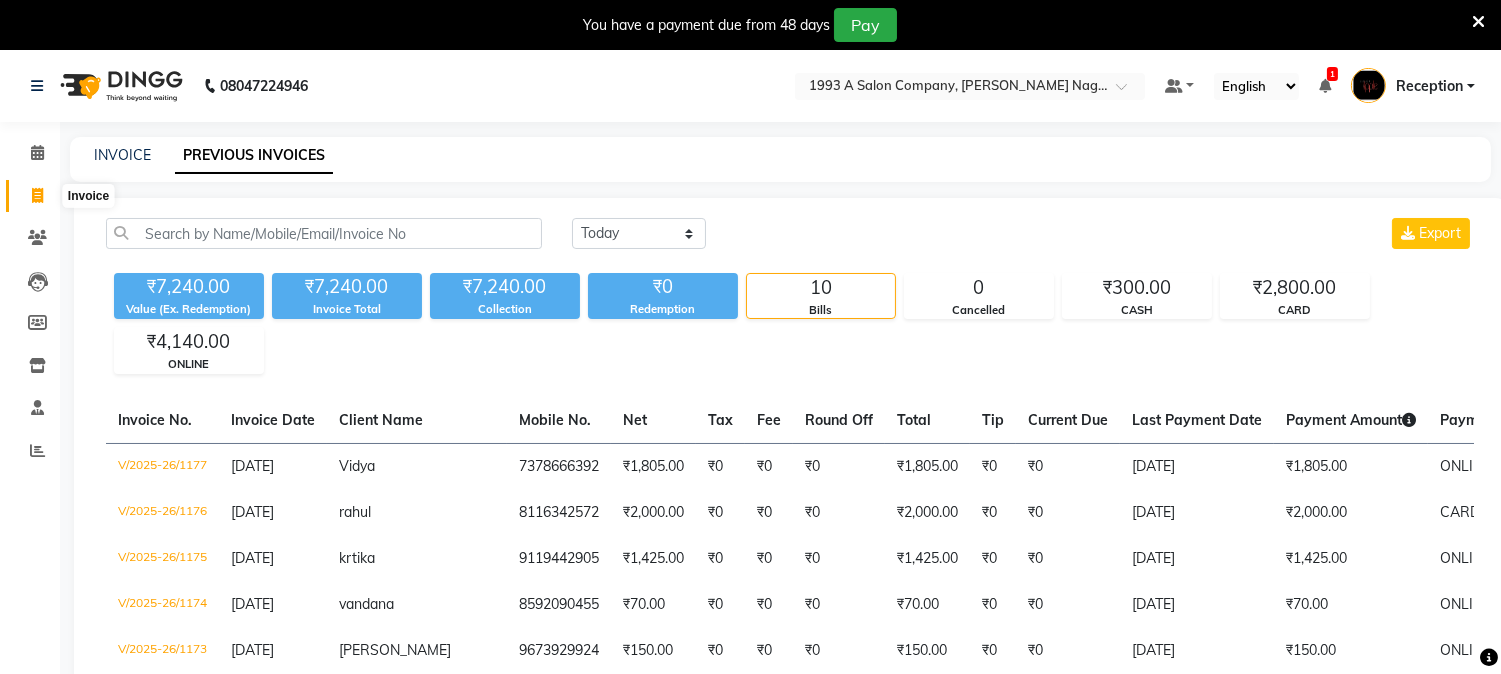 click 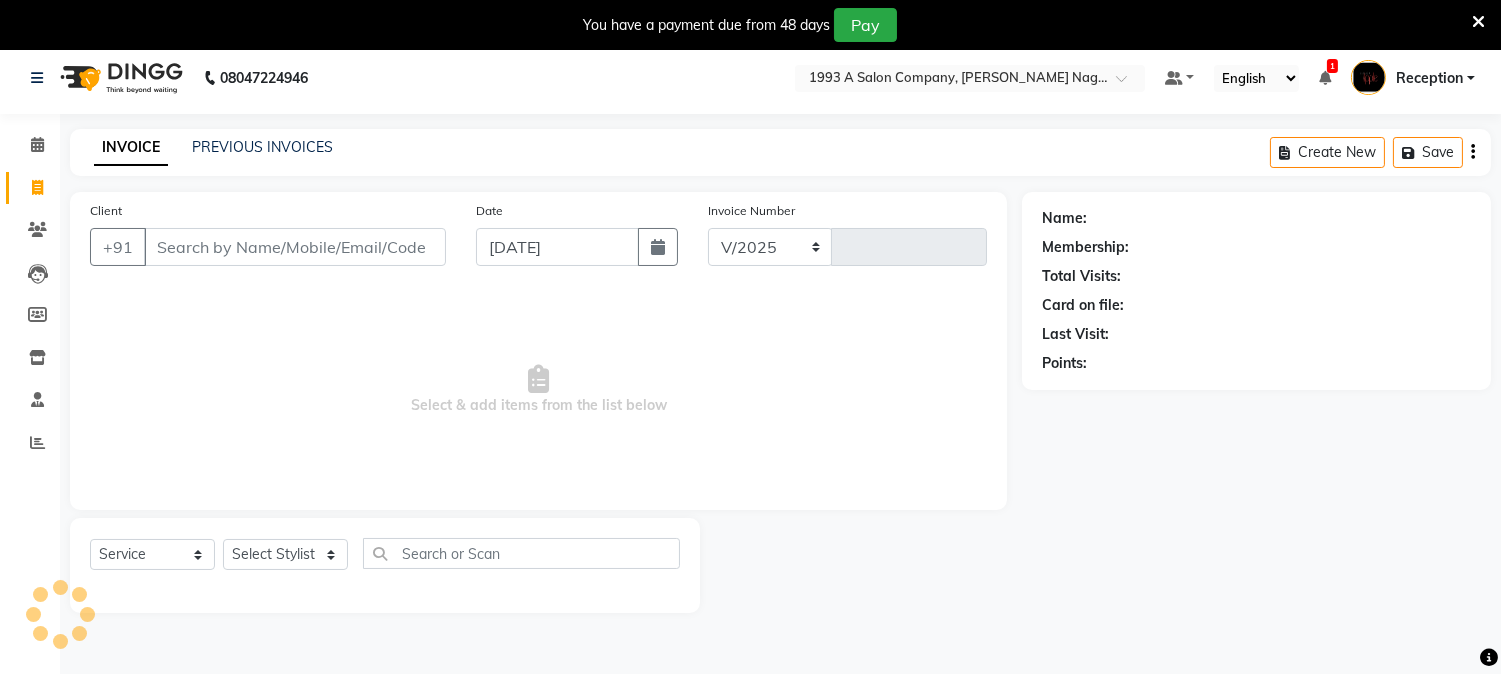 select on "144" 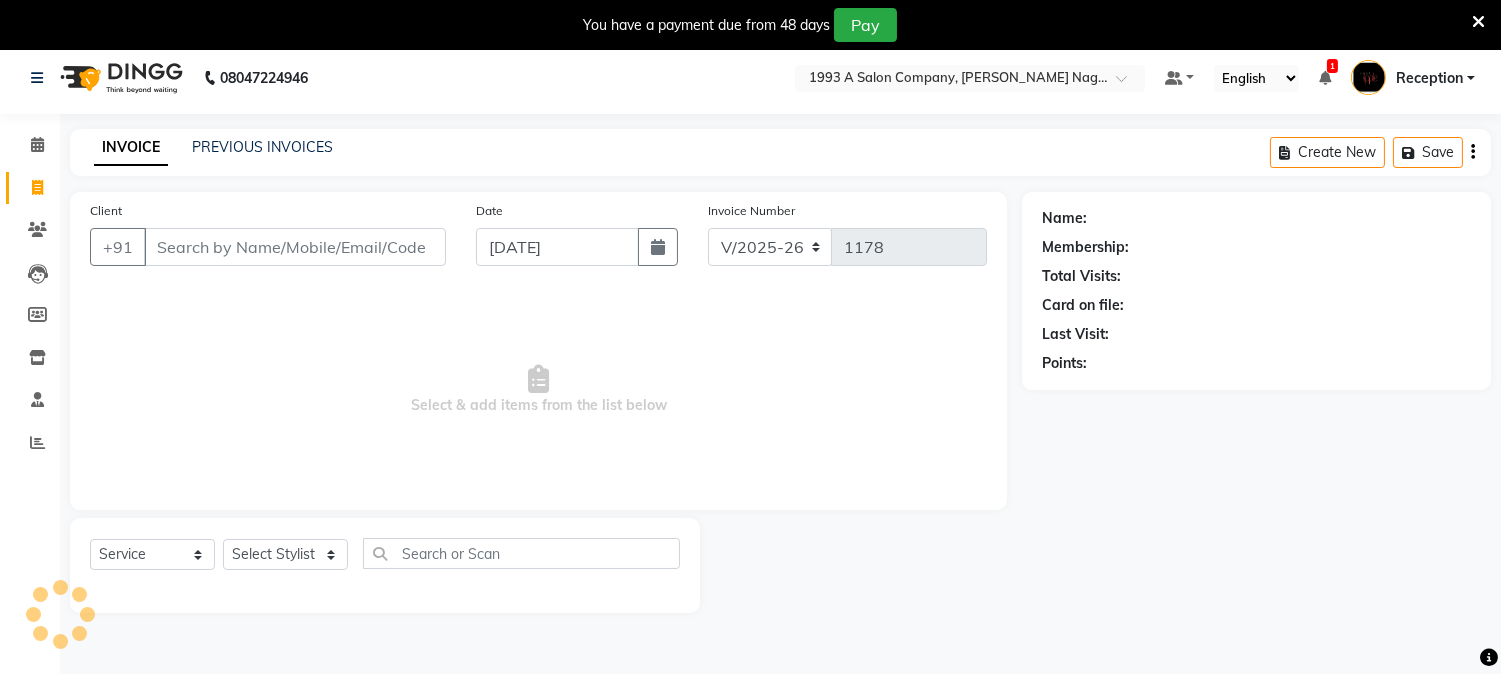 scroll, scrollTop: 50, scrollLeft: 0, axis: vertical 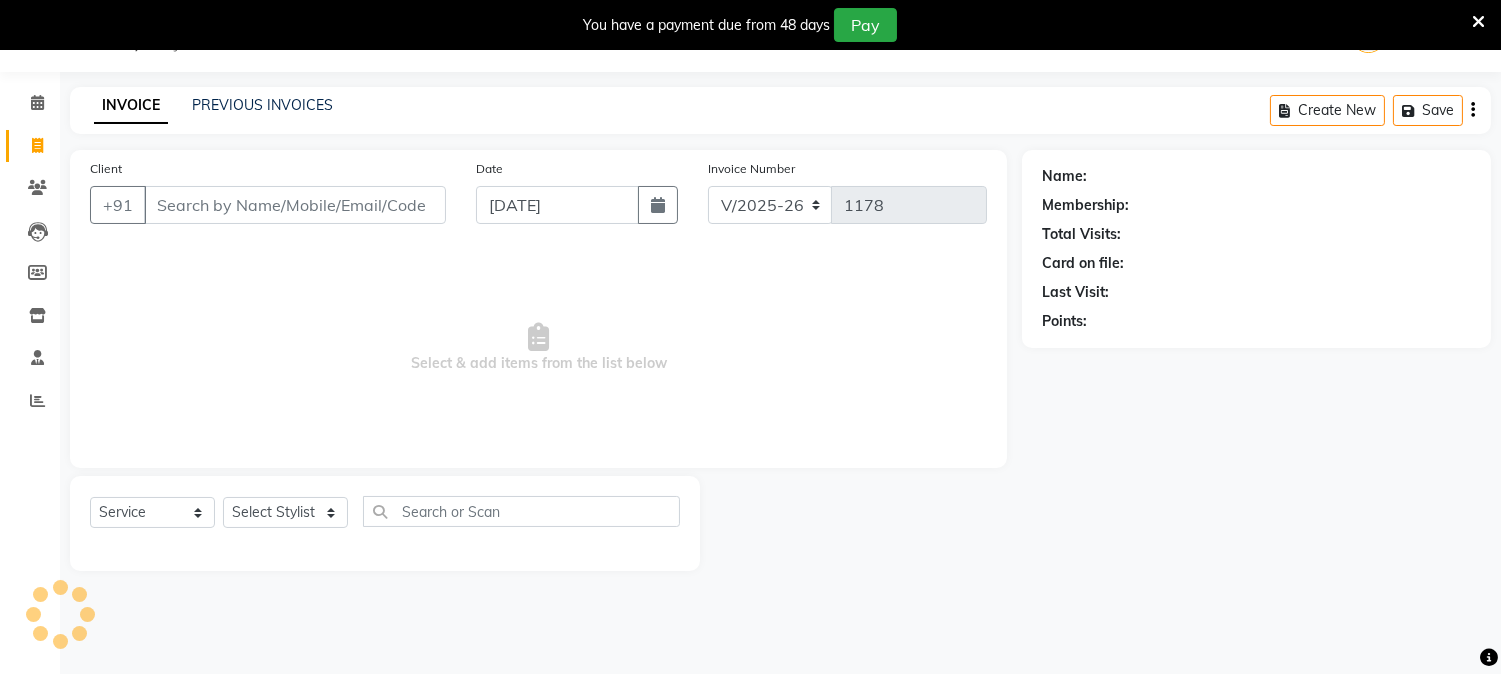 click on "Client" at bounding box center (295, 205) 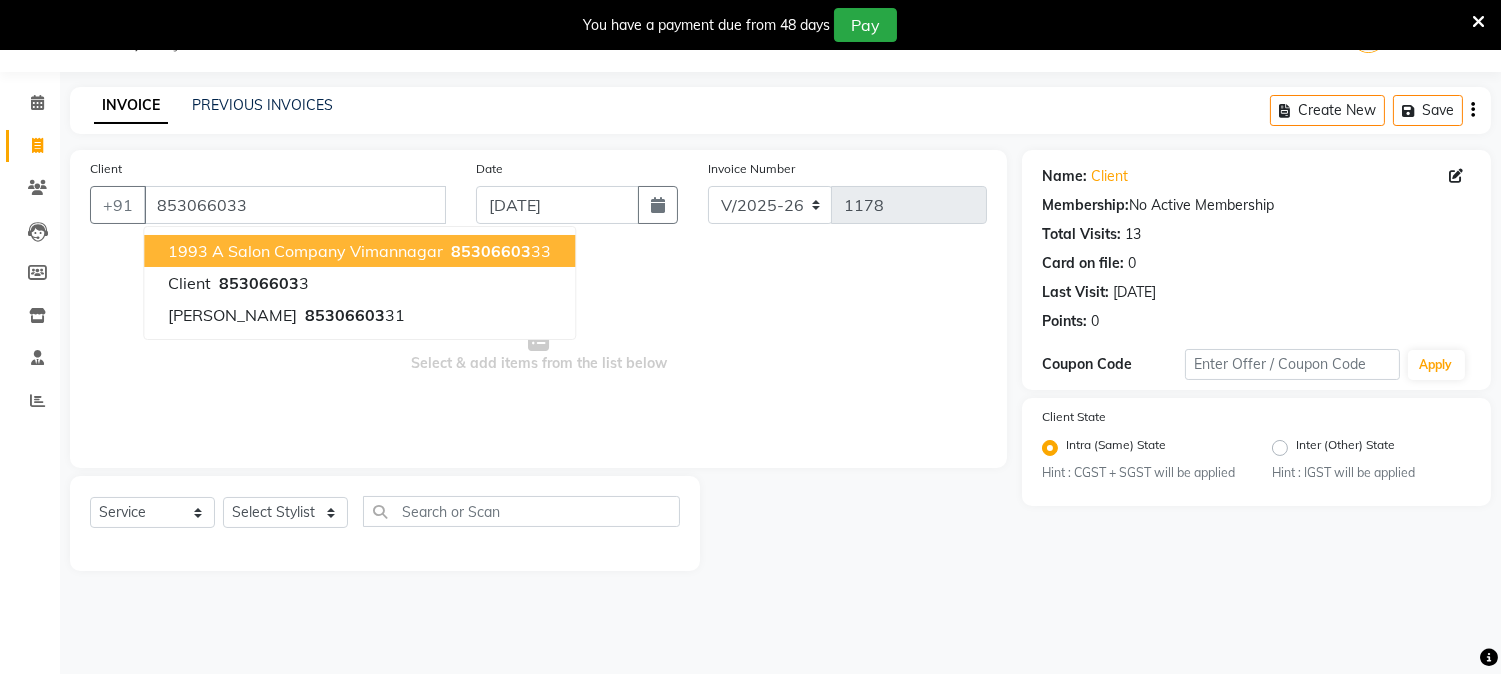 click on "1993 A salon company vimannagar" at bounding box center (305, 251) 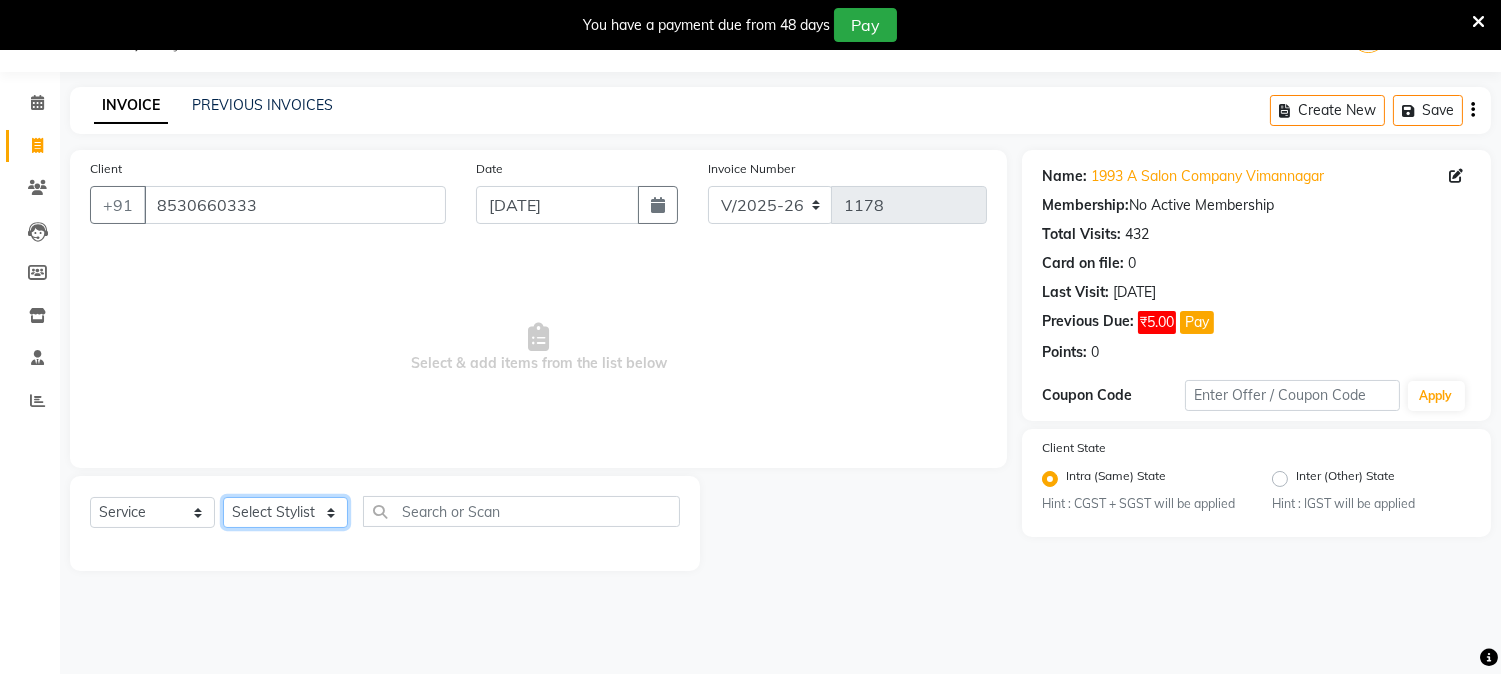click on "Select Stylist [PERSON_NAME] Mane [PERSON_NAME] [PERSON_NAME]  Reception  [PERSON_NAME] Training Department [PERSON_NAME] [PERSON_NAME] Sir" 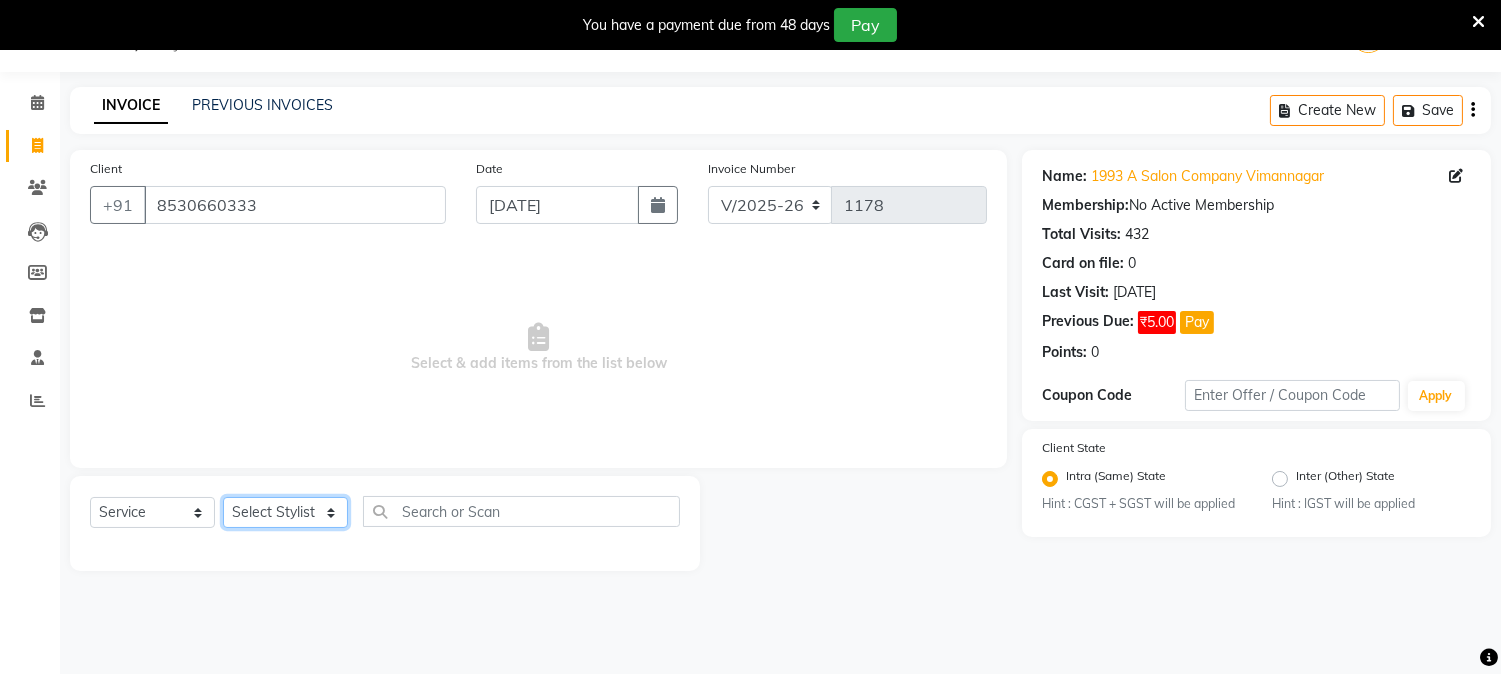 select on "14213" 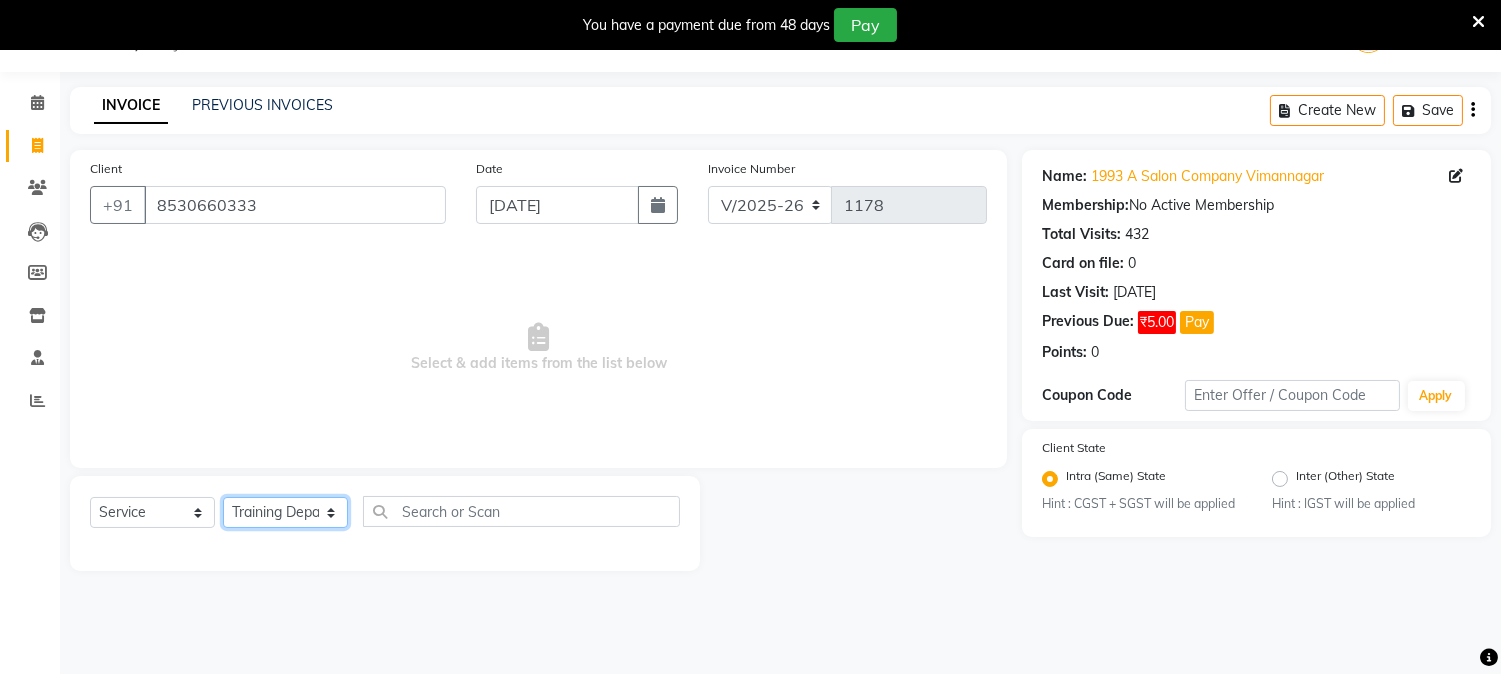 click on "Select Stylist [PERSON_NAME] Mane [PERSON_NAME] [PERSON_NAME]  Reception  [PERSON_NAME] Training Department [PERSON_NAME] [PERSON_NAME] Sir" 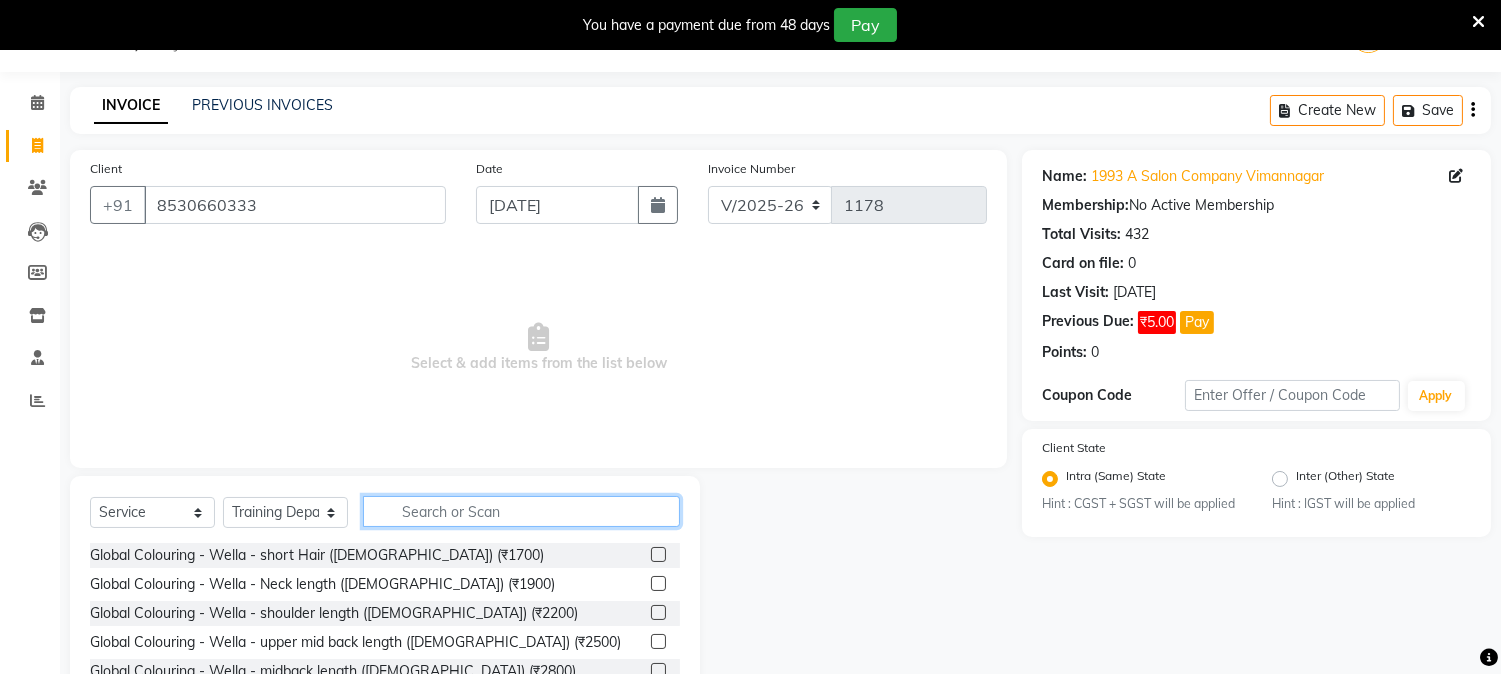 click 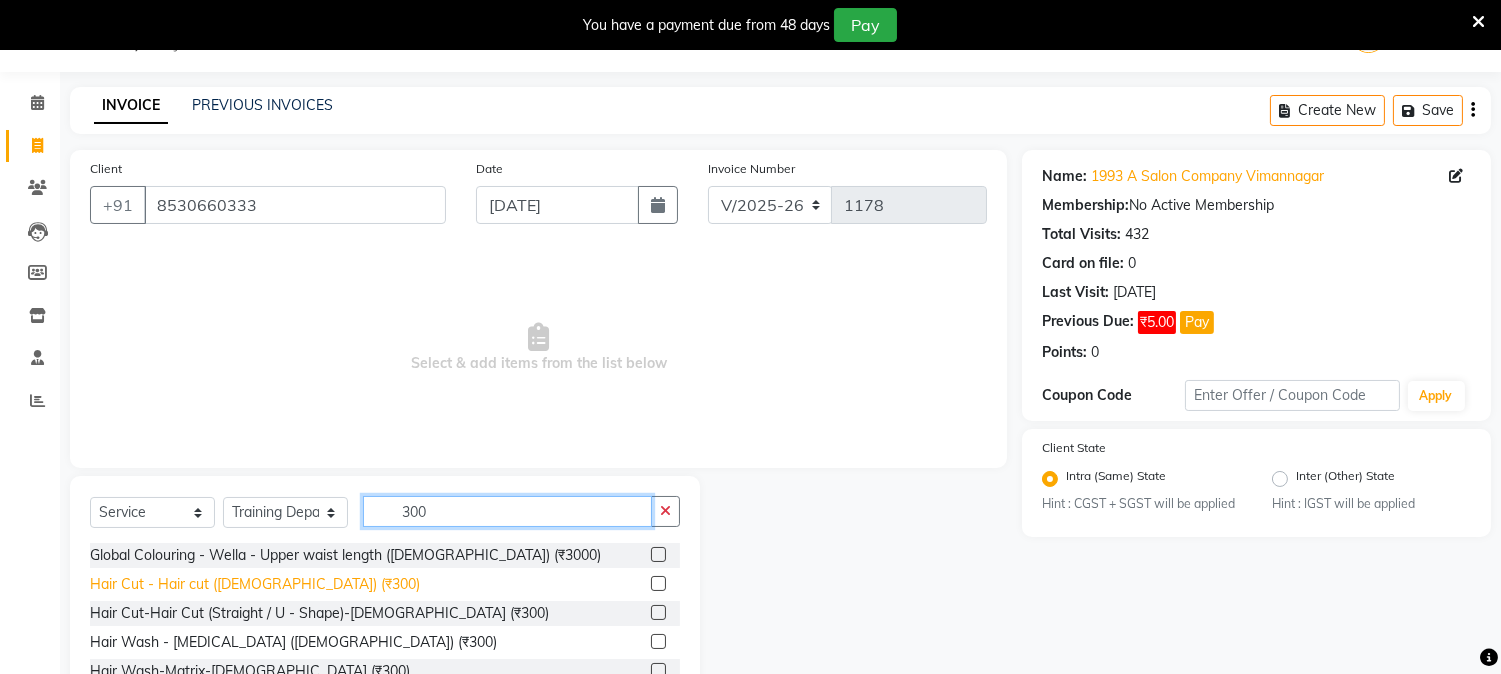 type on "300" 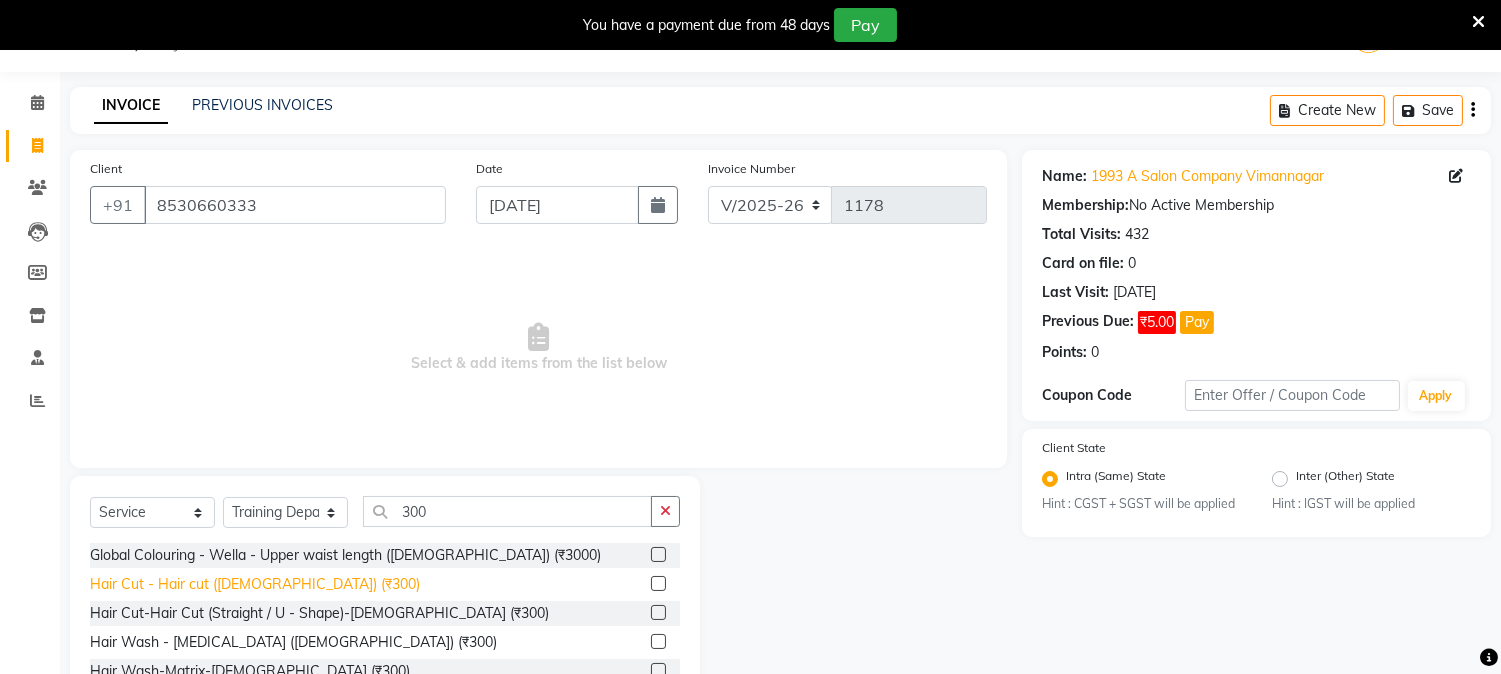 click on "Hair Cut - Hair cut ([DEMOGRAPHIC_DATA]) (₹300)" 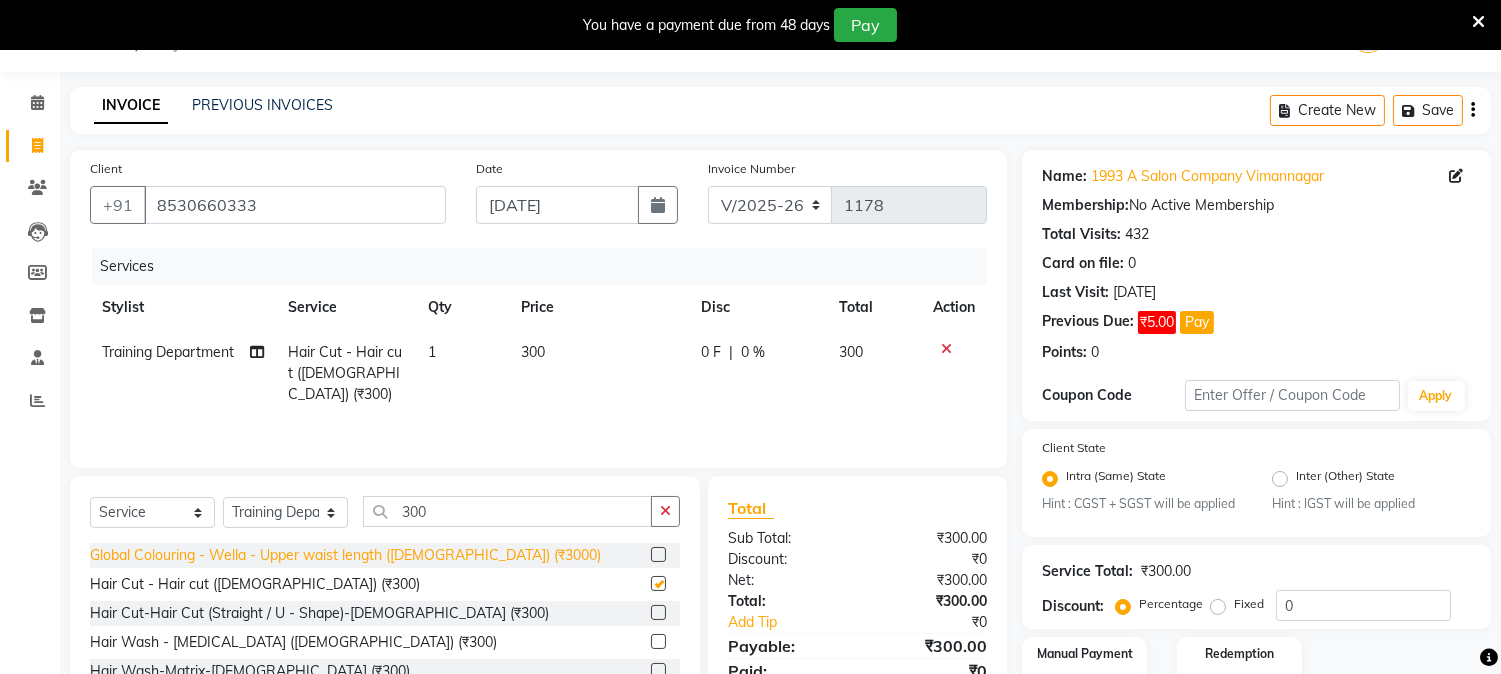 checkbox on "false" 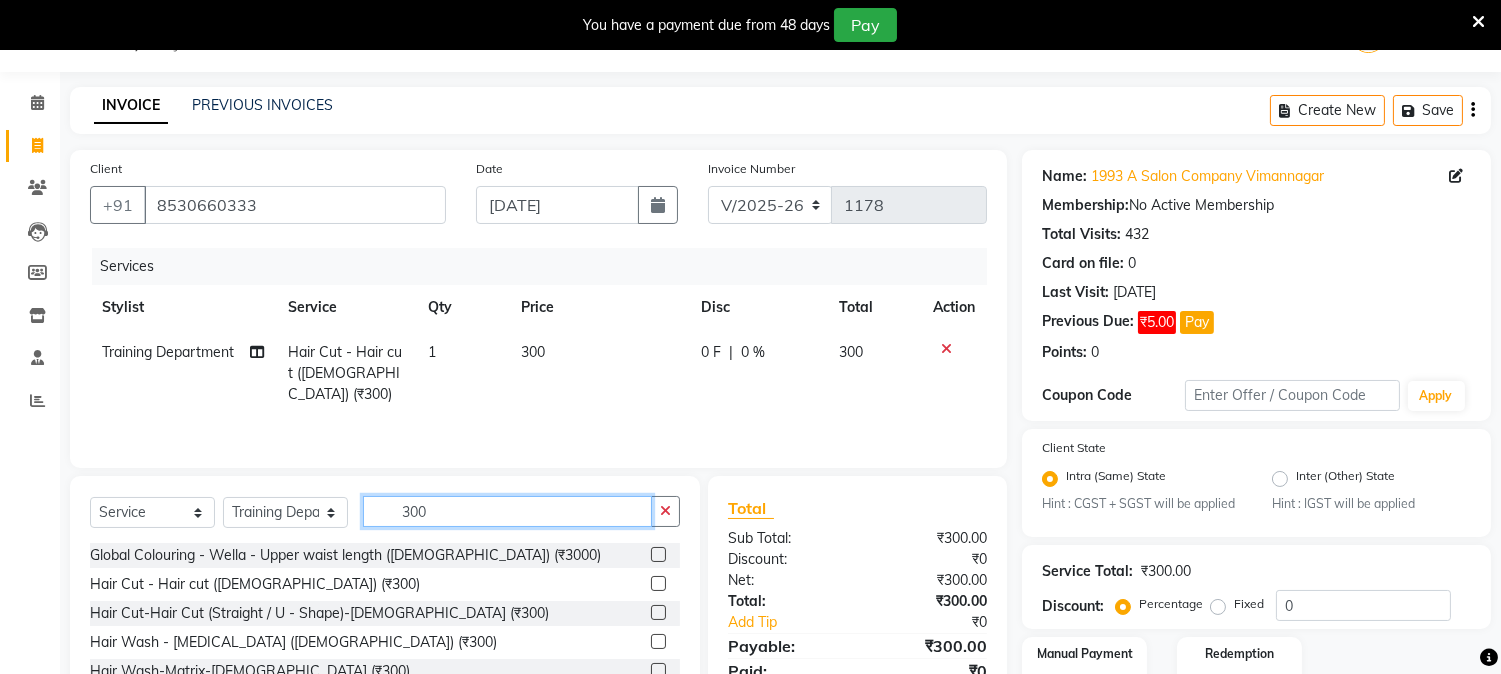 click on "300" 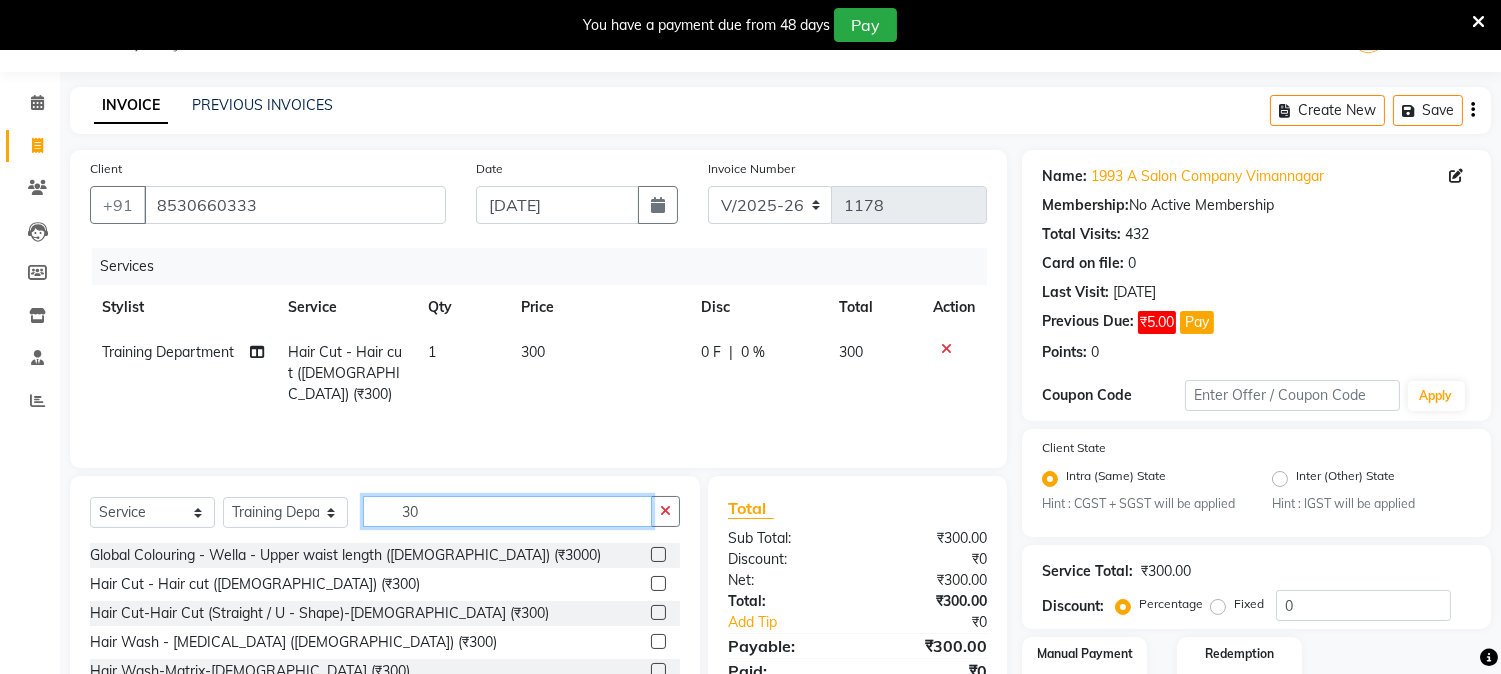 type on "3" 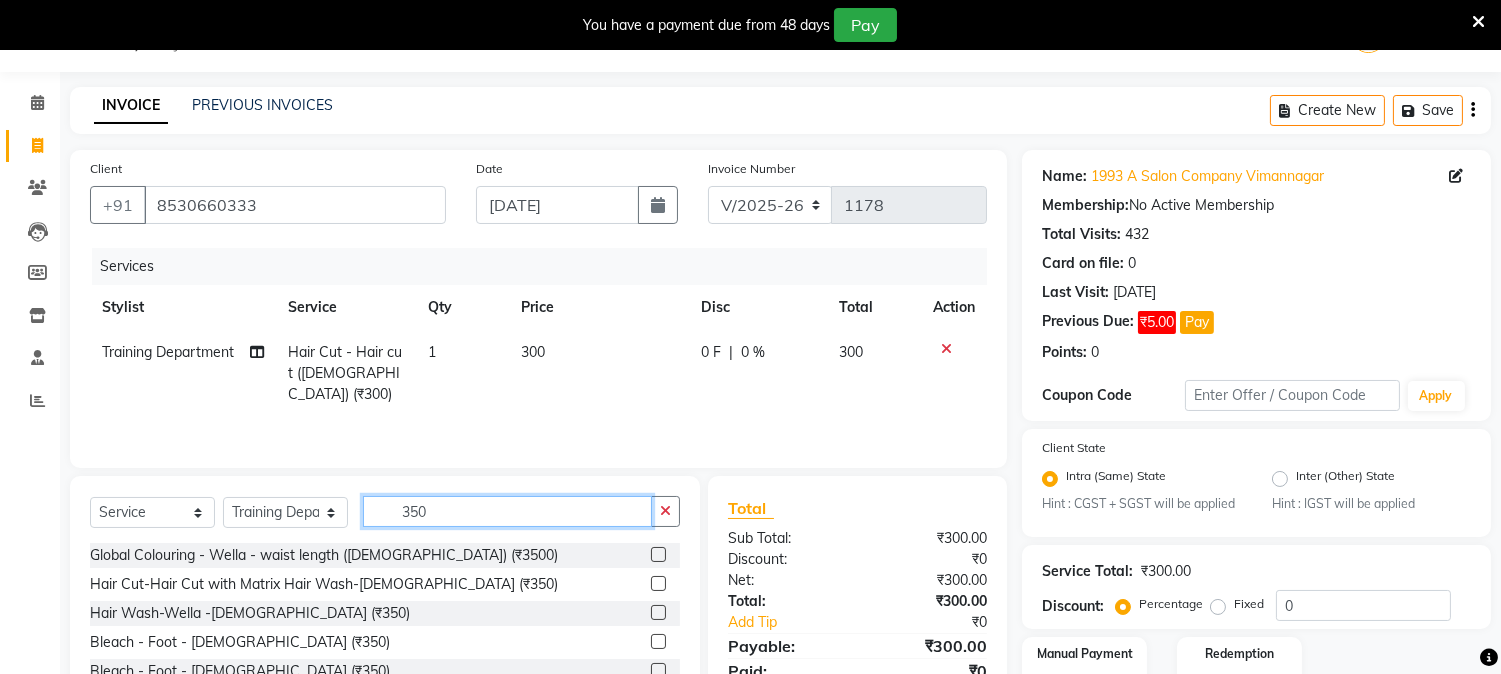 scroll, scrollTop: 182, scrollLeft: 0, axis: vertical 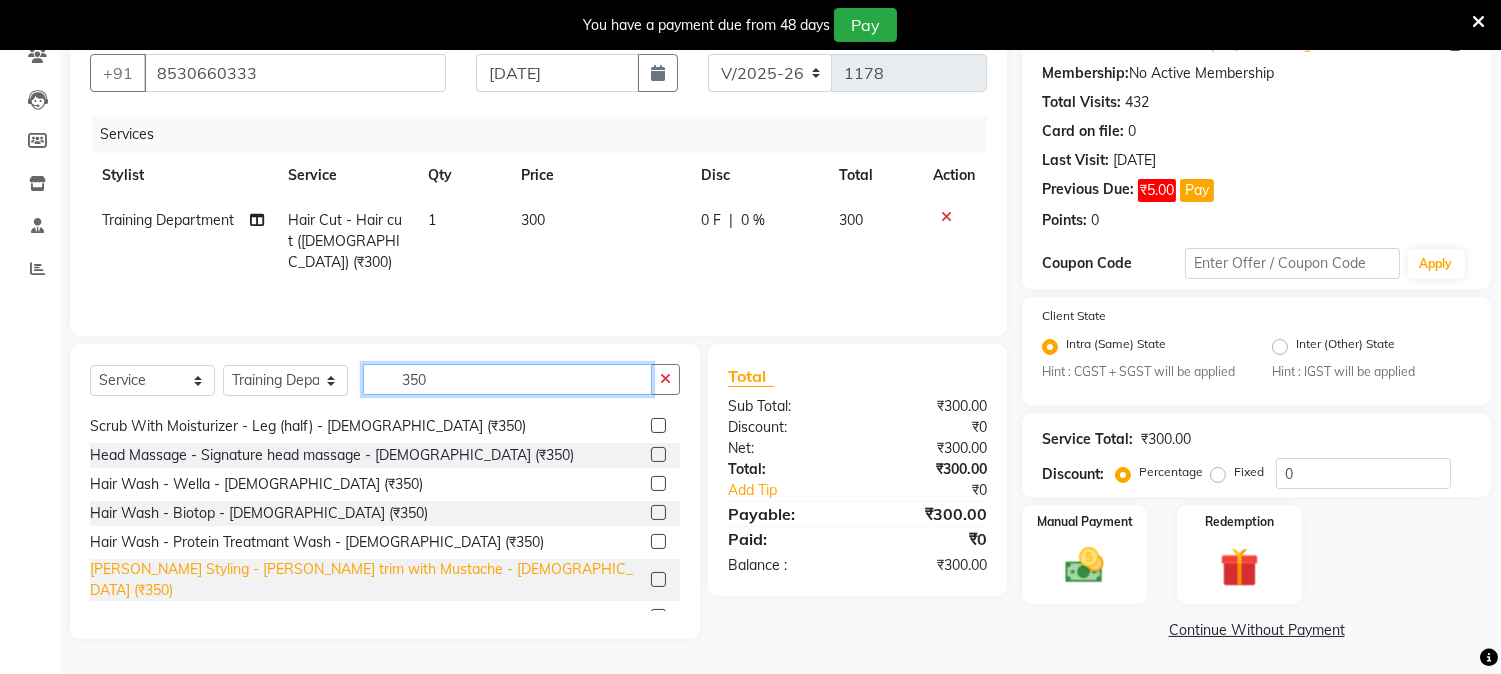 type on "350" 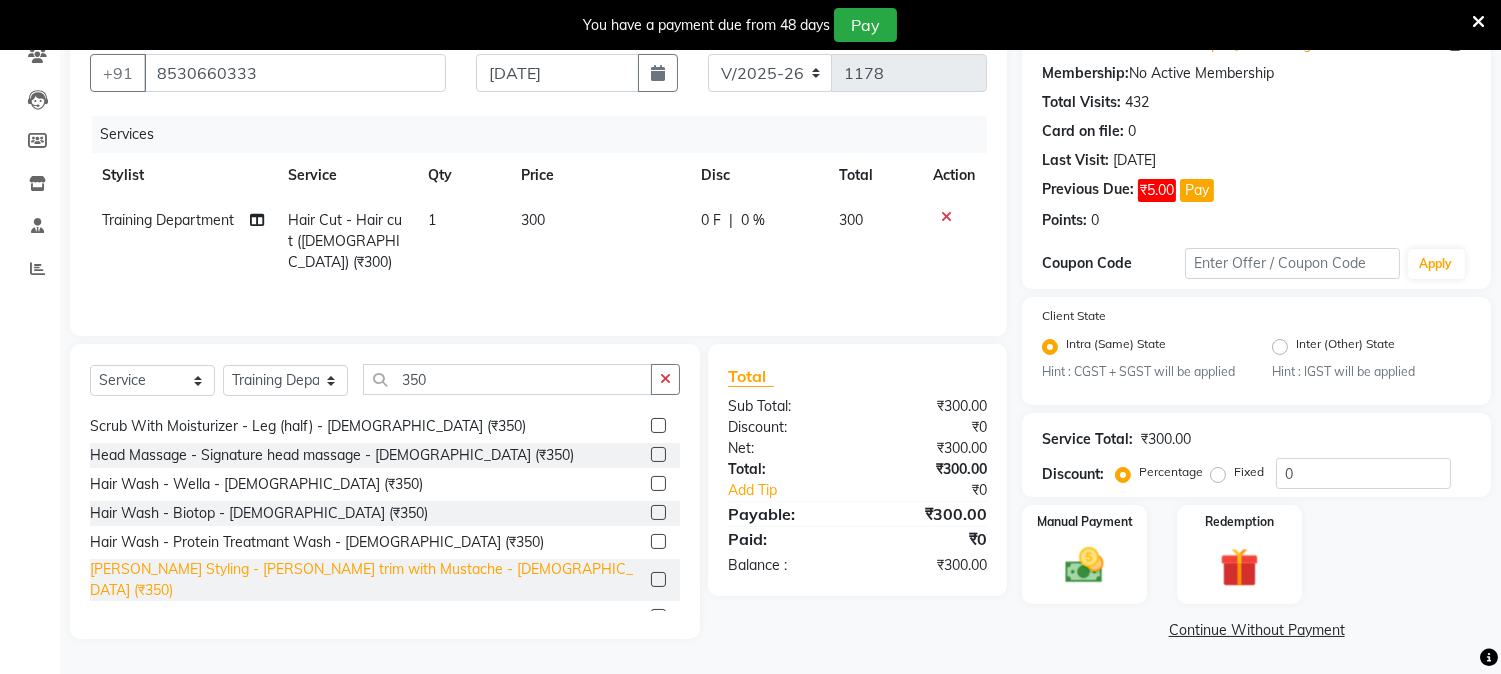 click on "[PERSON_NAME] Styling - [PERSON_NAME] trim with Mustache - [DEMOGRAPHIC_DATA] (₹350)" 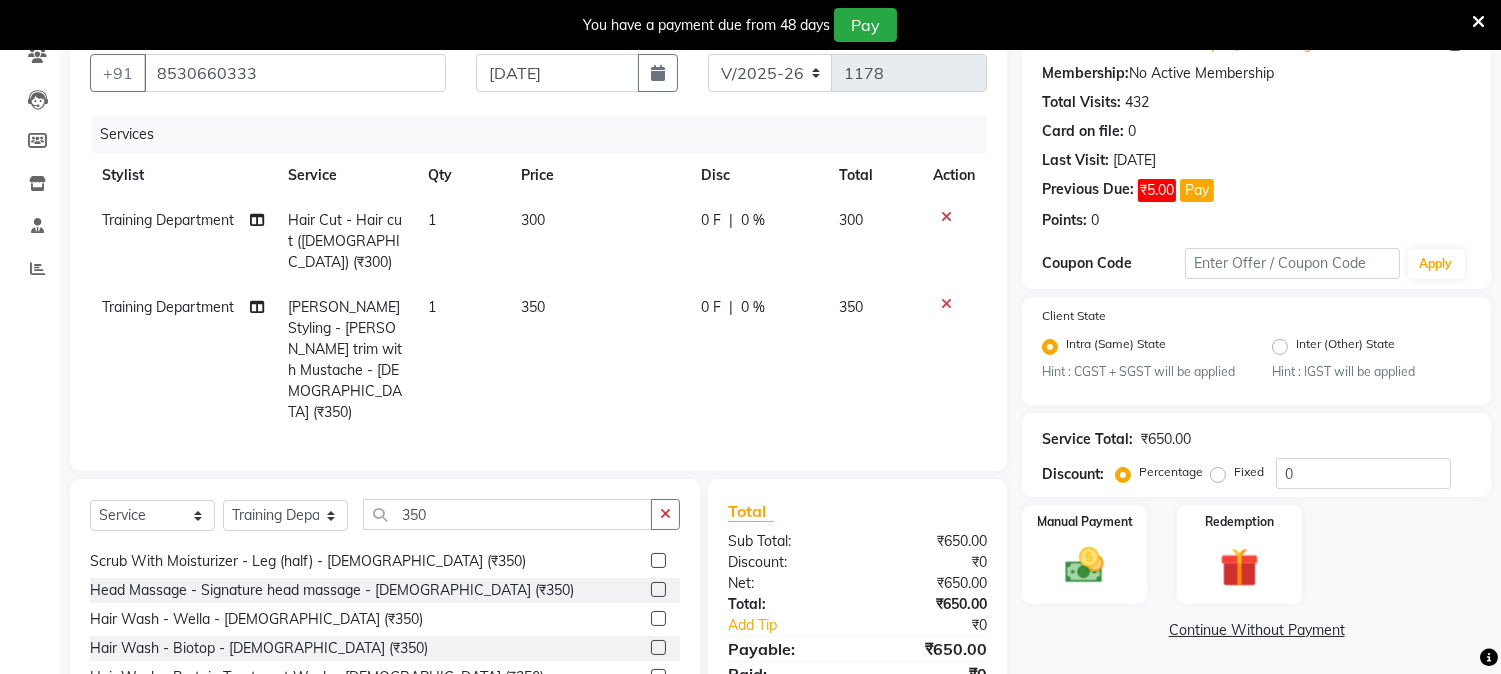 checkbox on "false" 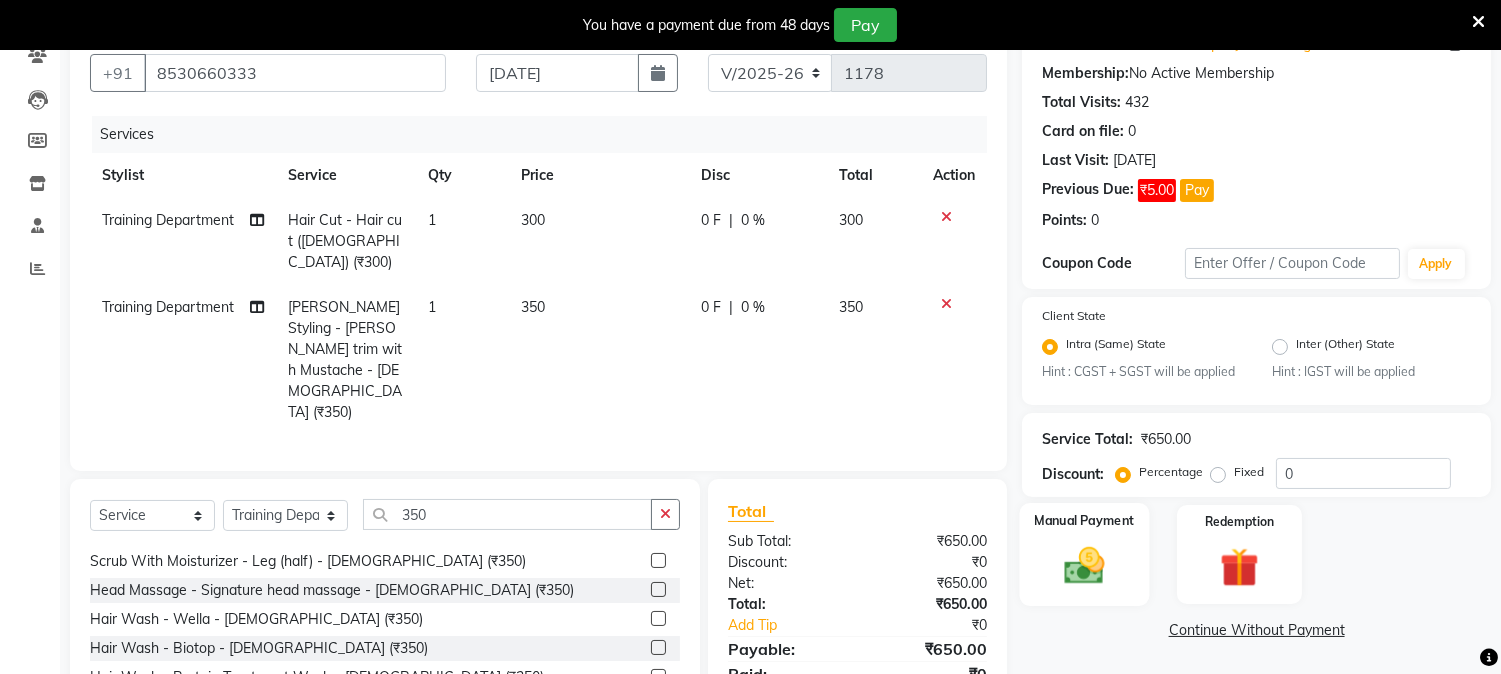 click 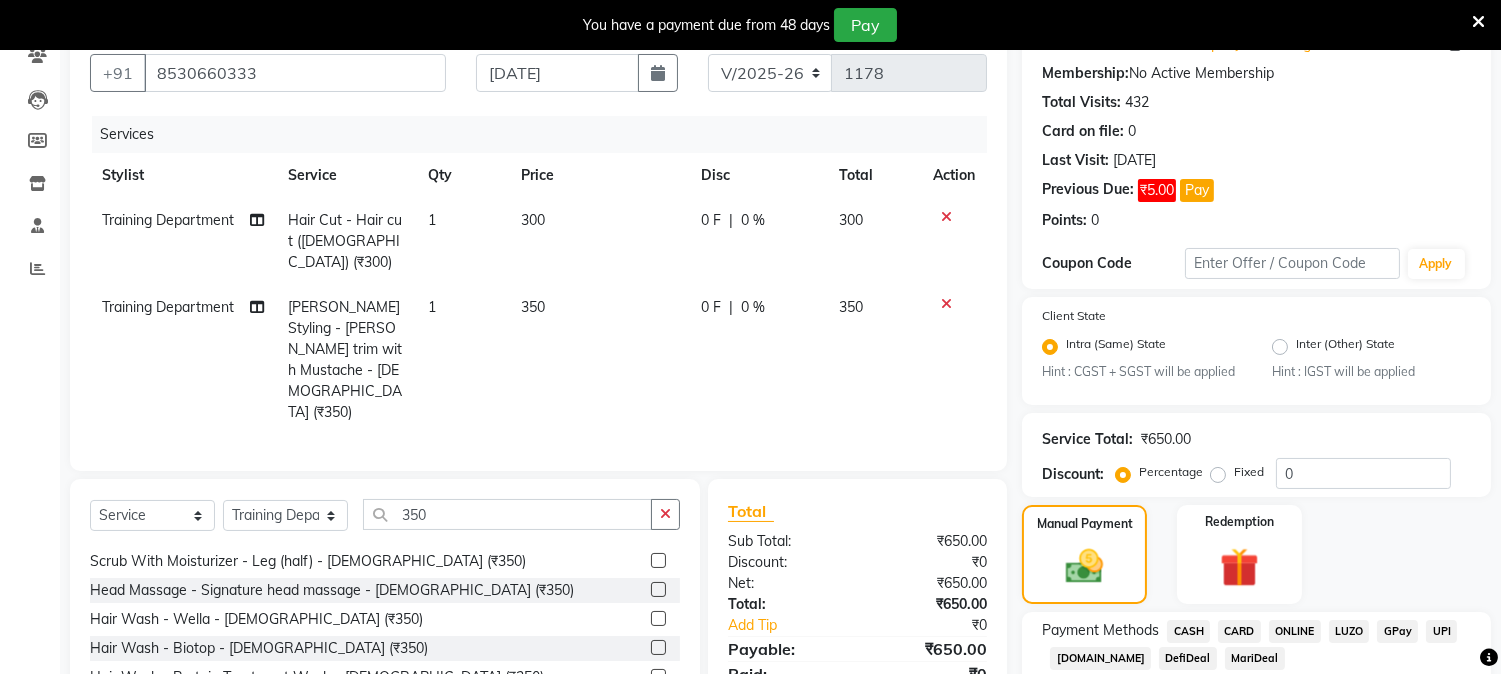 click on "ONLINE" 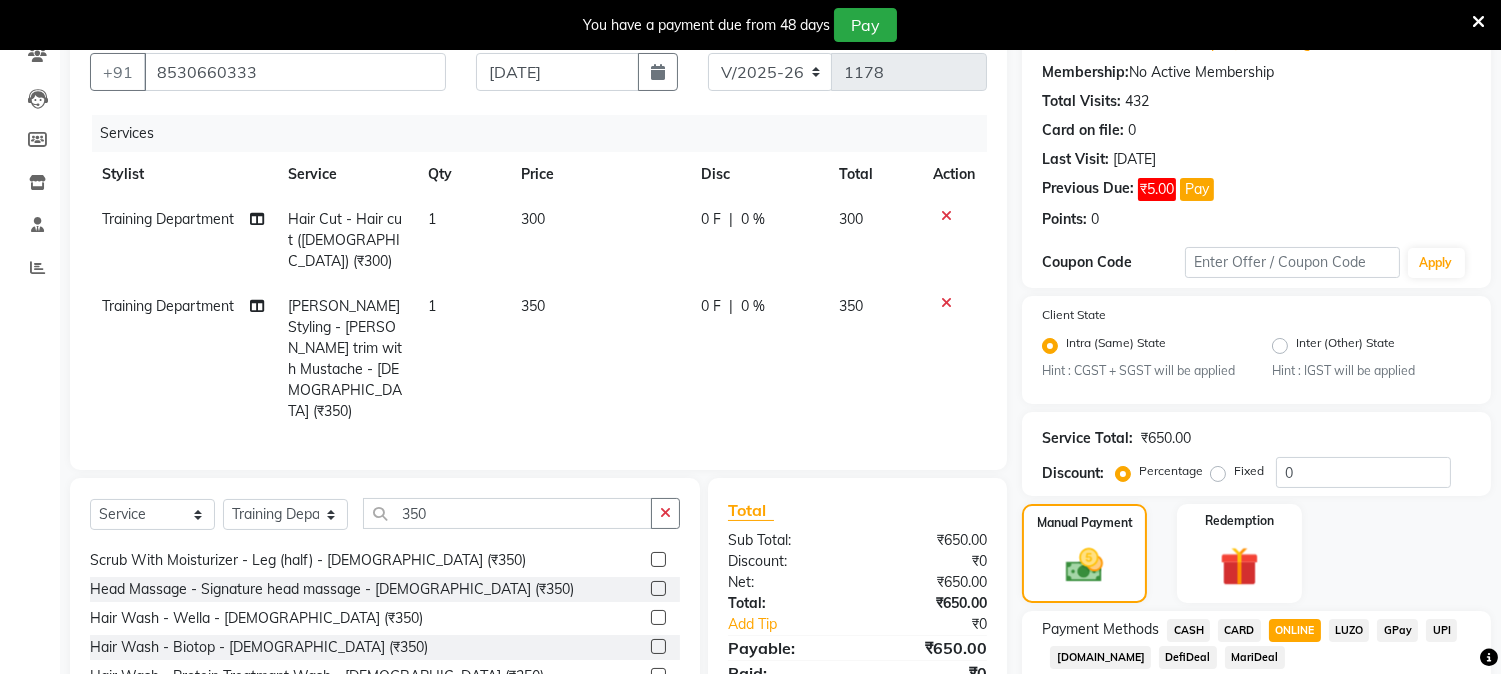 scroll, scrollTop: 367, scrollLeft: 0, axis: vertical 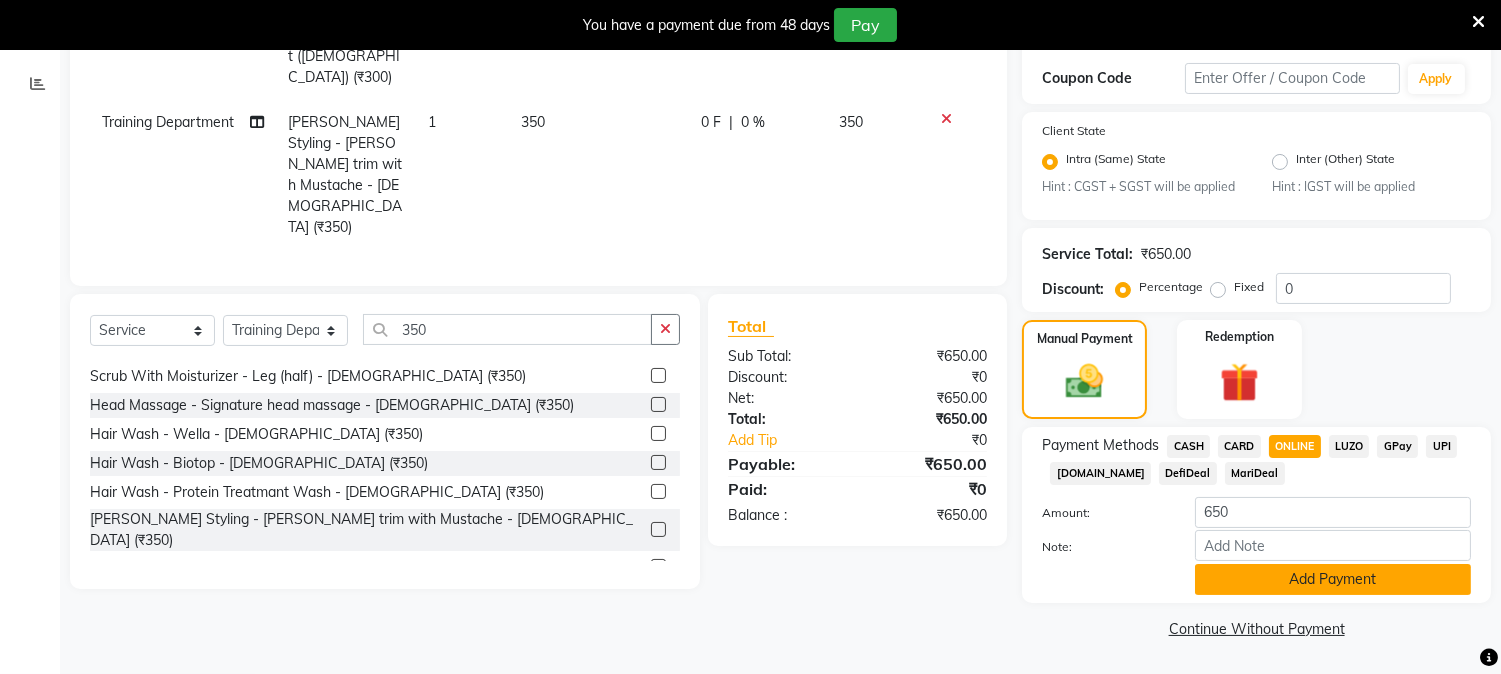 click on "Add Payment" 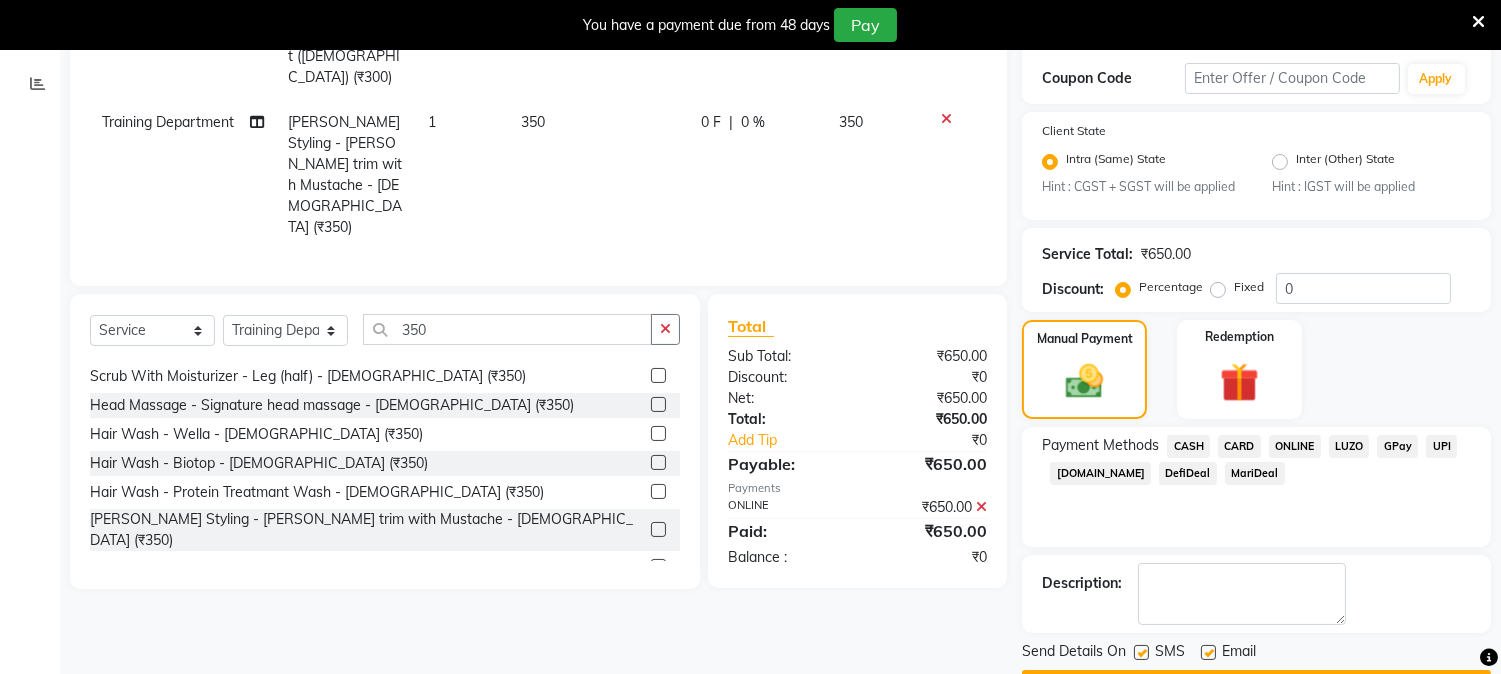 scroll, scrollTop: 424, scrollLeft: 0, axis: vertical 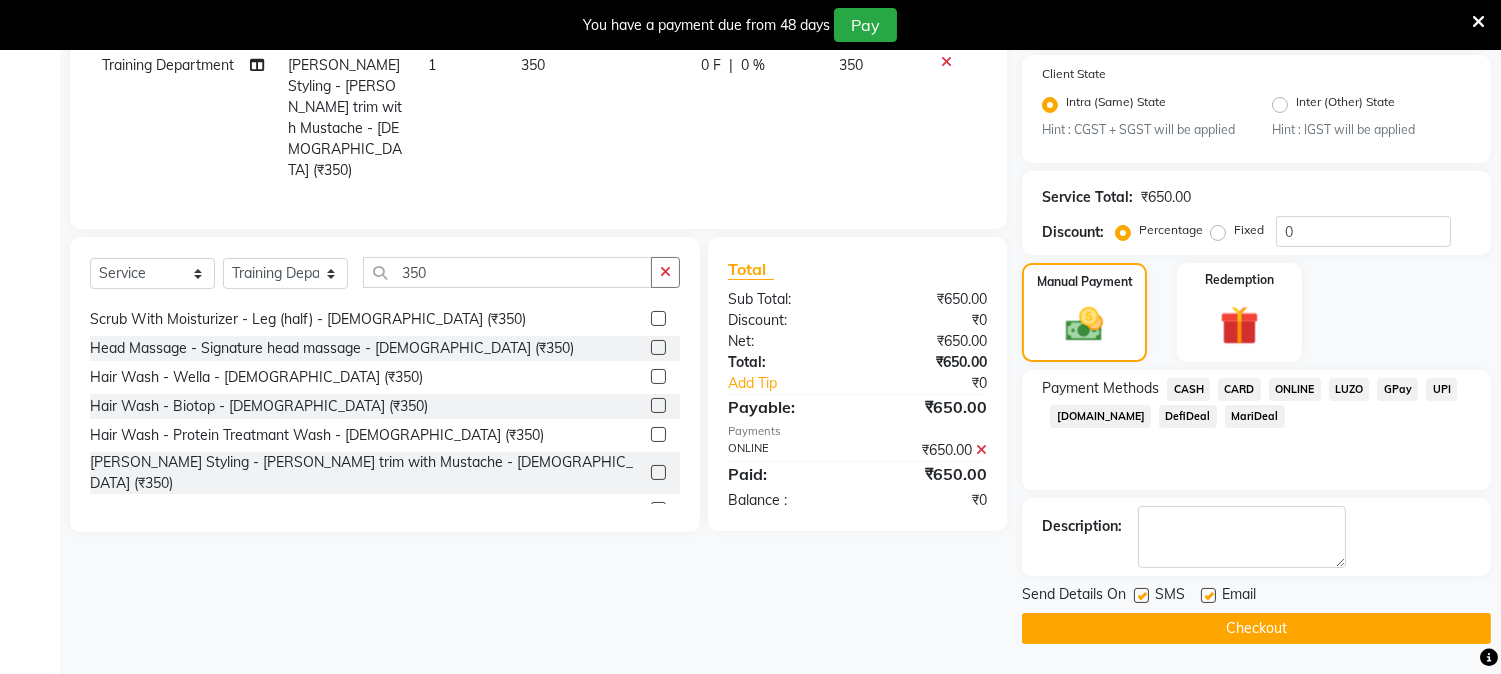 click on "Checkout" 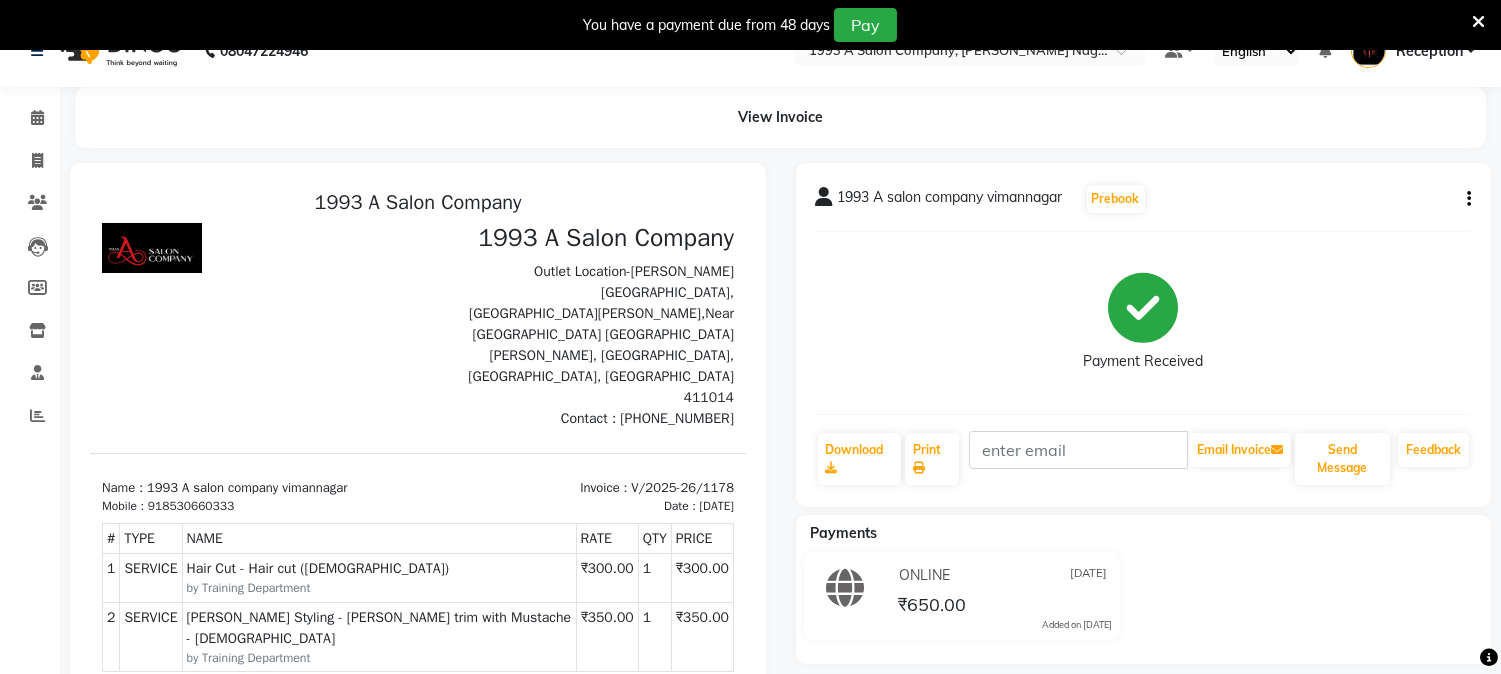 scroll, scrollTop: 0, scrollLeft: 0, axis: both 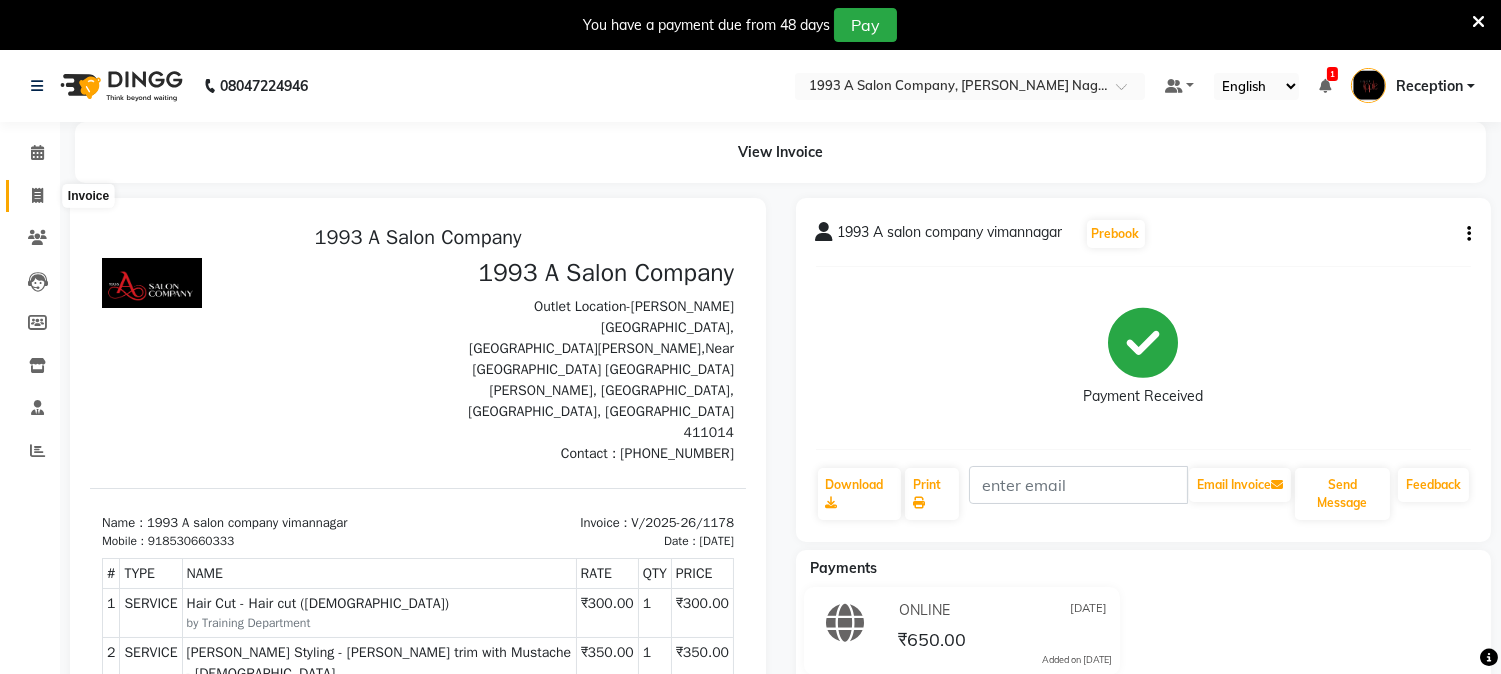 click 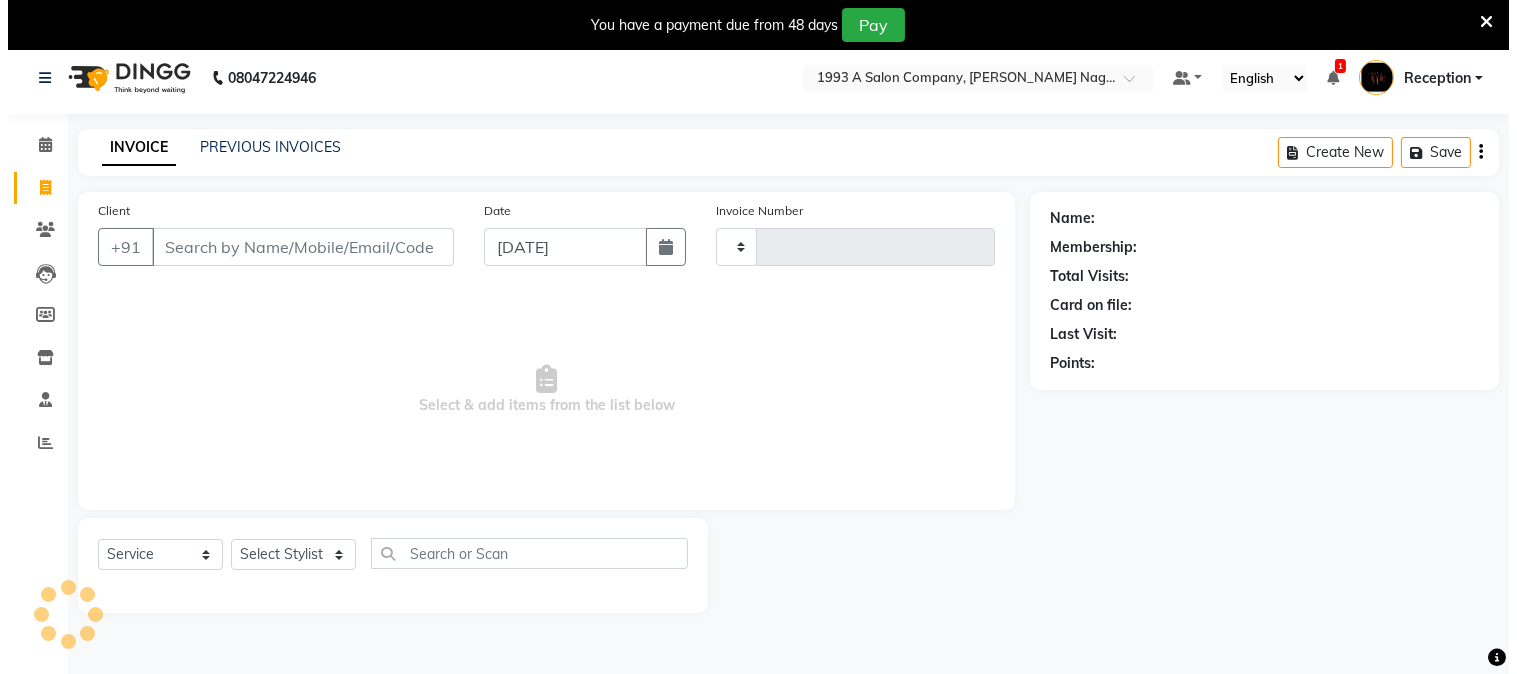 scroll, scrollTop: 50, scrollLeft: 0, axis: vertical 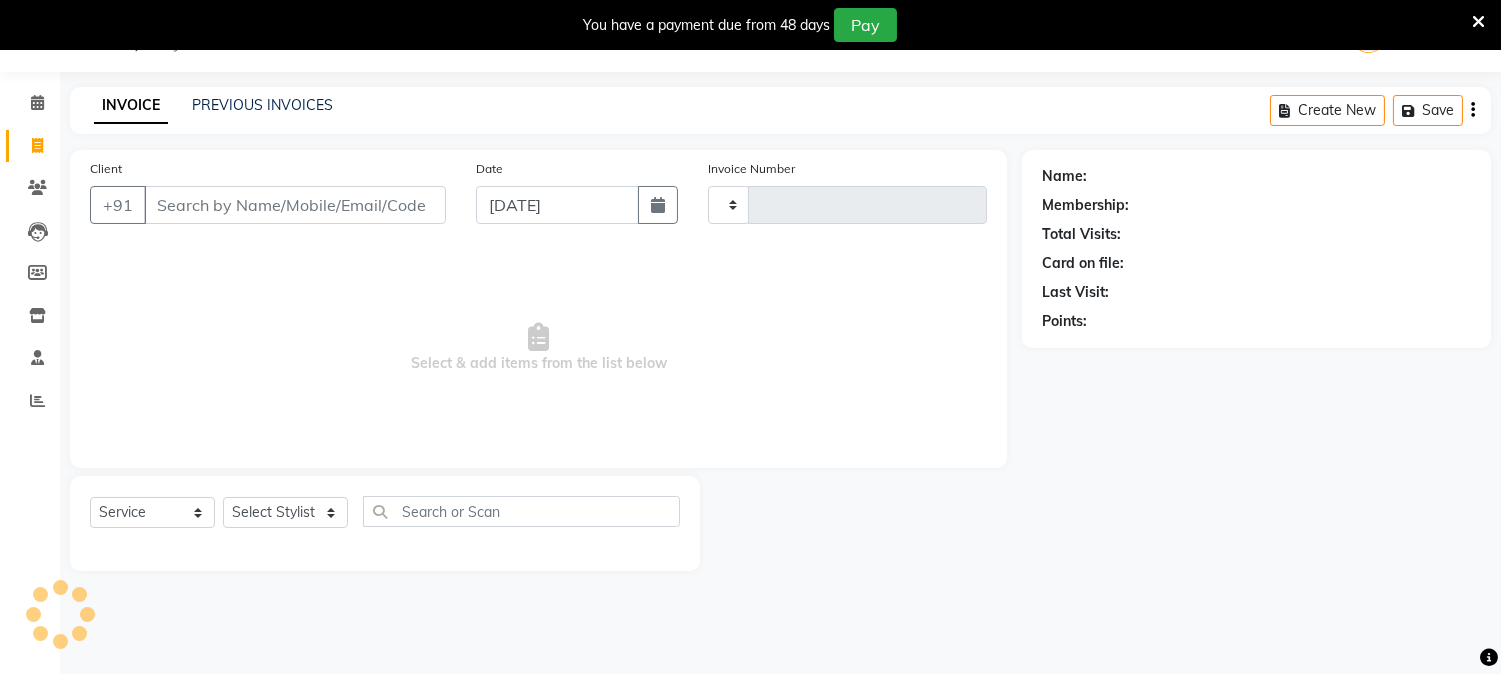 type on "1179" 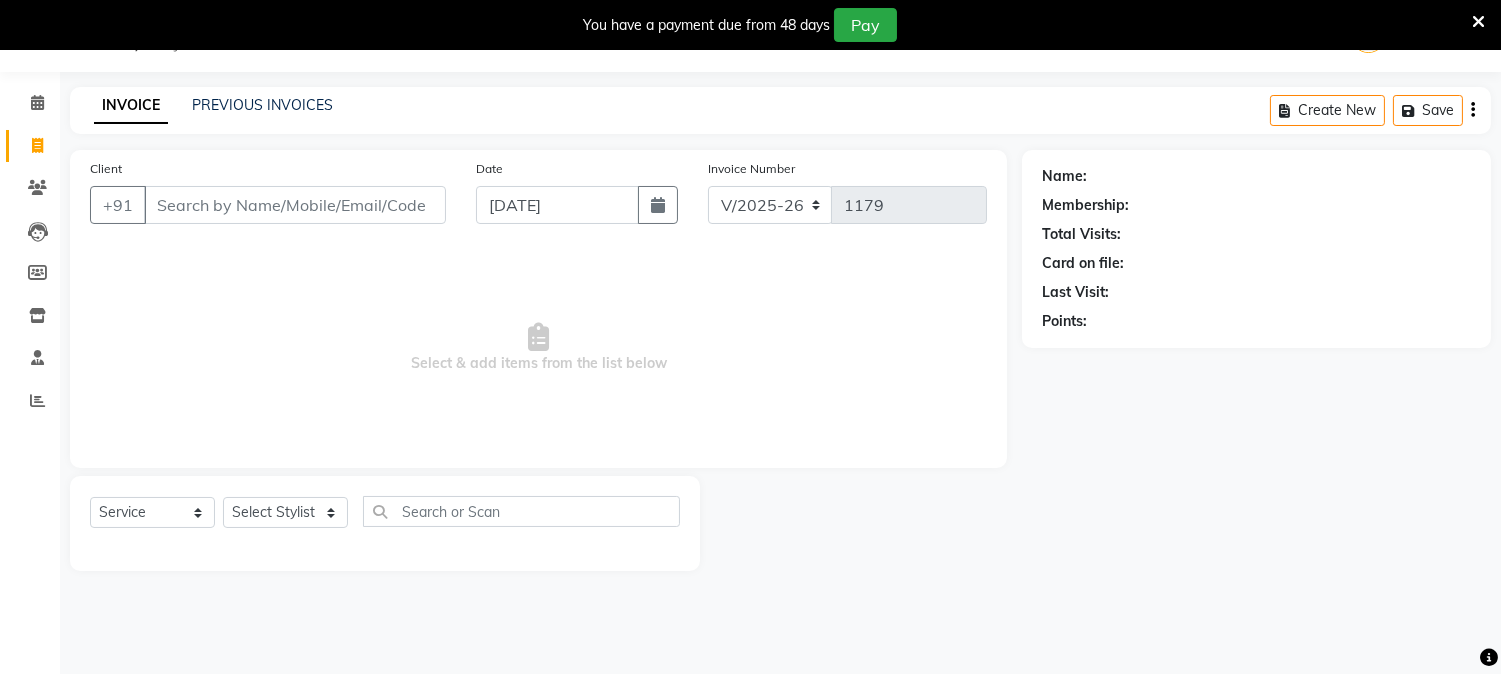 click on "Client" at bounding box center [295, 205] 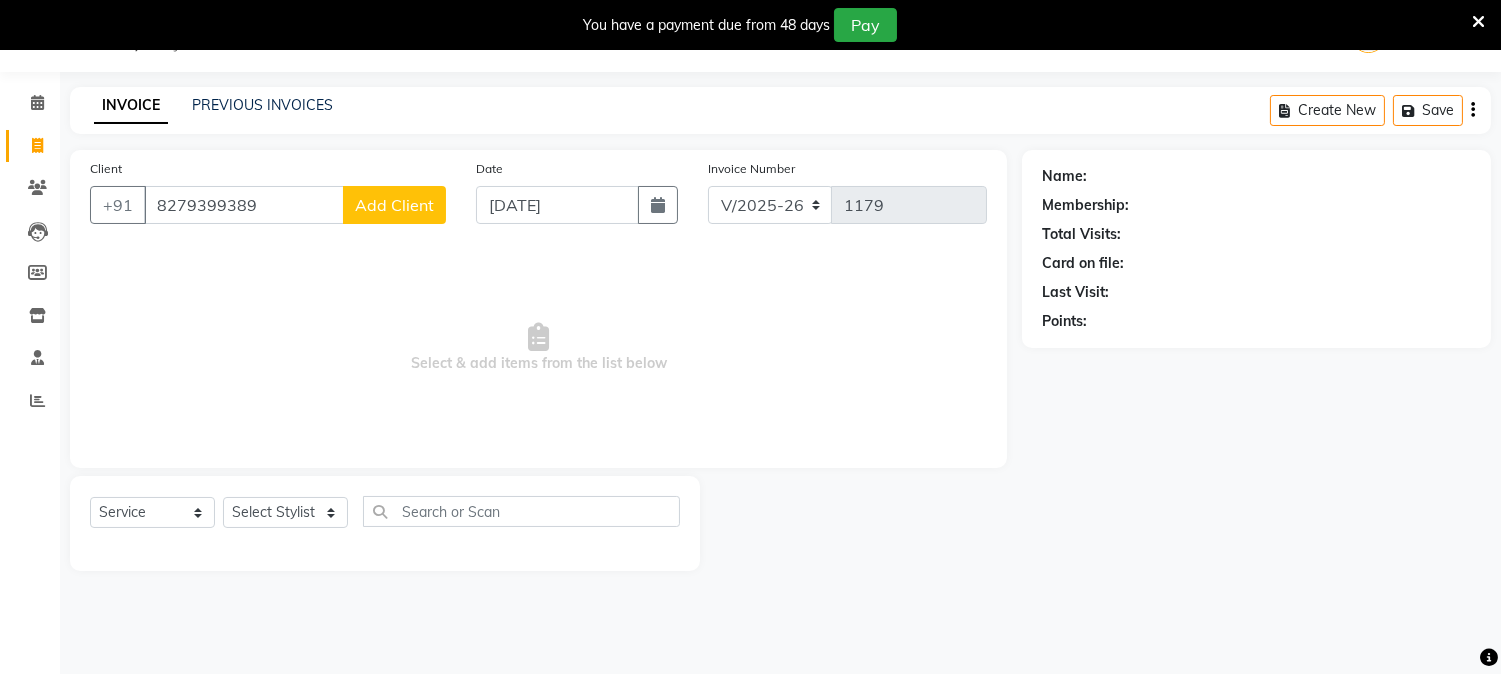 type on "8279399389" 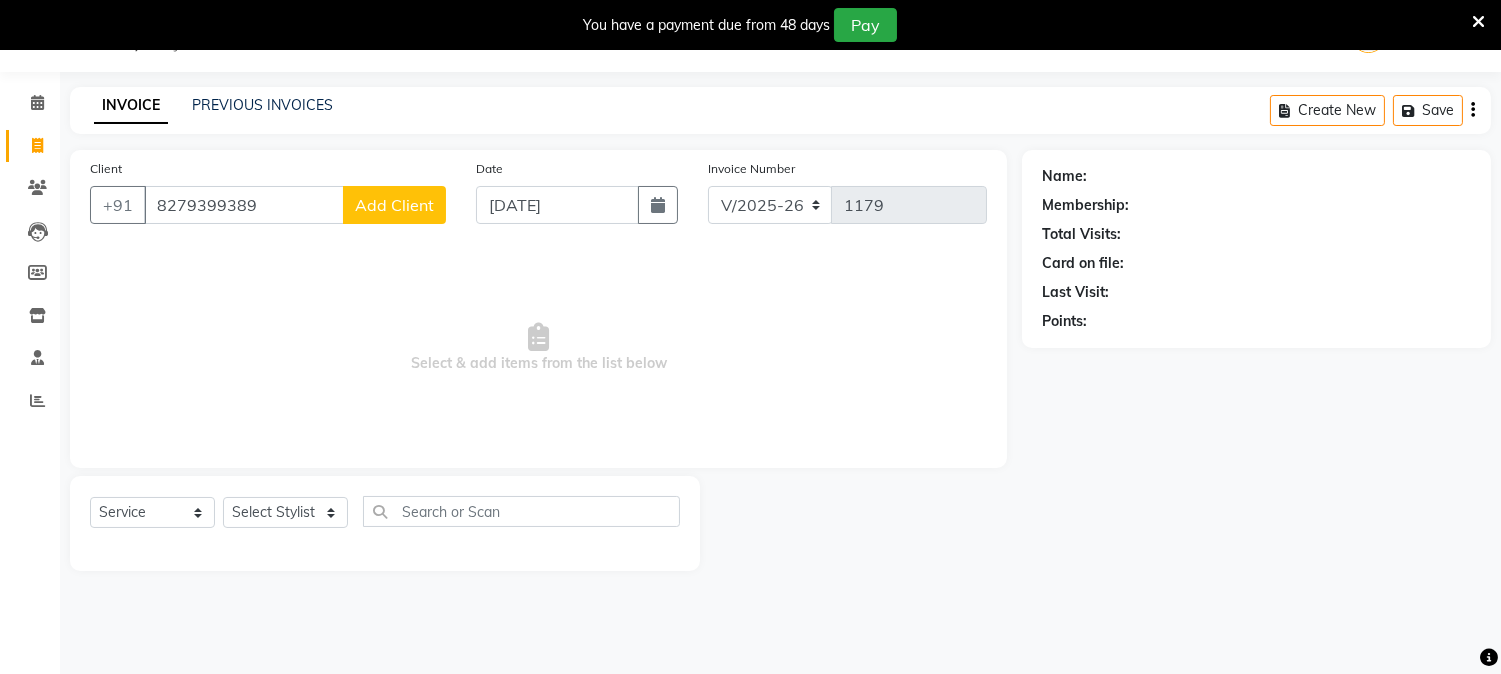 click on "Add Client" 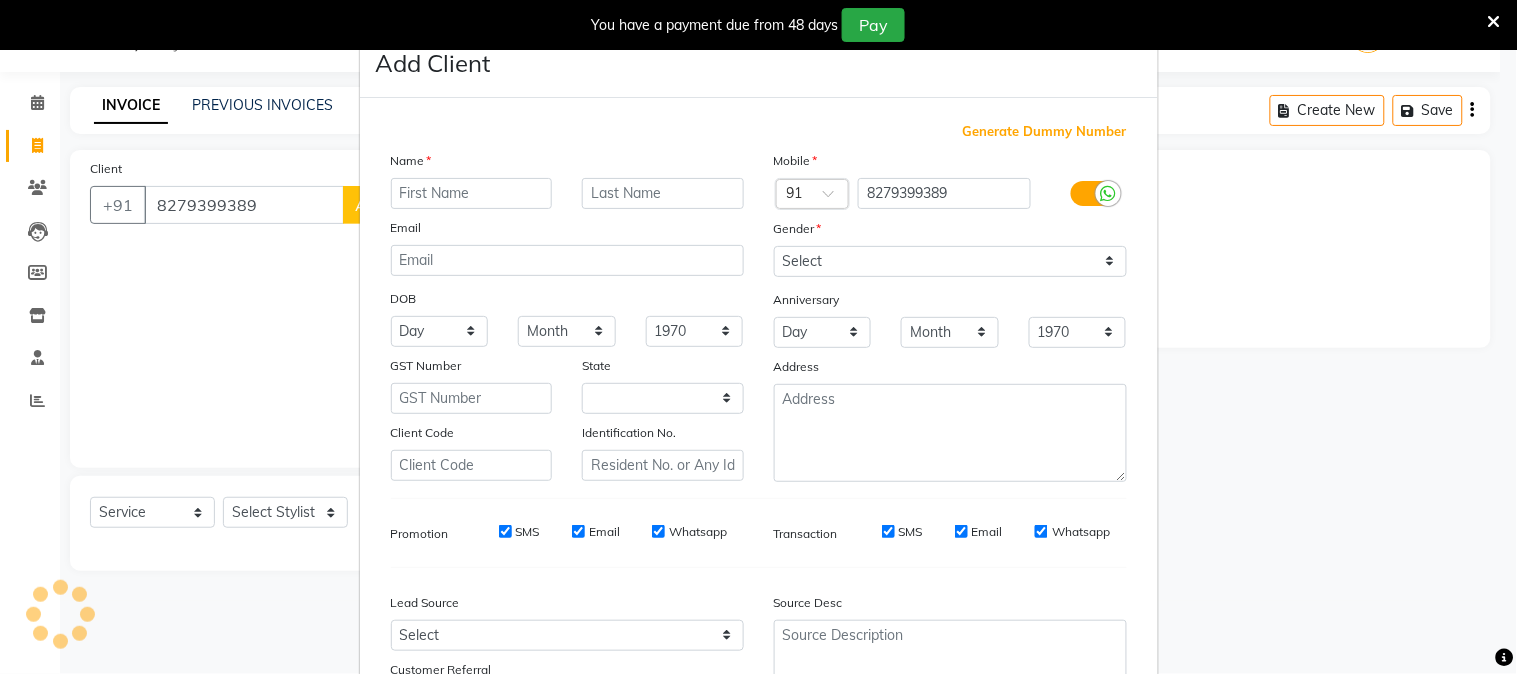 select on "22" 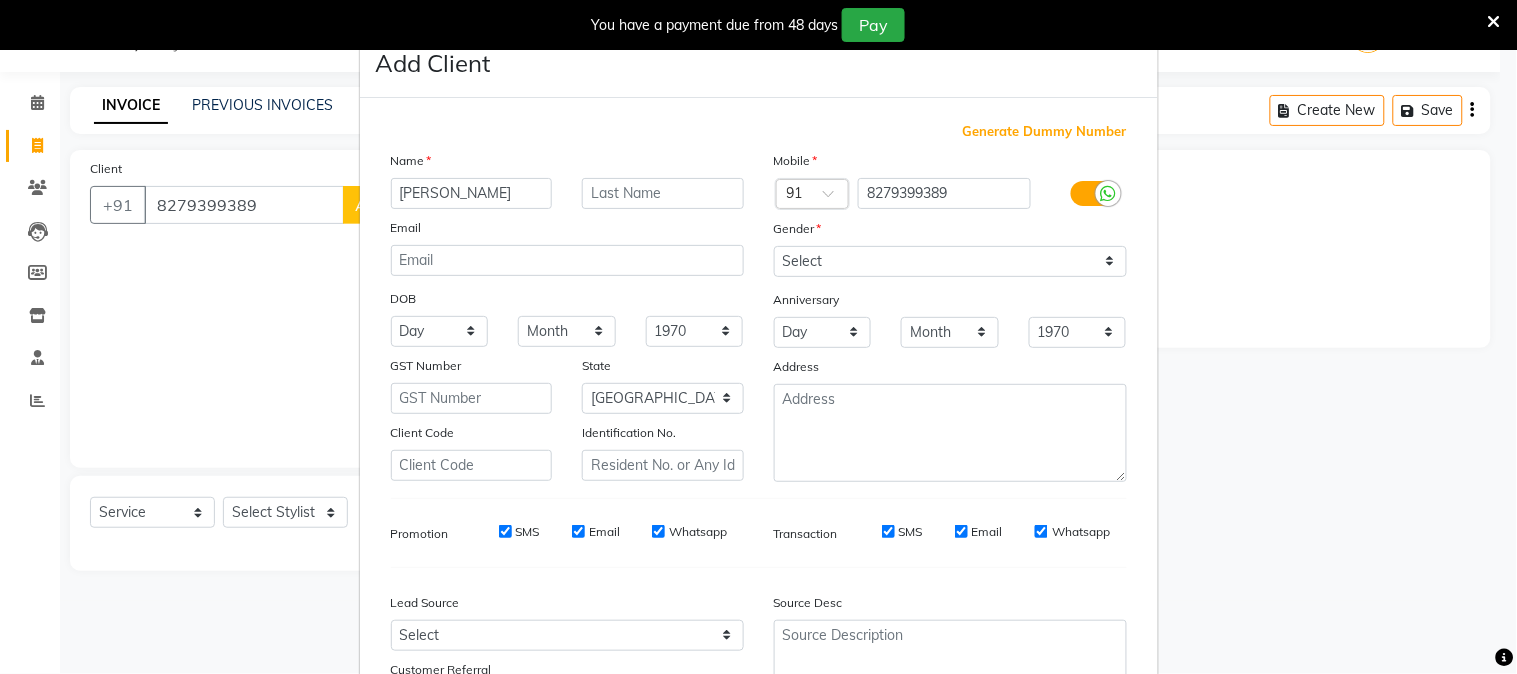 type on "[PERSON_NAME]" 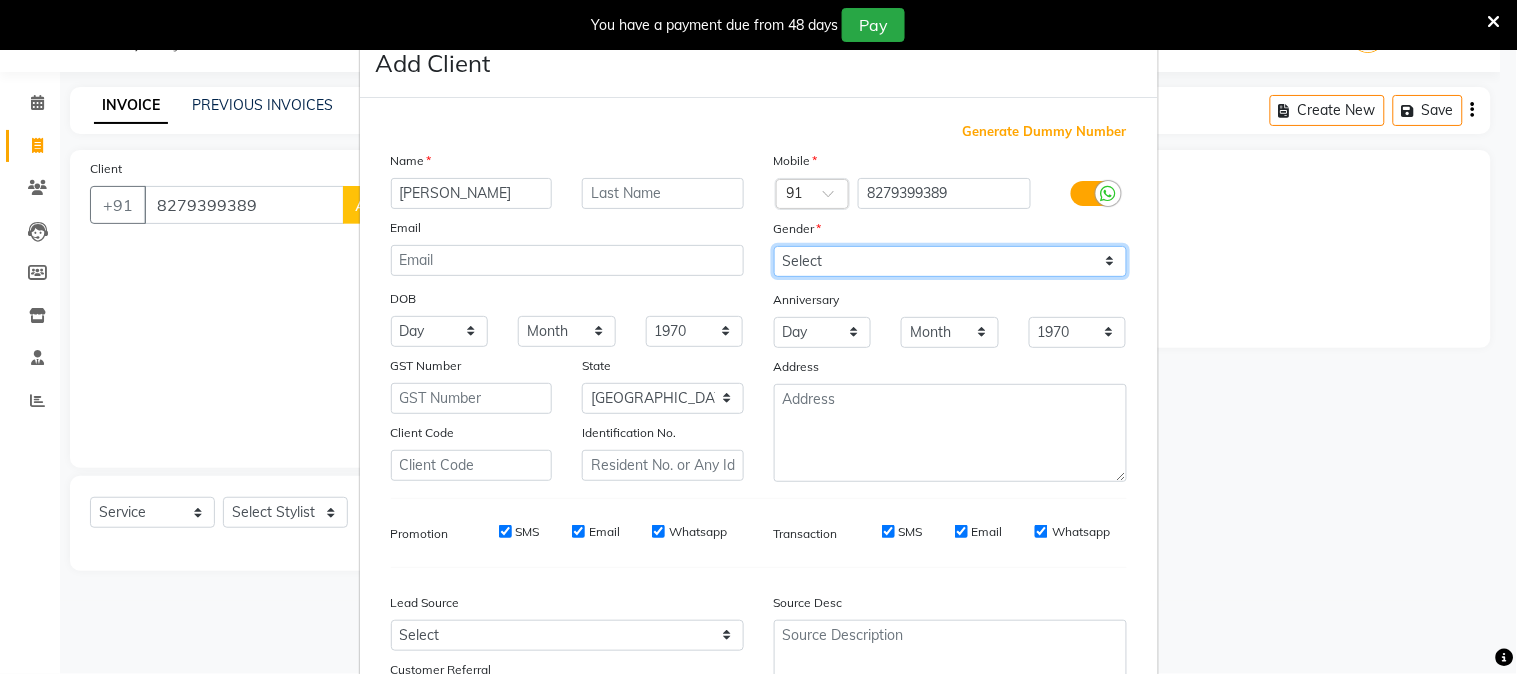 click on "Select [DEMOGRAPHIC_DATA] [DEMOGRAPHIC_DATA] Other Prefer Not To Say" at bounding box center (950, 261) 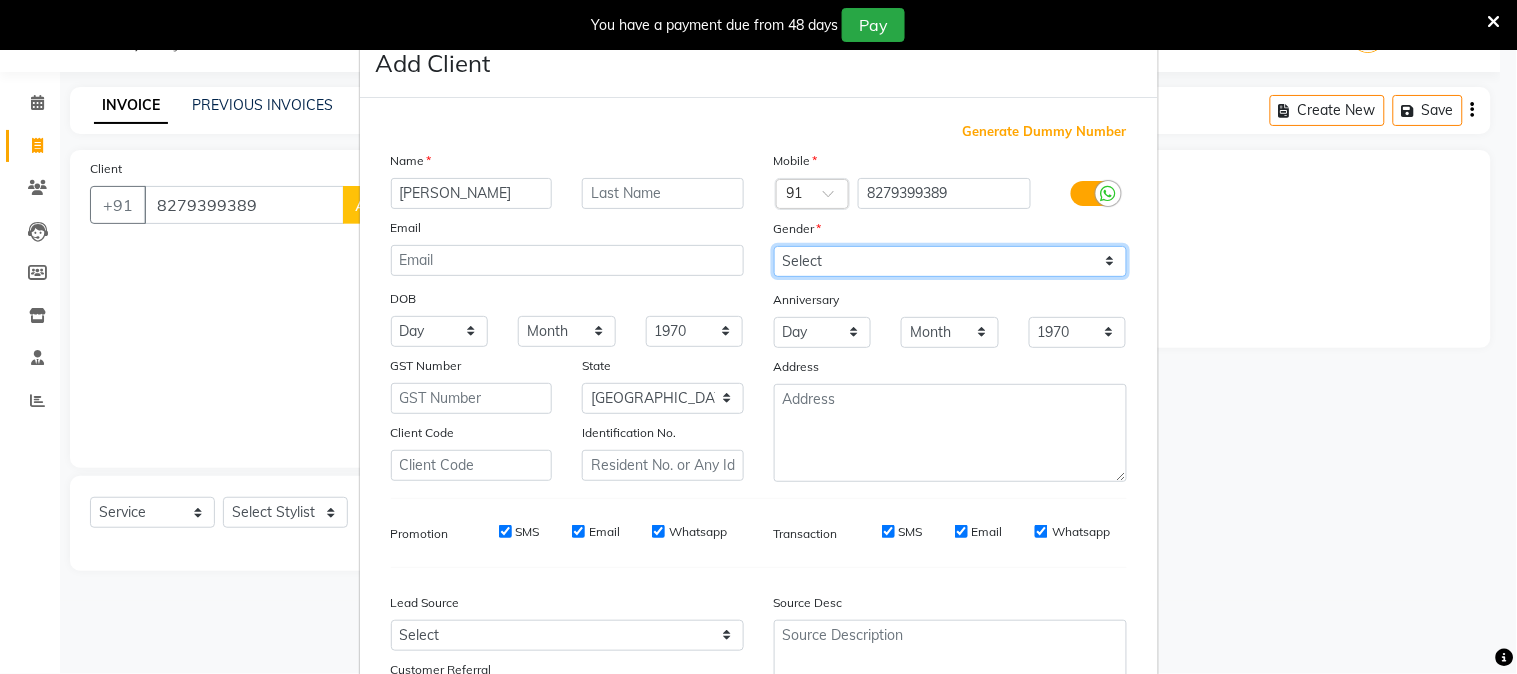 select on "[DEMOGRAPHIC_DATA]" 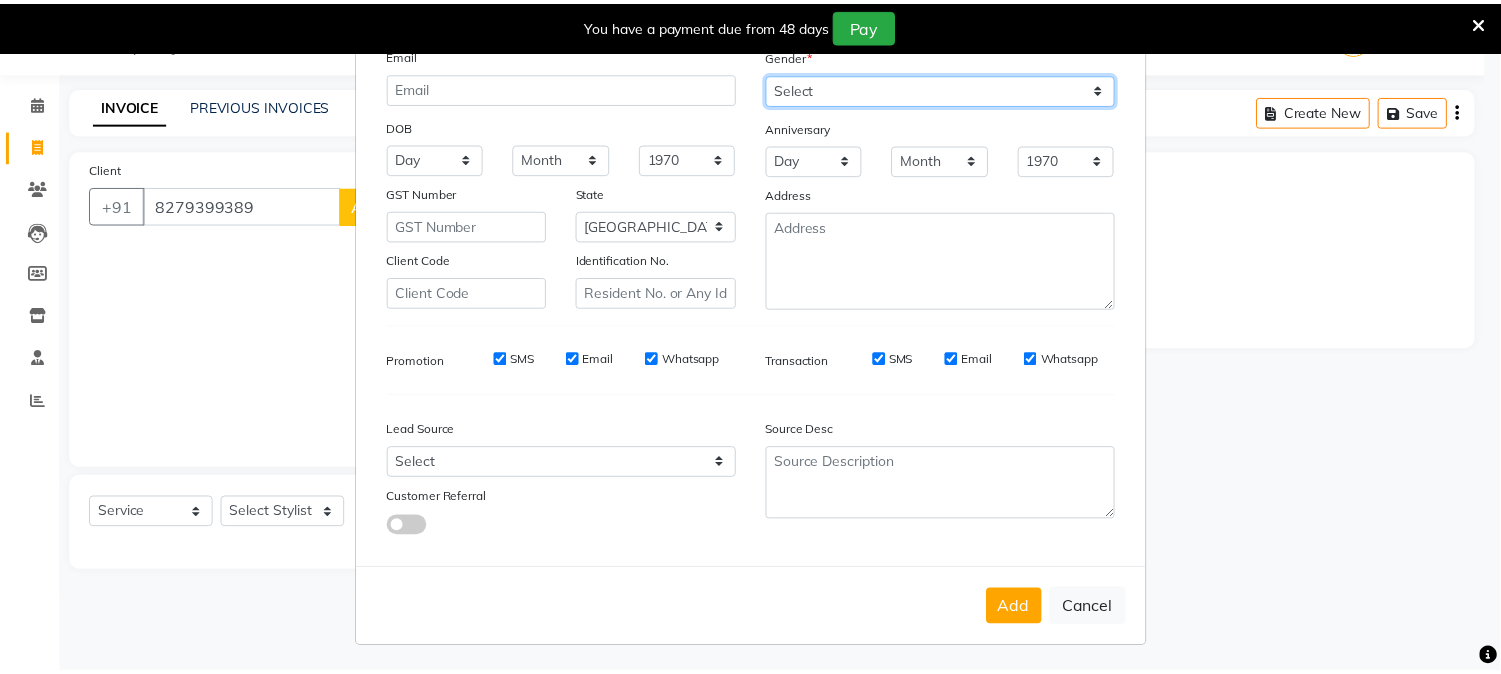 scroll, scrollTop: 176, scrollLeft: 0, axis: vertical 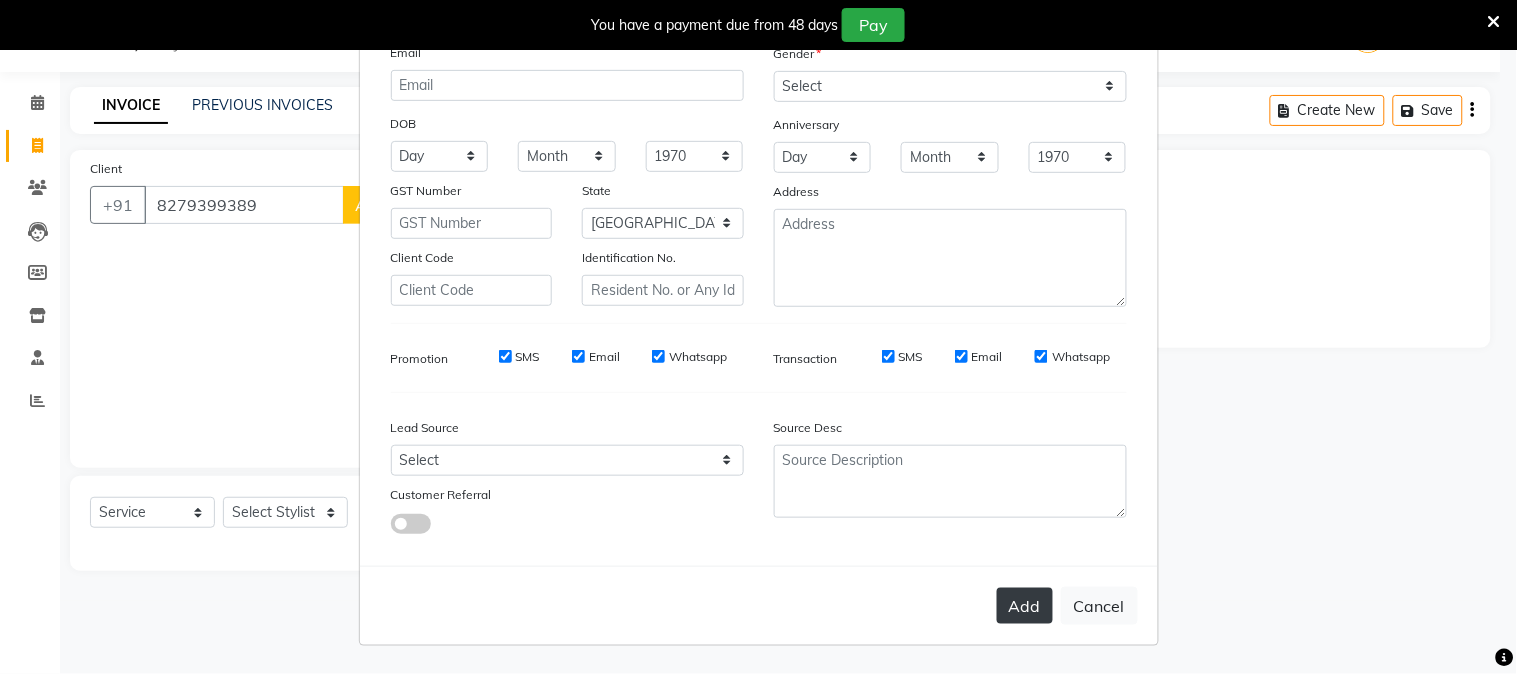 click on "Add" at bounding box center [1025, 606] 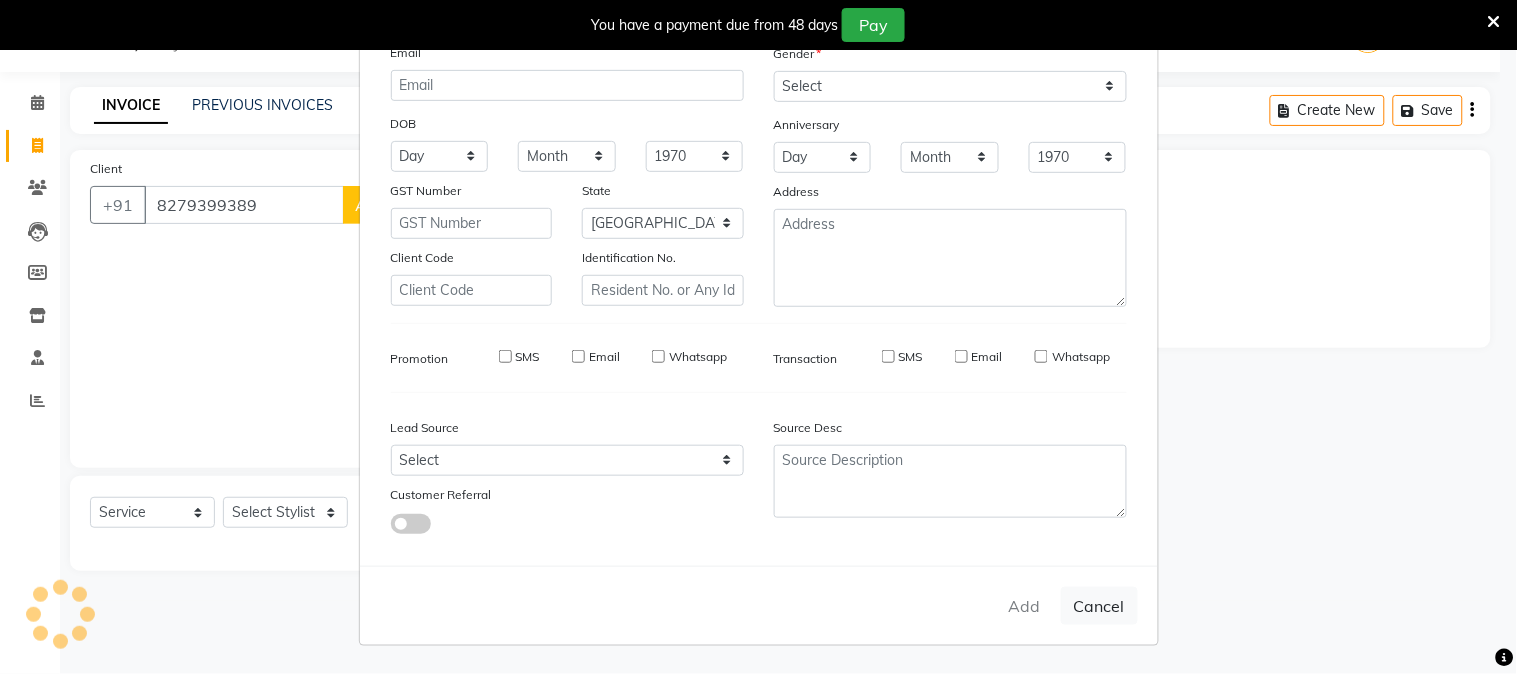 type 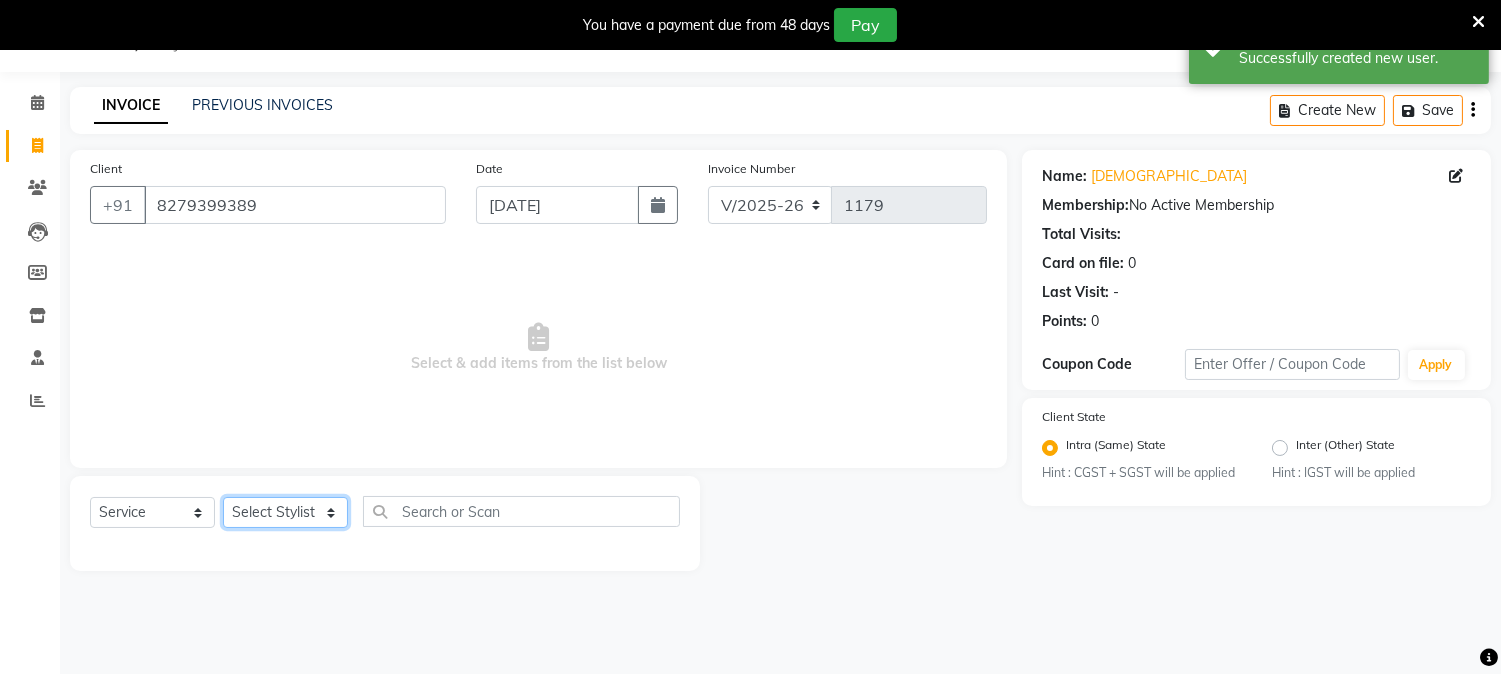 click on "Select Stylist [PERSON_NAME] Mane [PERSON_NAME] [PERSON_NAME]  Reception  [PERSON_NAME] Training Department [PERSON_NAME] [PERSON_NAME] Sir" 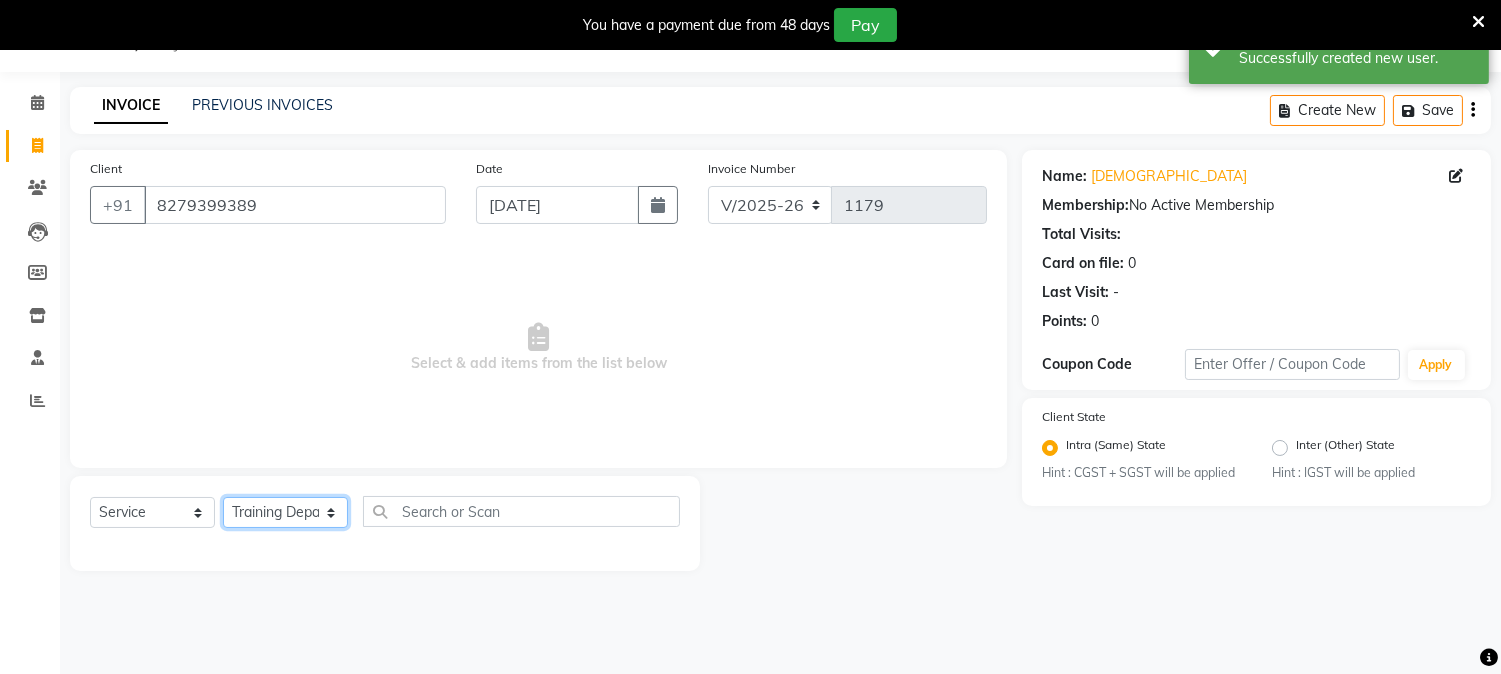 click on "Select Stylist [PERSON_NAME] Mane [PERSON_NAME] [PERSON_NAME]  Reception  [PERSON_NAME] Training Department [PERSON_NAME] [PERSON_NAME] Sir" 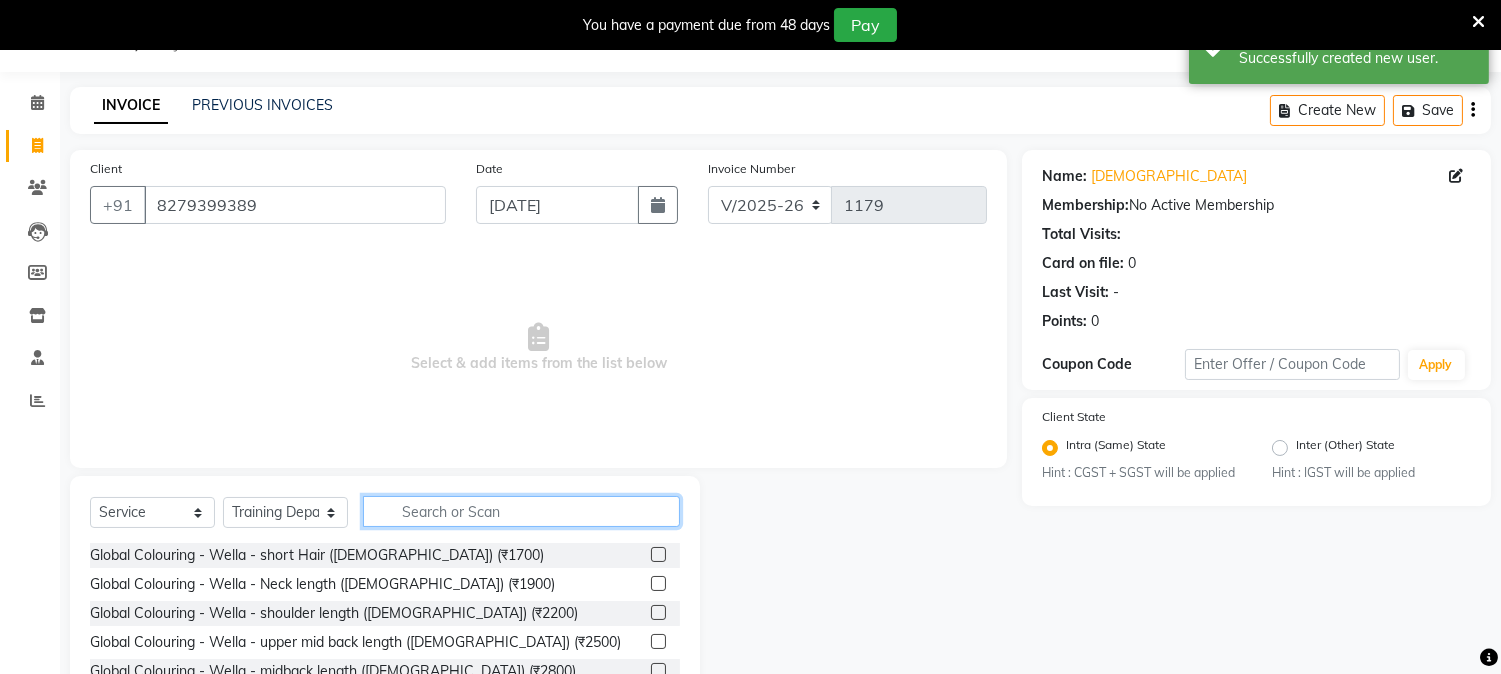 click 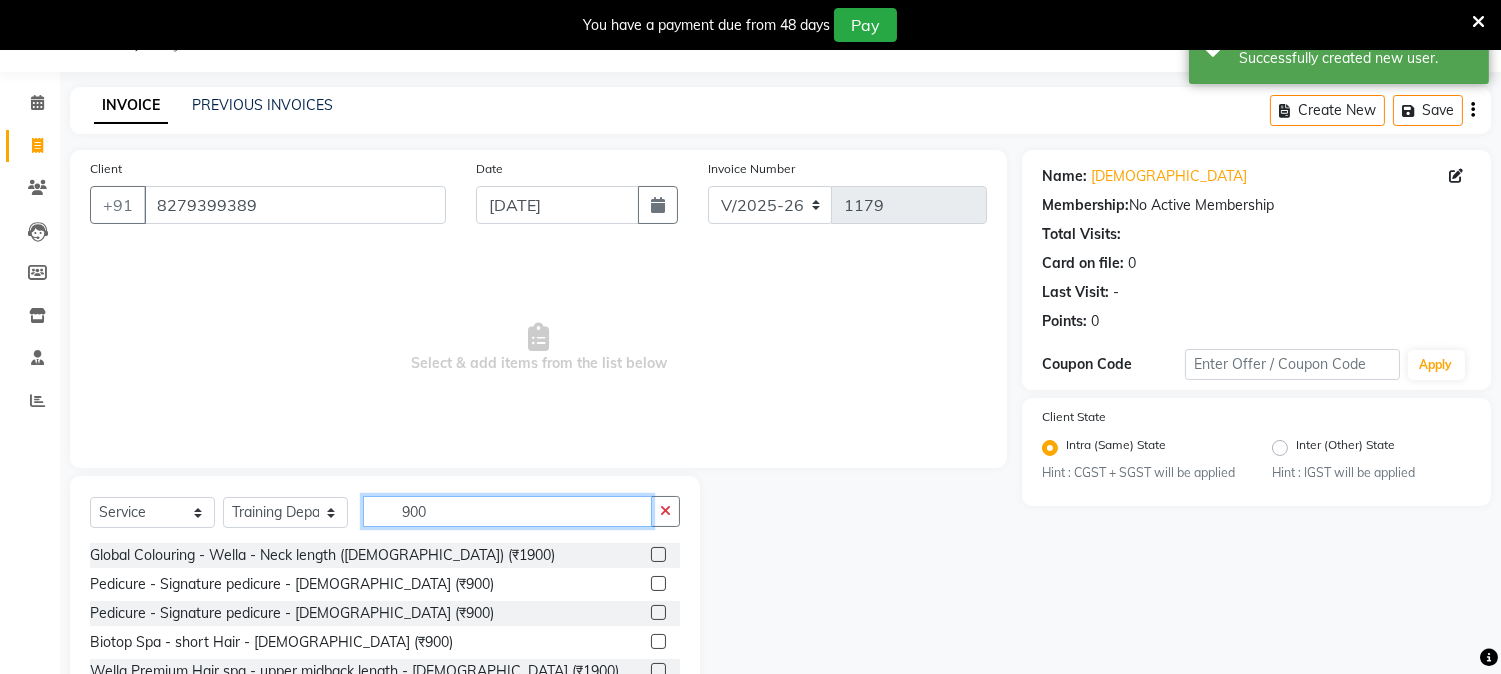 scroll, scrollTop: 176, scrollLeft: 0, axis: vertical 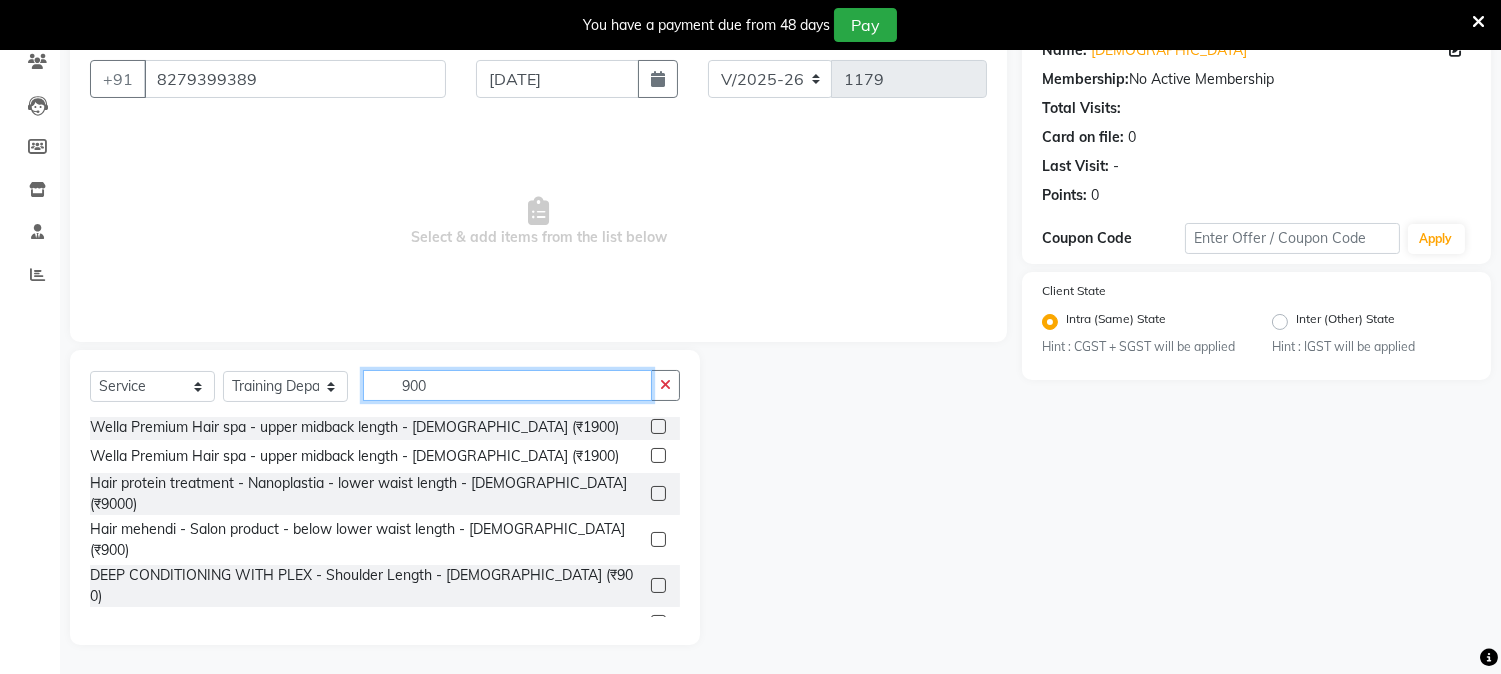 type on "900" 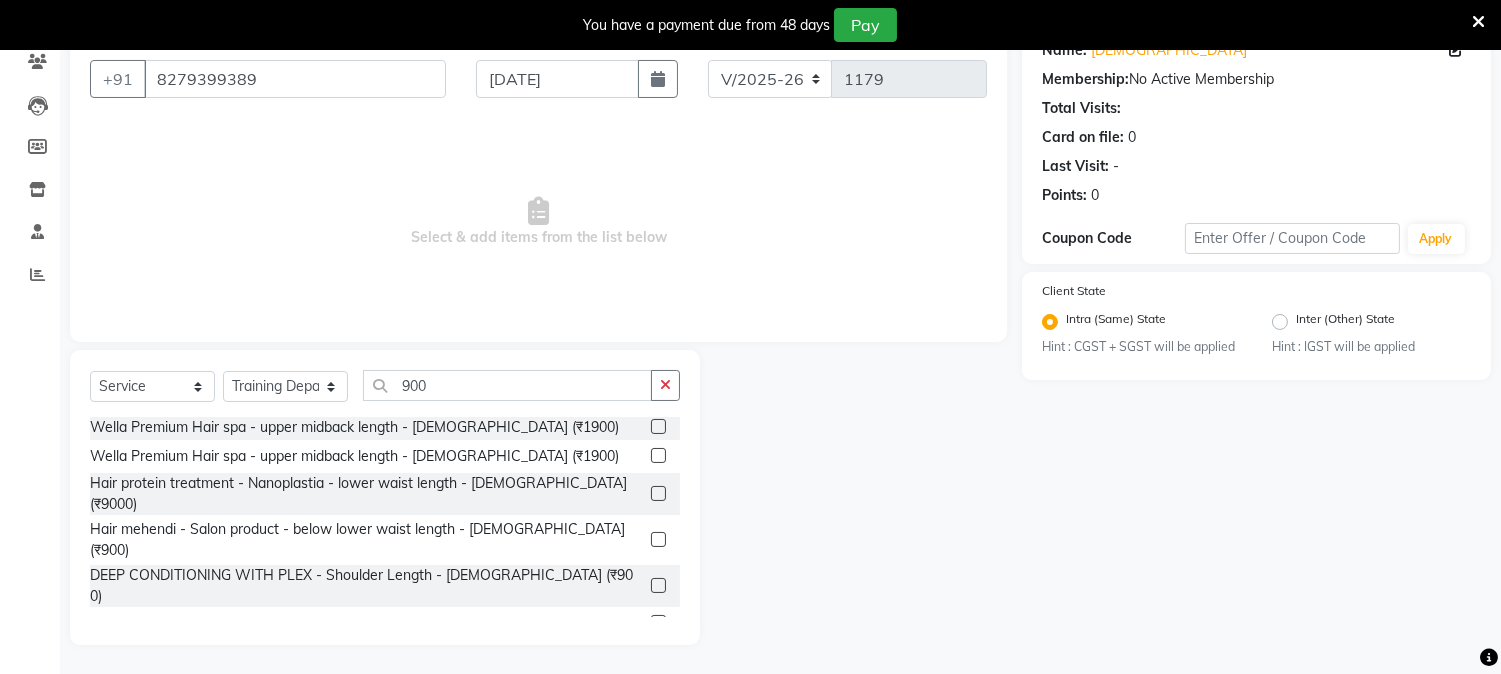 click on "[DEMOGRAPHIC_DATA] grooming package 1 (₹900)" 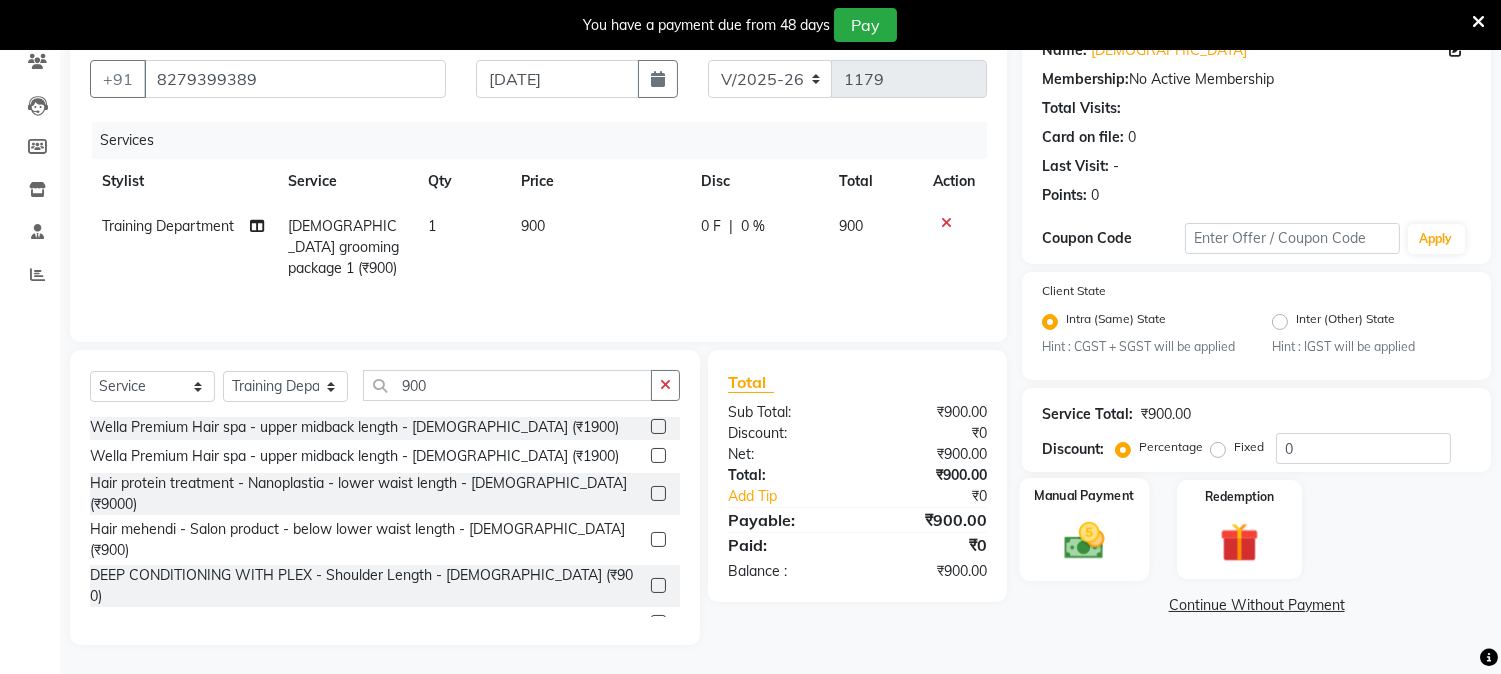 click 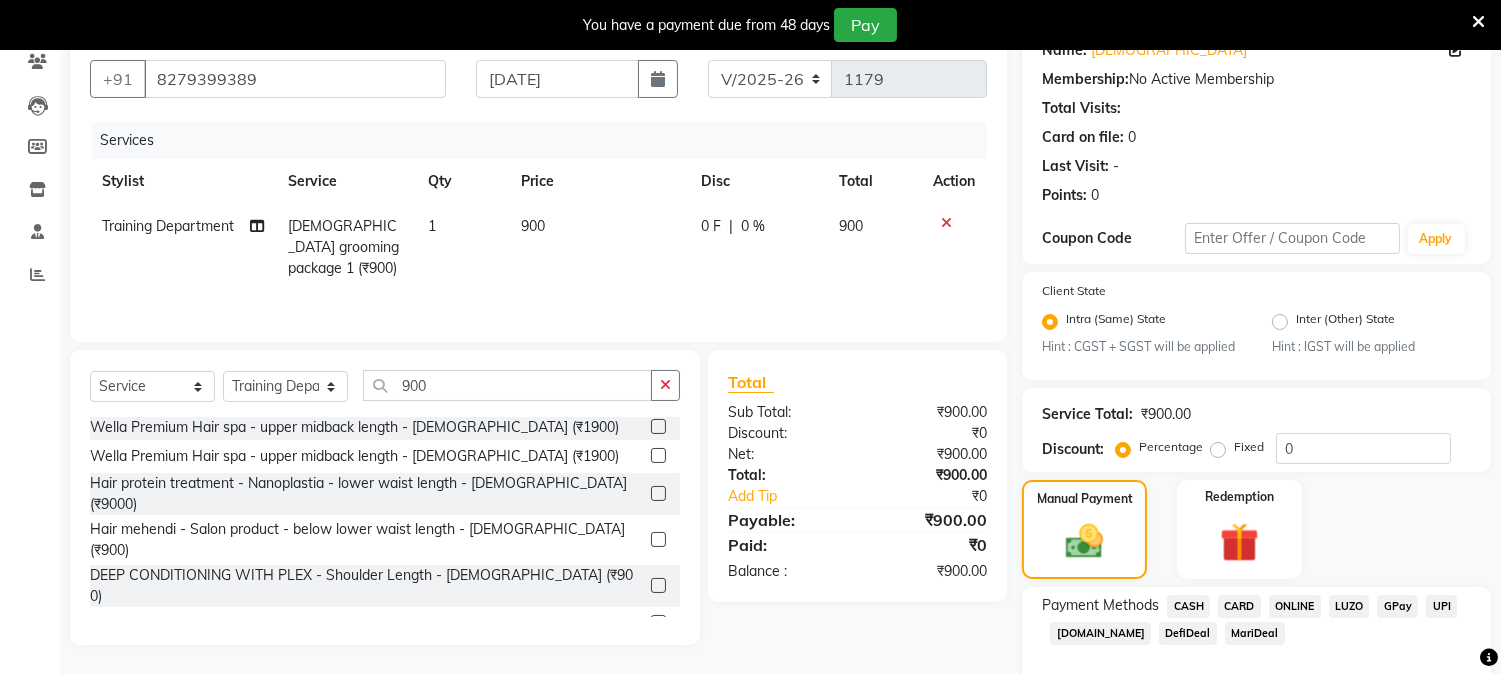 click on "ONLINE" 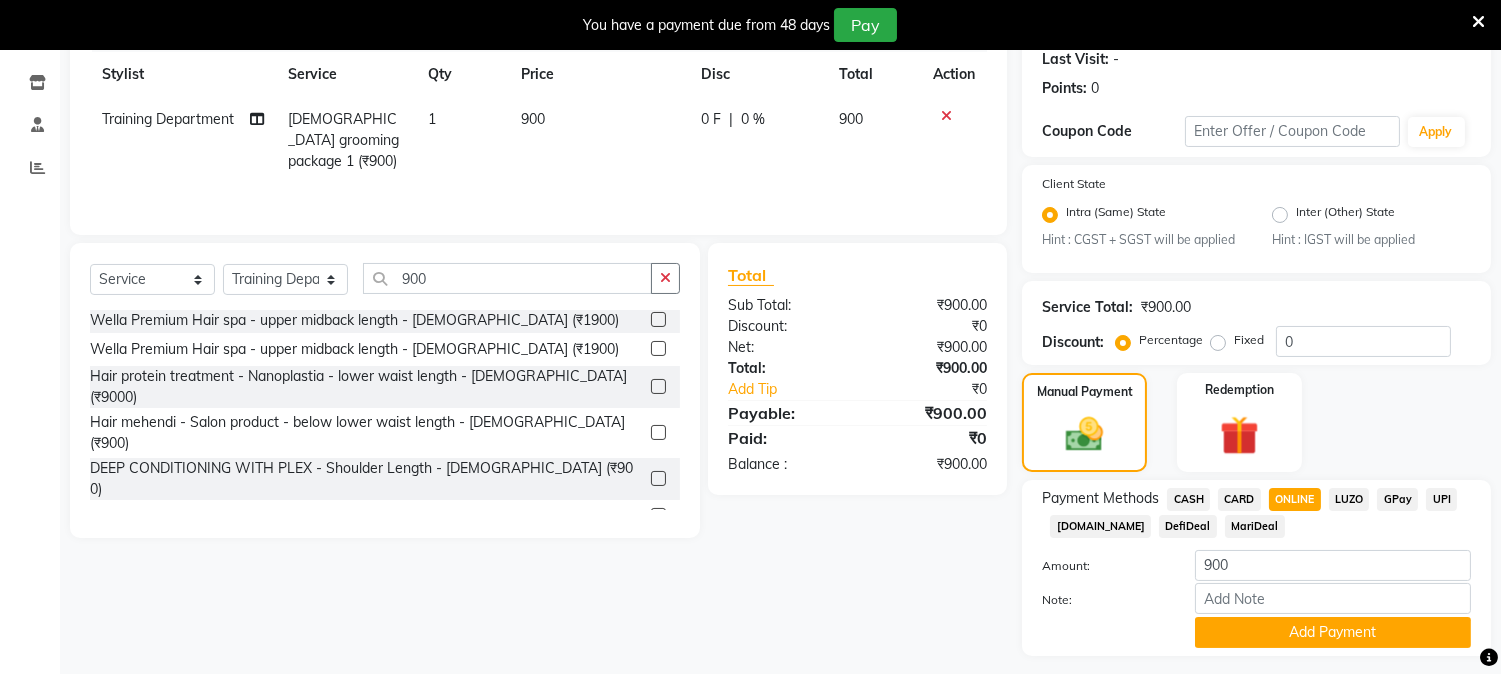 scroll, scrollTop: 287, scrollLeft: 0, axis: vertical 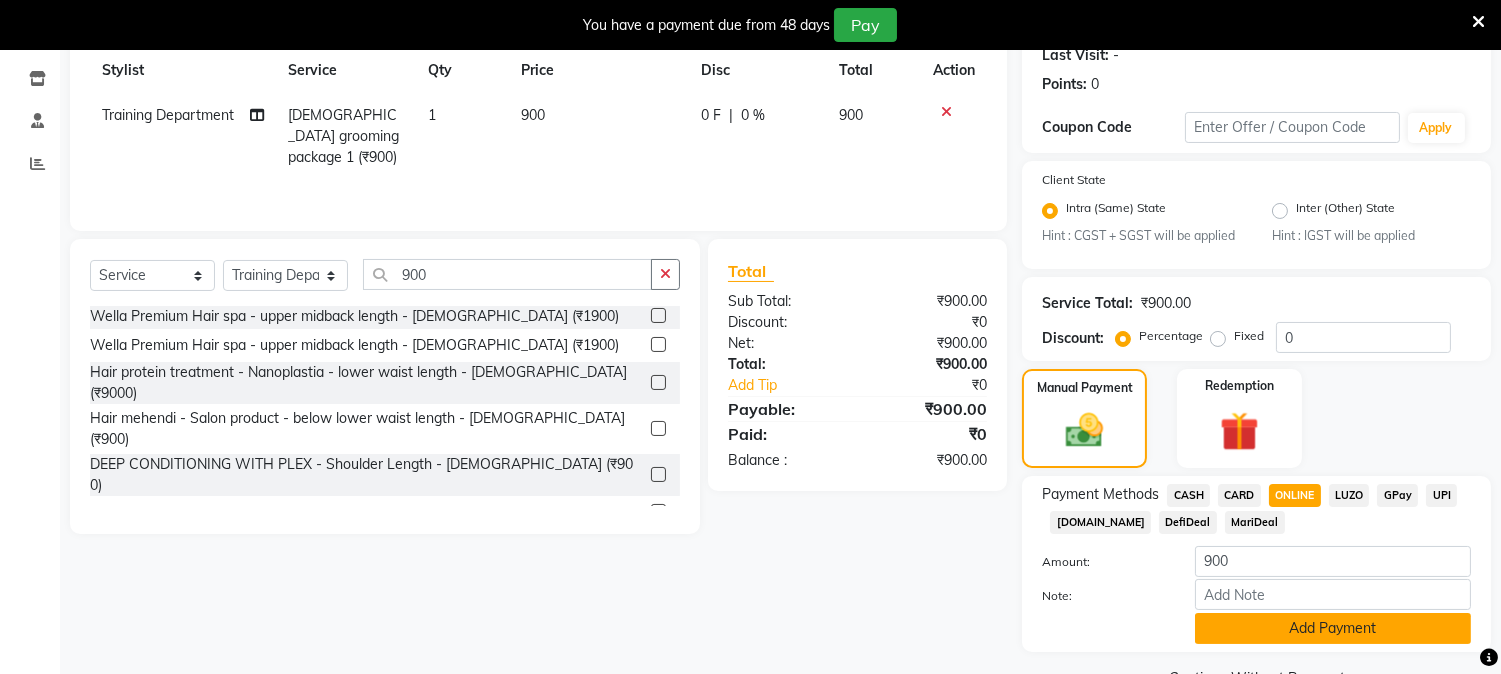 click on "Add Payment" 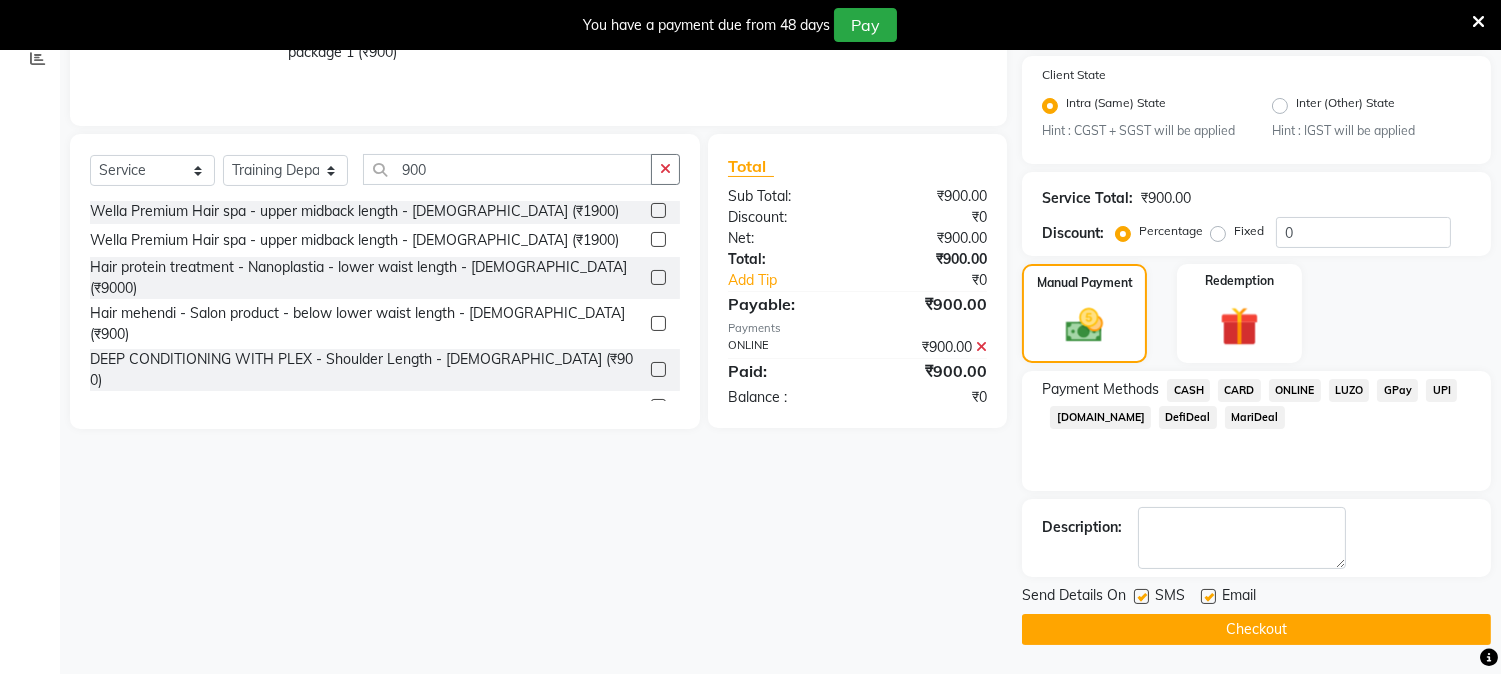 scroll, scrollTop: 393, scrollLeft: 0, axis: vertical 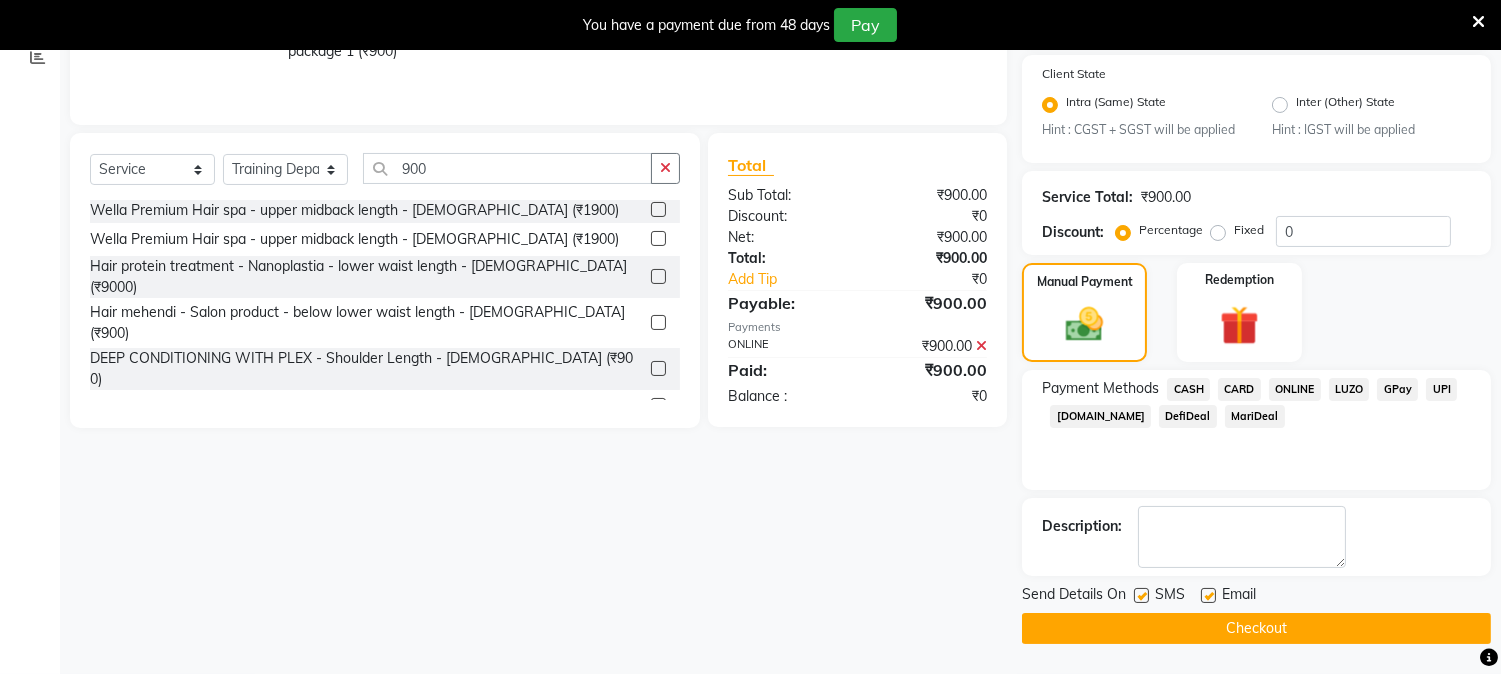 click on "Checkout" 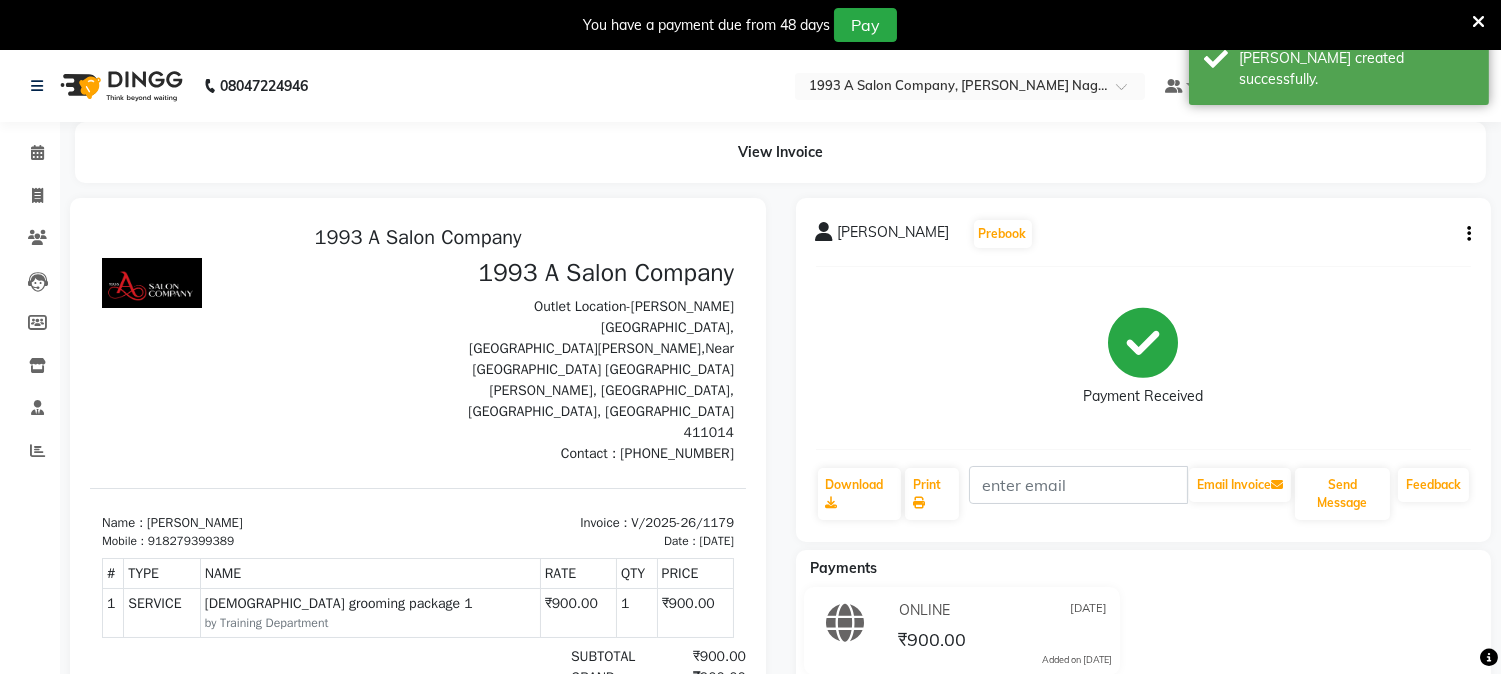 scroll, scrollTop: 0, scrollLeft: 0, axis: both 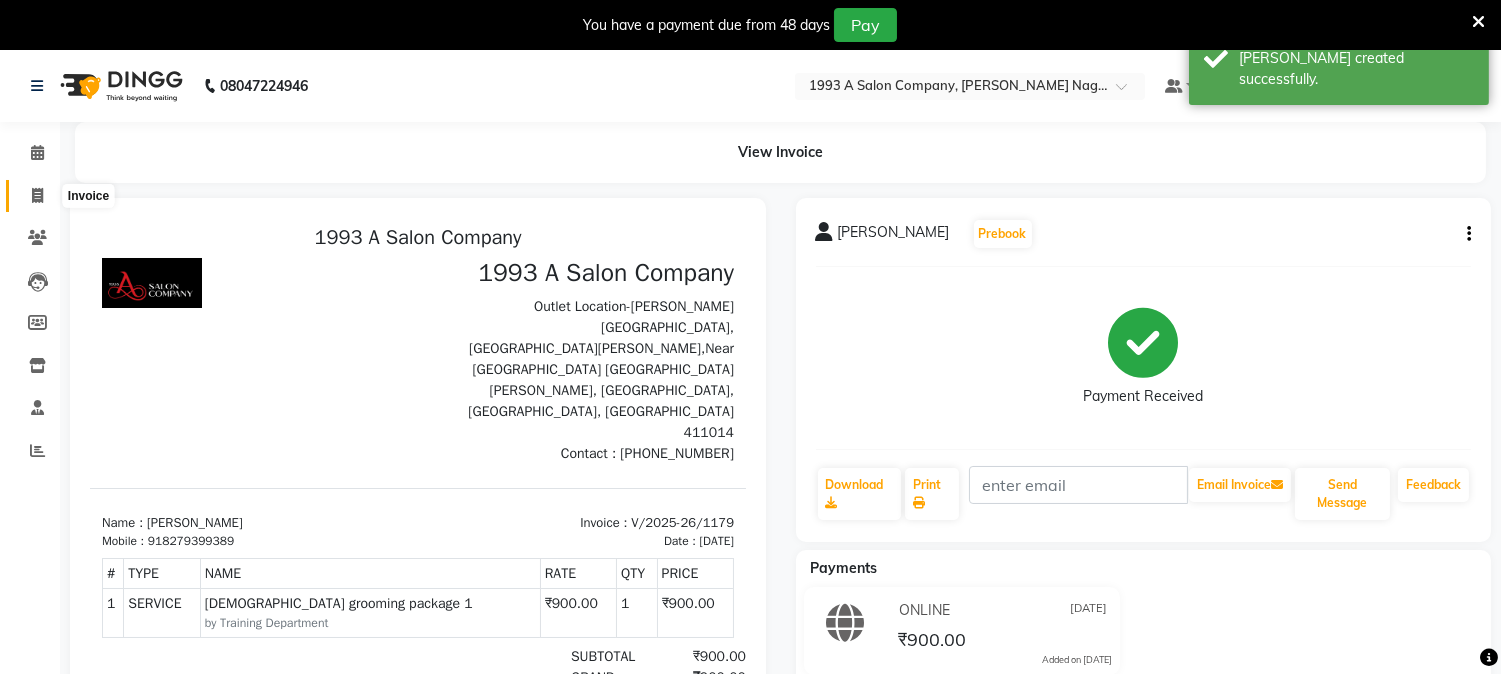 click 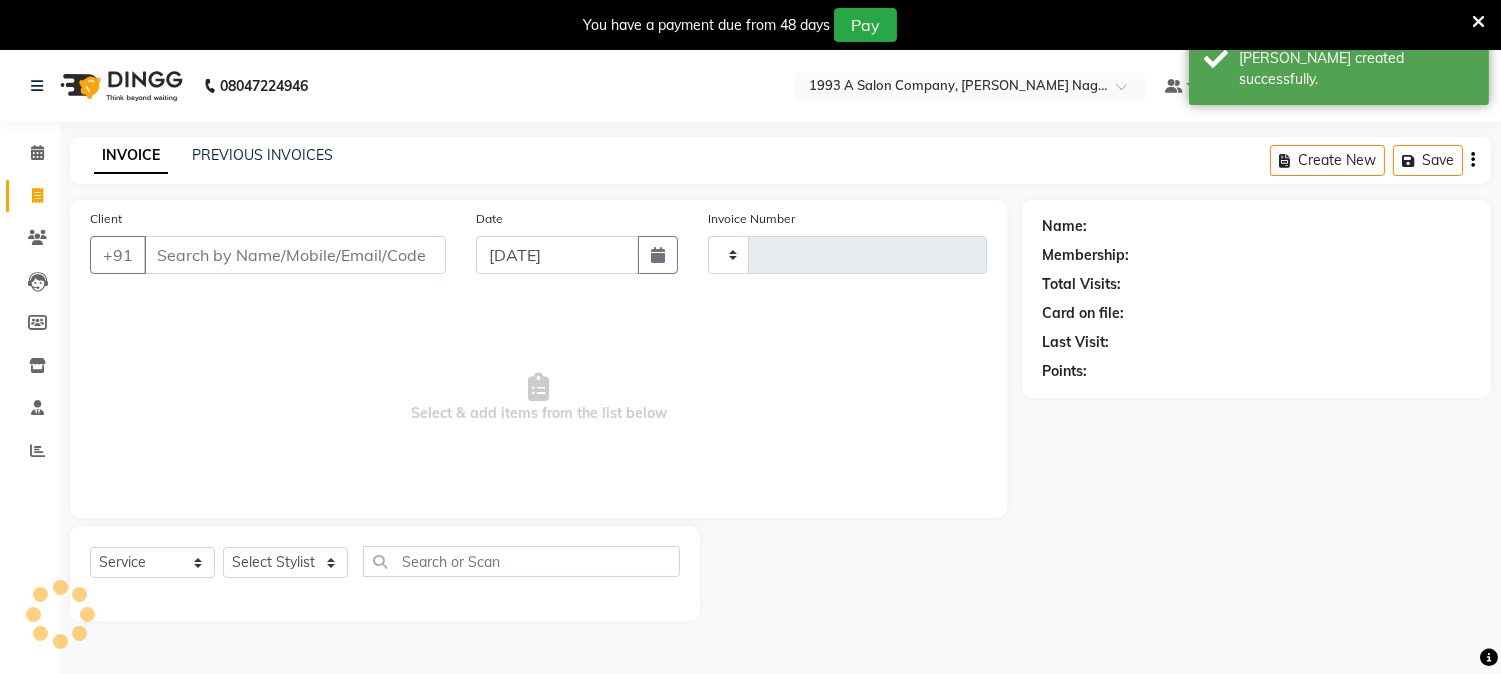 scroll, scrollTop: 50, scrollLeft: 0, axis: vertical 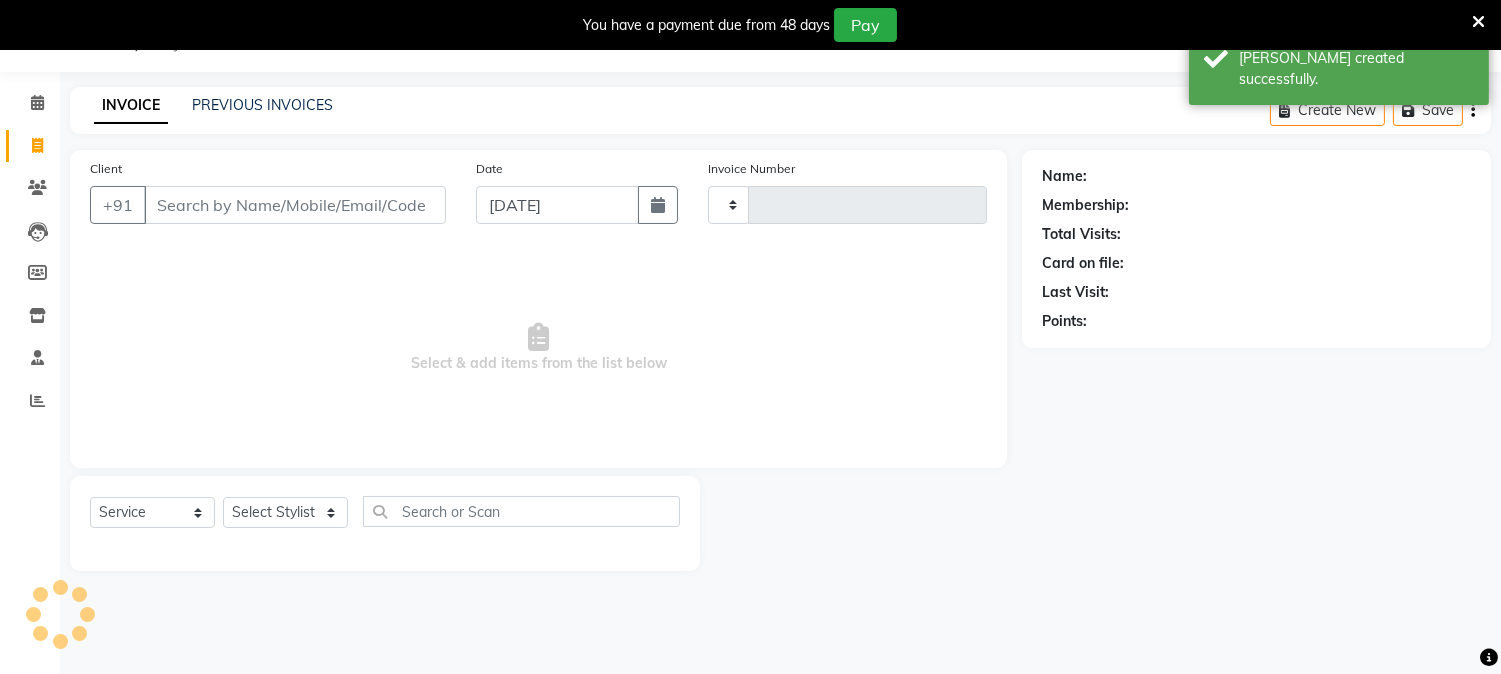 type on "1180" 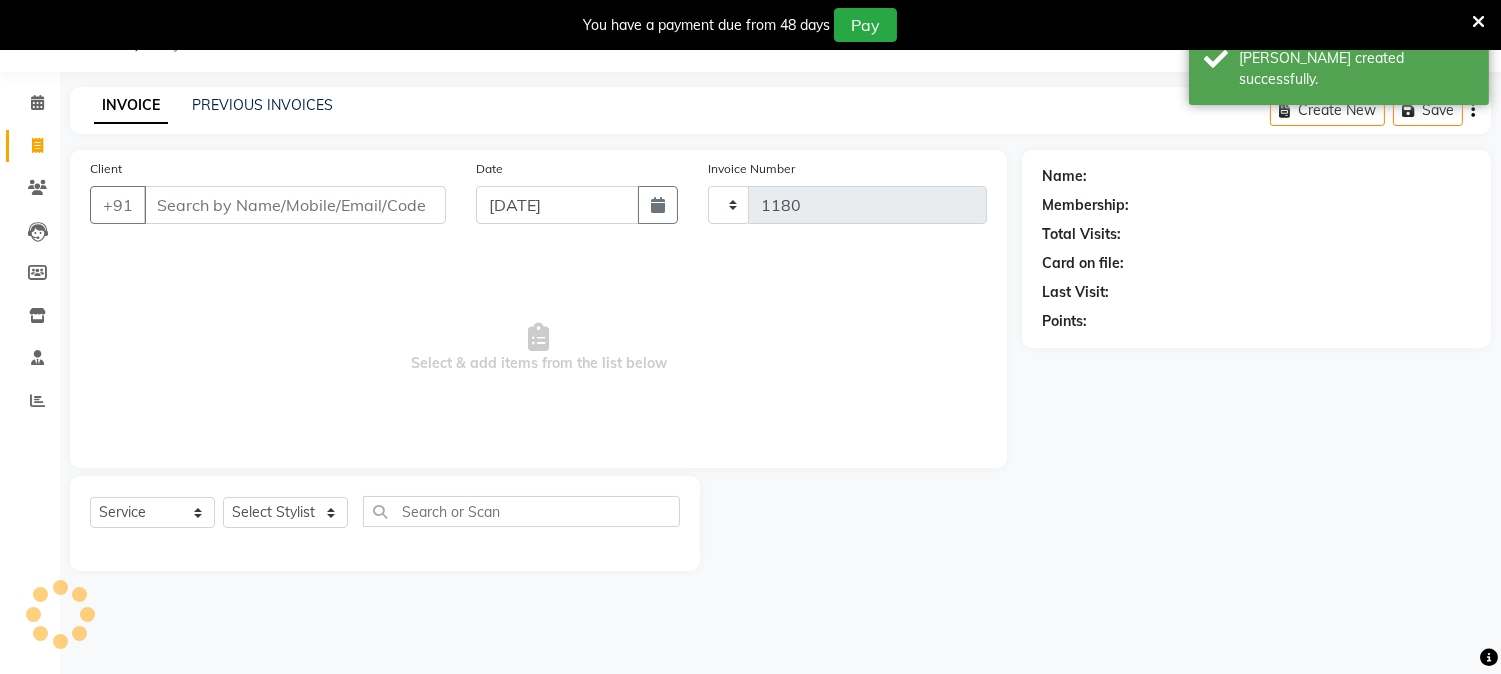 select on "144" 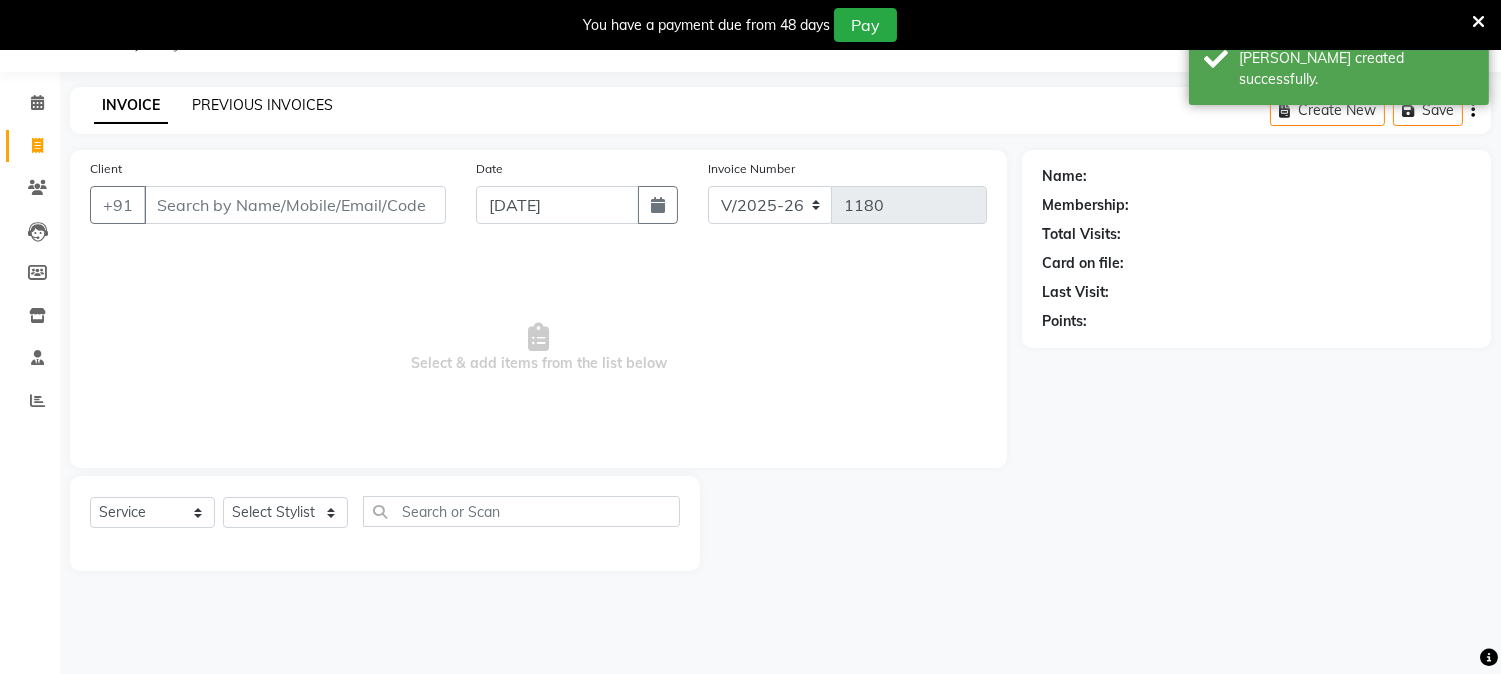 click on "PREVIOUS INVOICES" 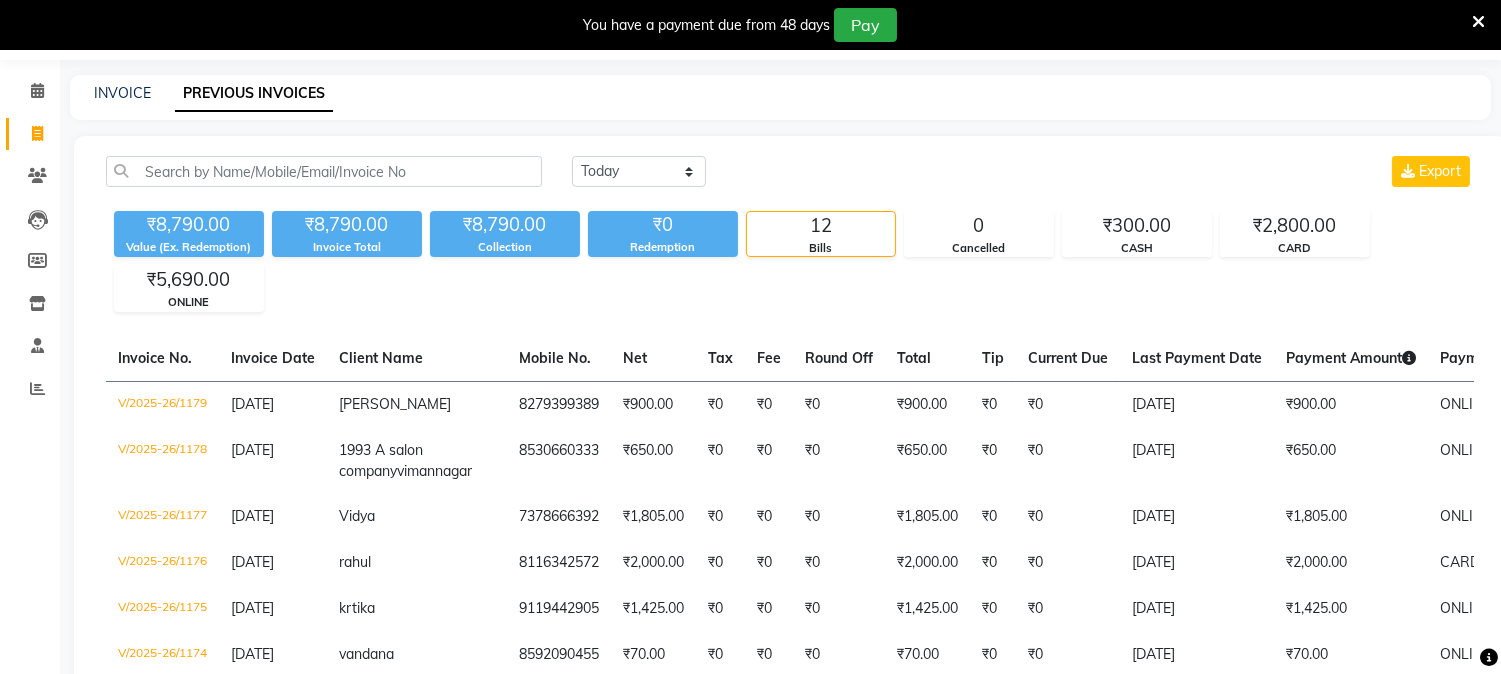 scroll, scrollTop: 61, scrollLeft: 0, axis: vertical 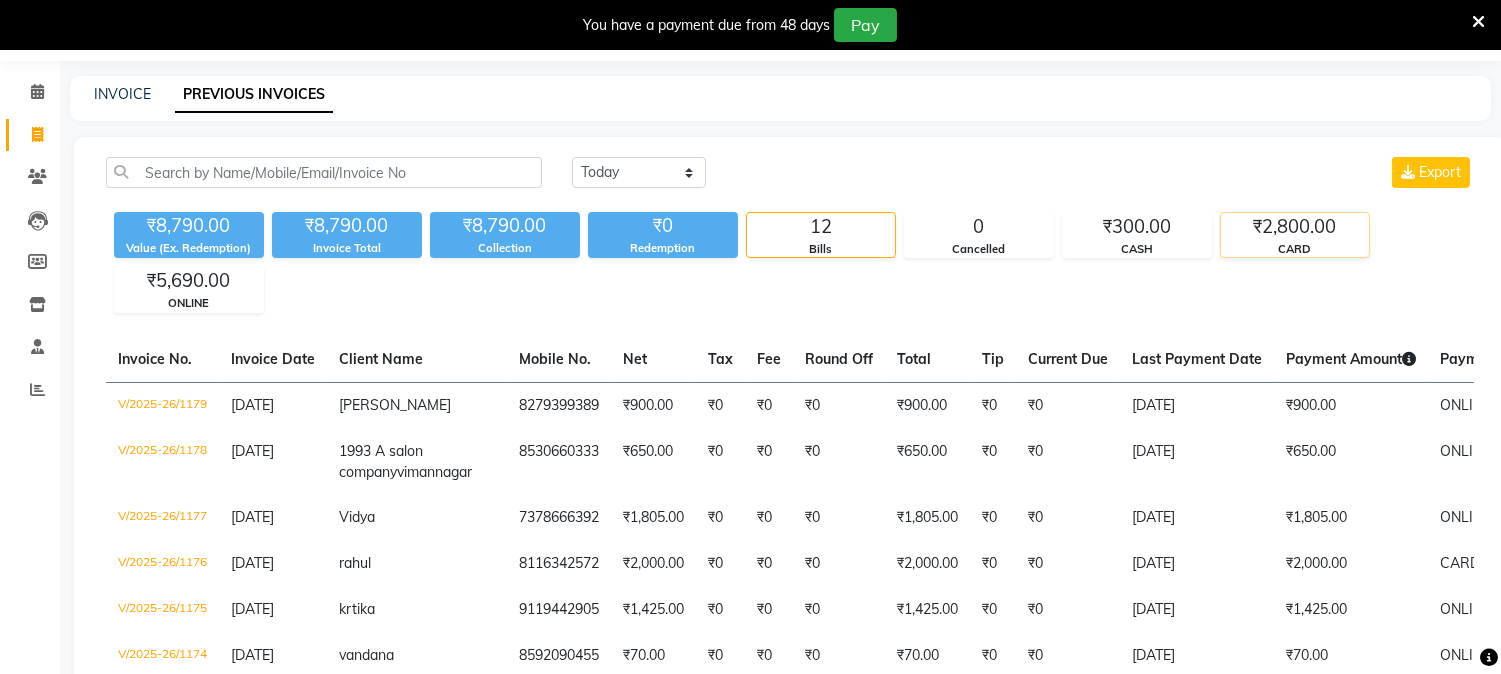 click on "₹2,800.00" 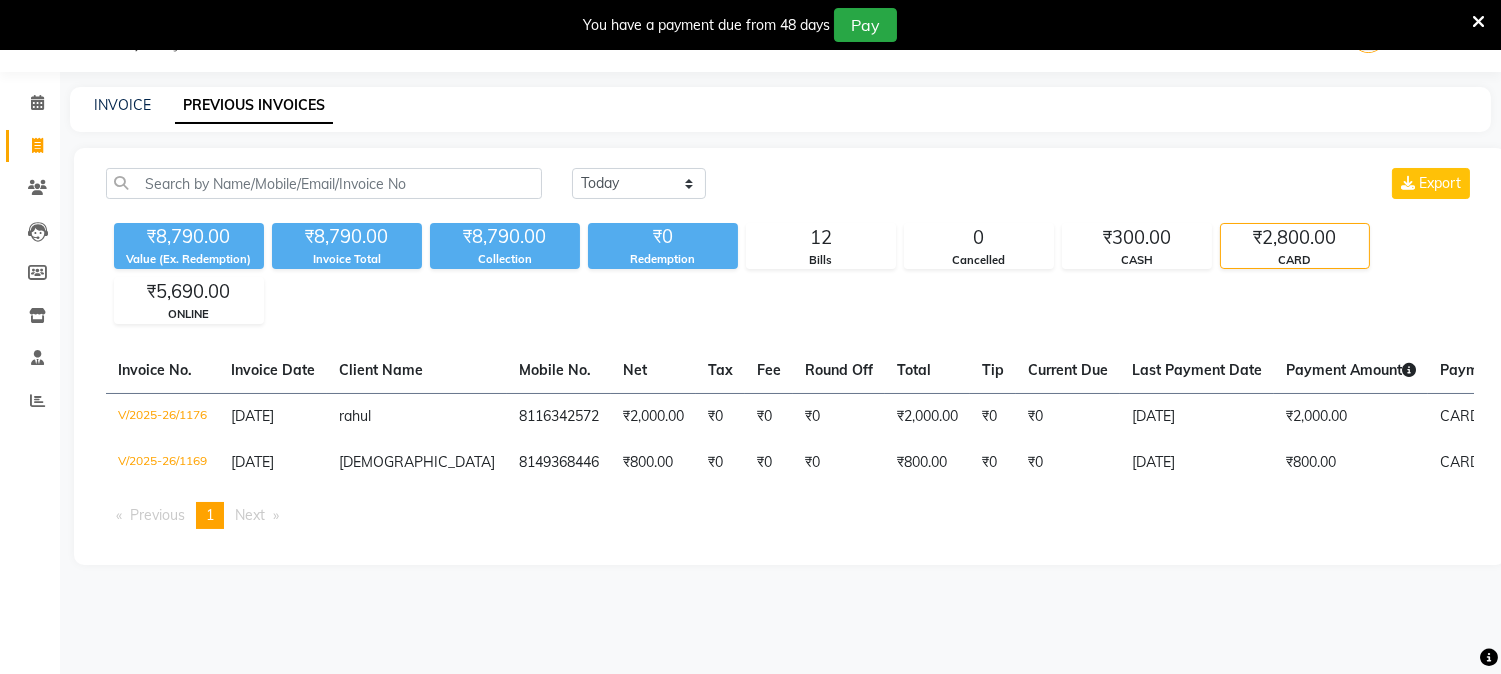 scroll, scrollTop: 50, scrollLeft: 0, axis: vertical 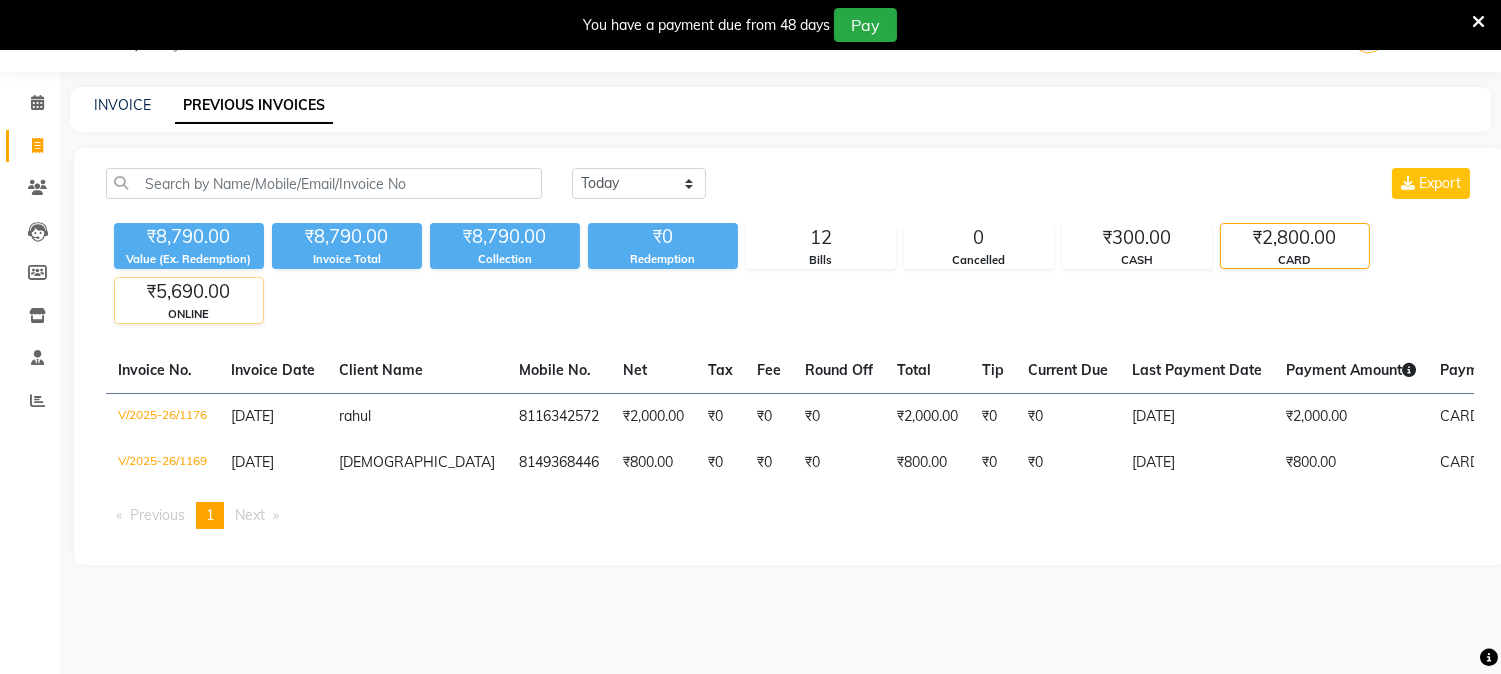 click on "₹5,690.00" 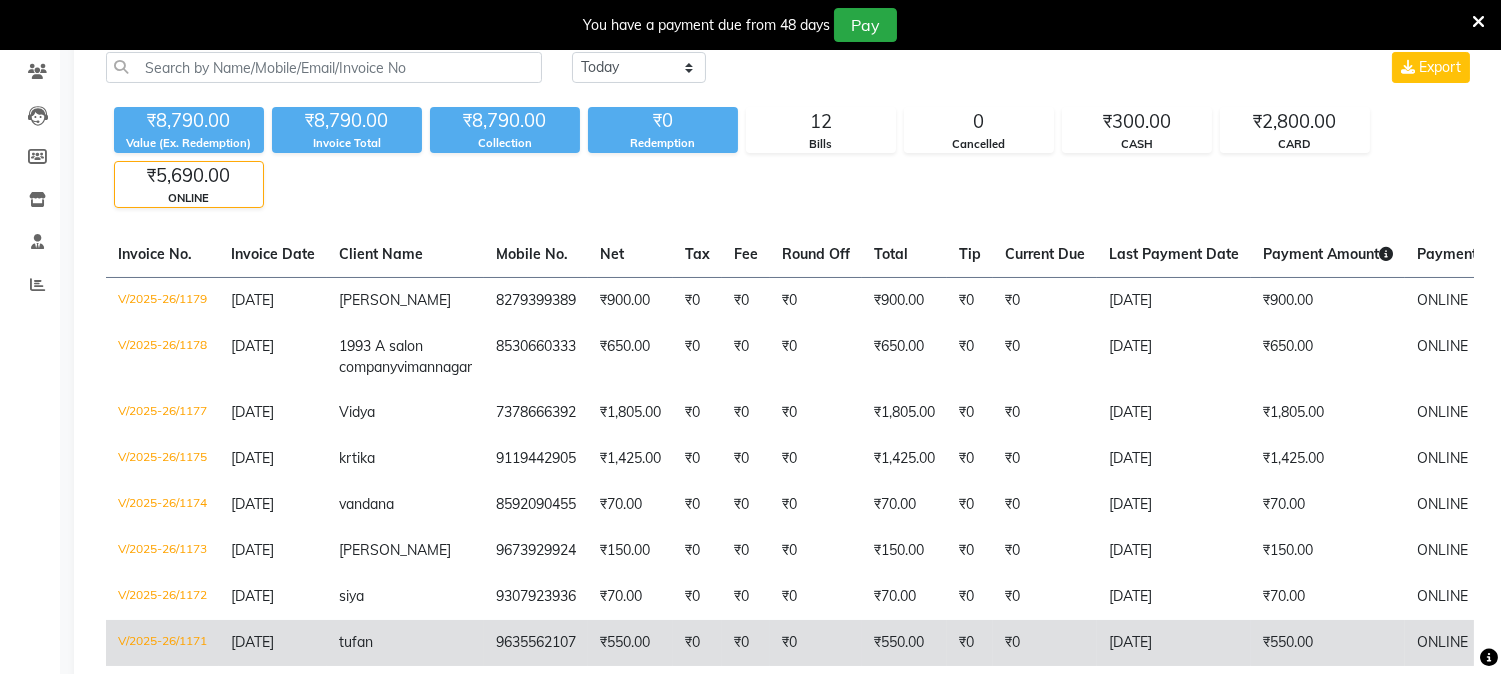 scroll, scrollTop: 146, scrollLeft: 0, axis: vertical 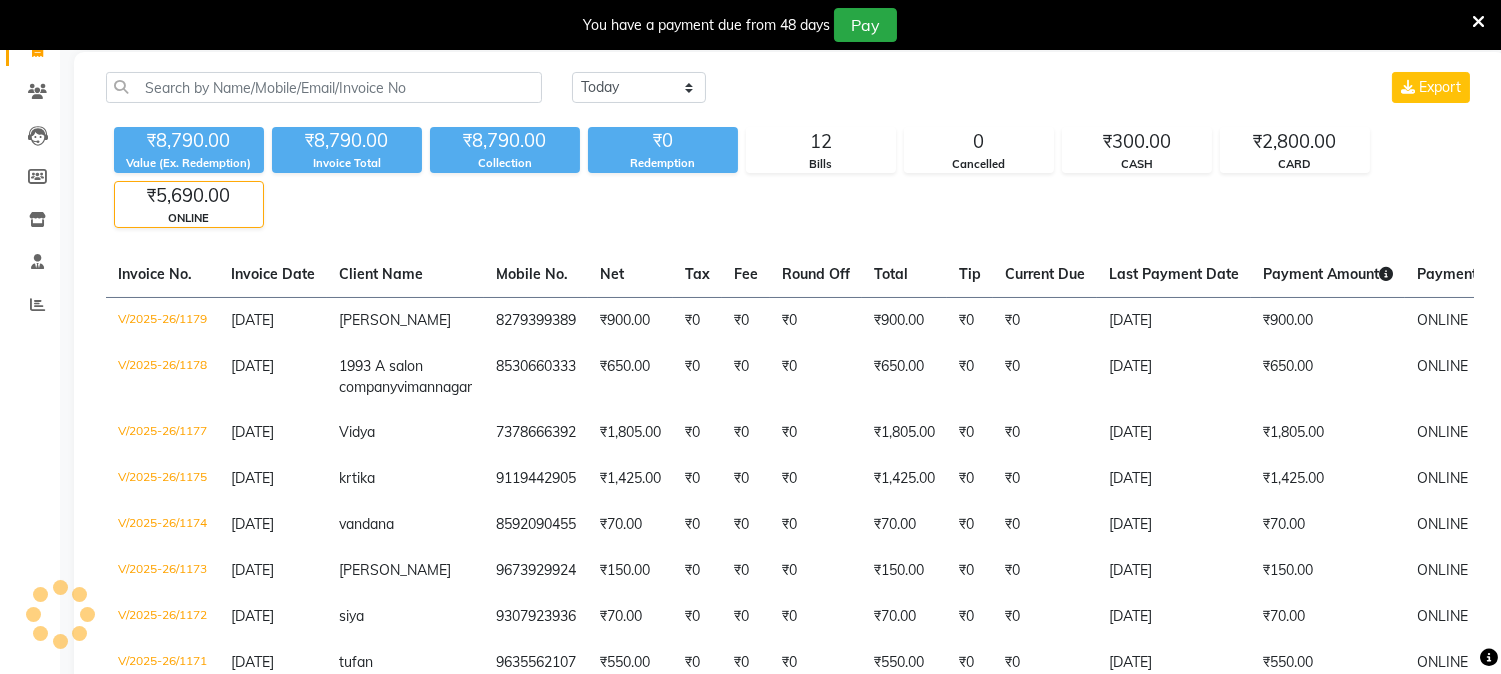 click on "₹8,790.00 Value (Ex. Redemption) ₹8,790.00 Invoice Total  ₹8,790.00 Collection ₹0 Redemption 12 Bills 0 Cancelled ₹300.00 CASH ₹2,800.00 CARD ₹5,690.00 ONLINE" 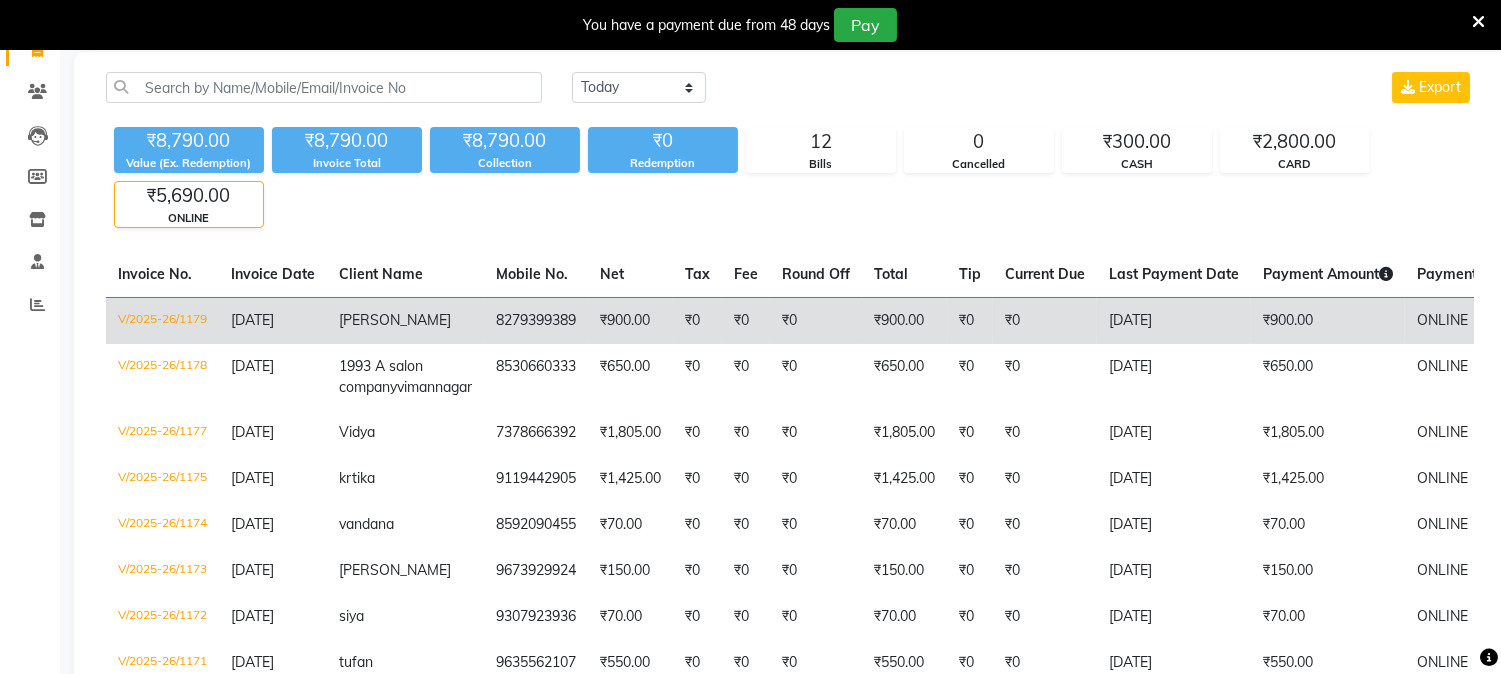 scroll, scrollTop: 0, scrollLeft: 0, axis: both 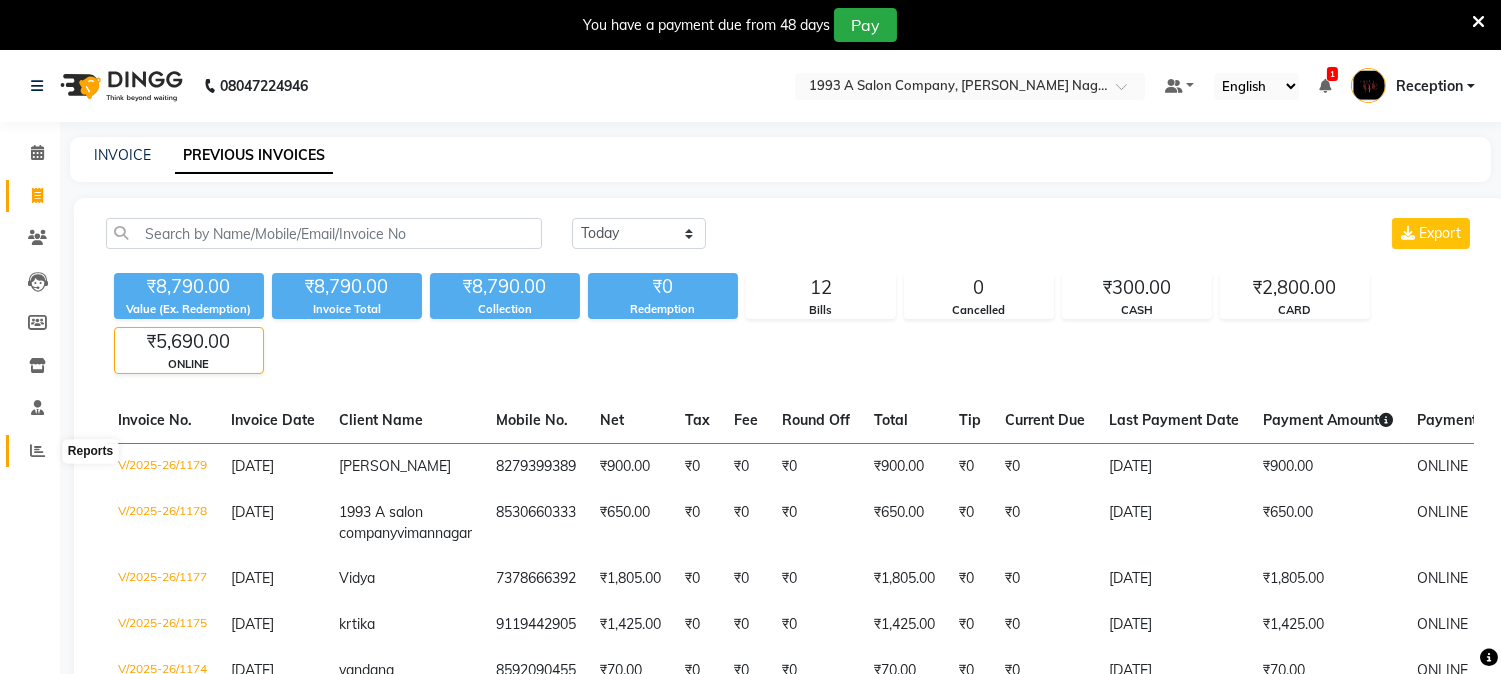 click 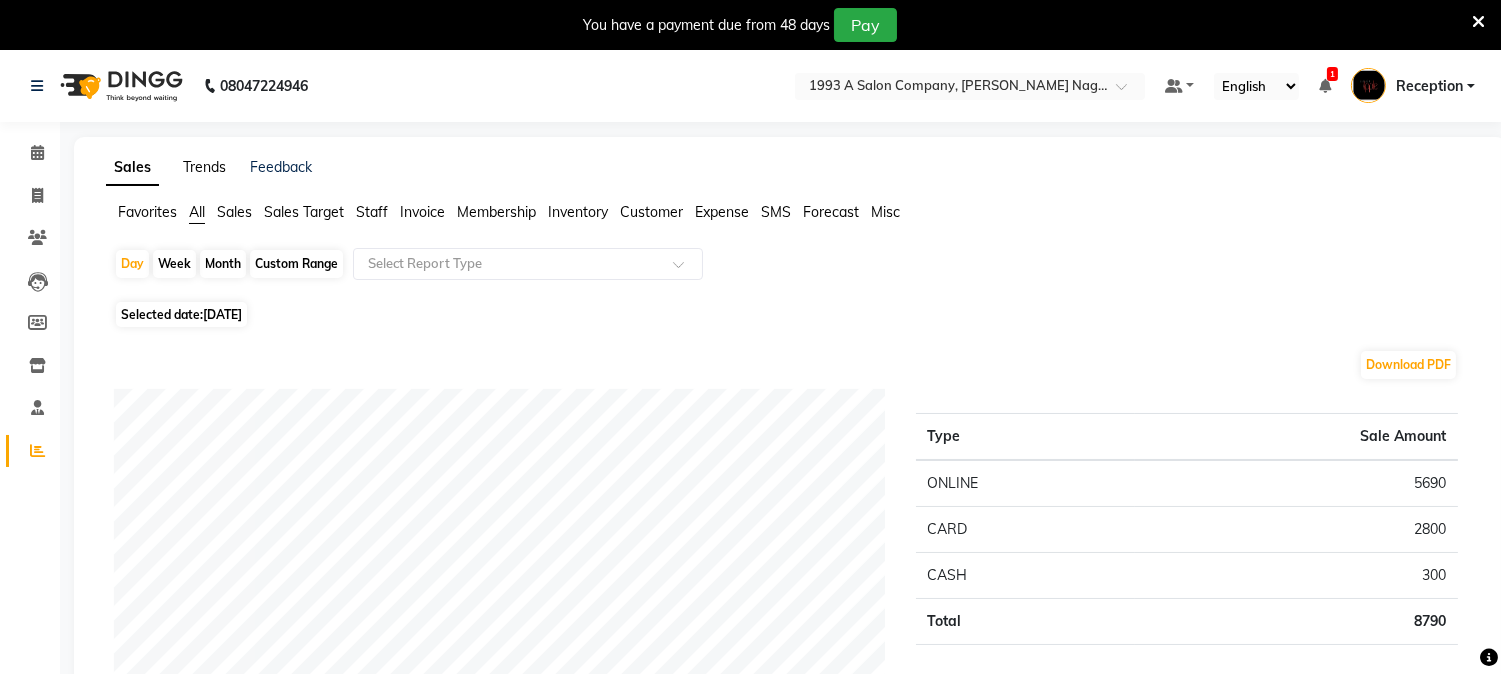 click on "Trends" 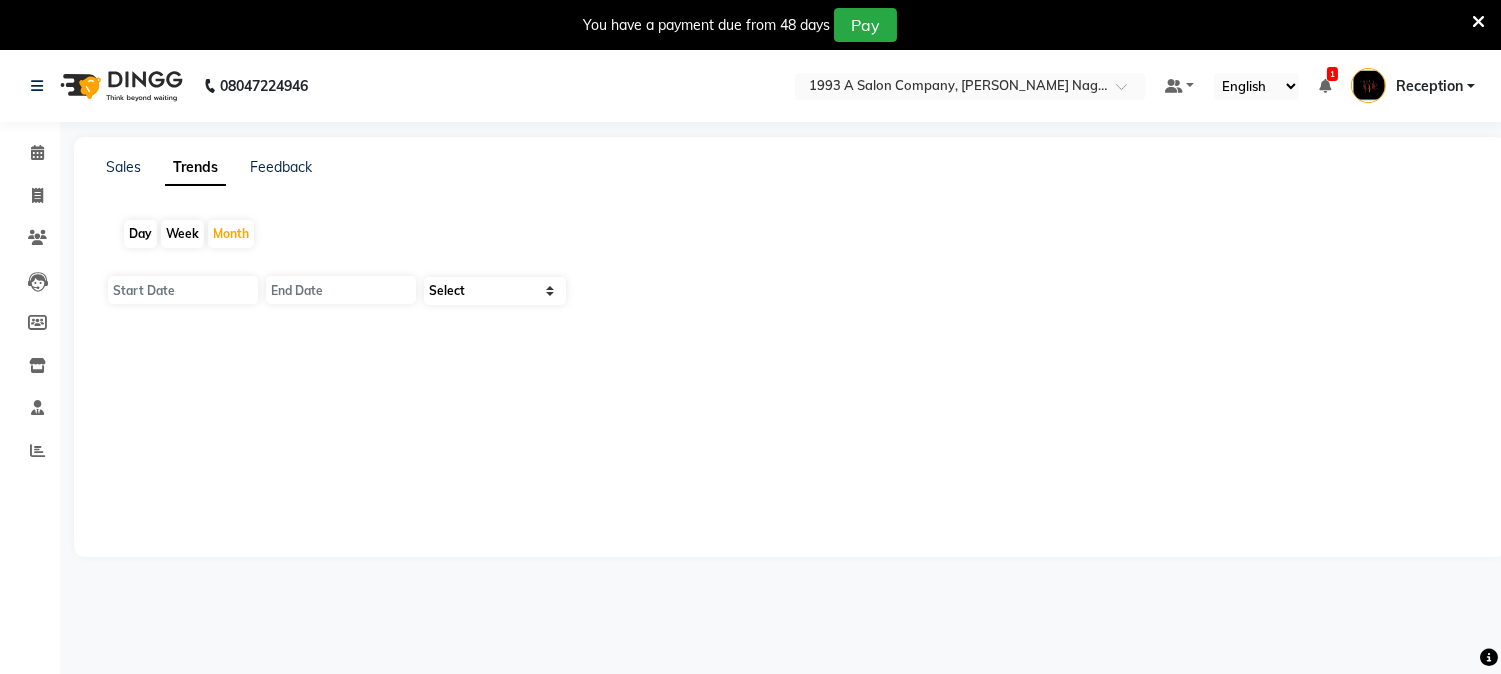 type on "01-07-2025" 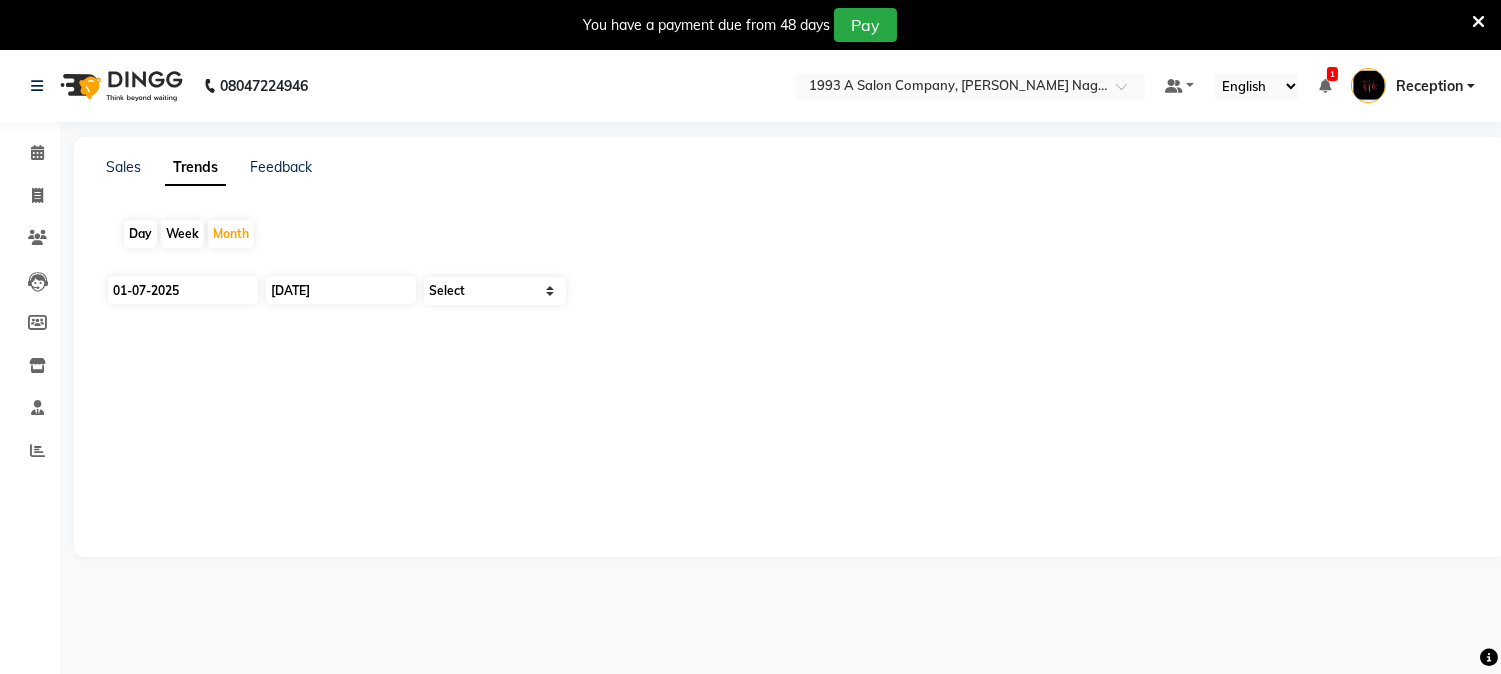 select on "by_client" 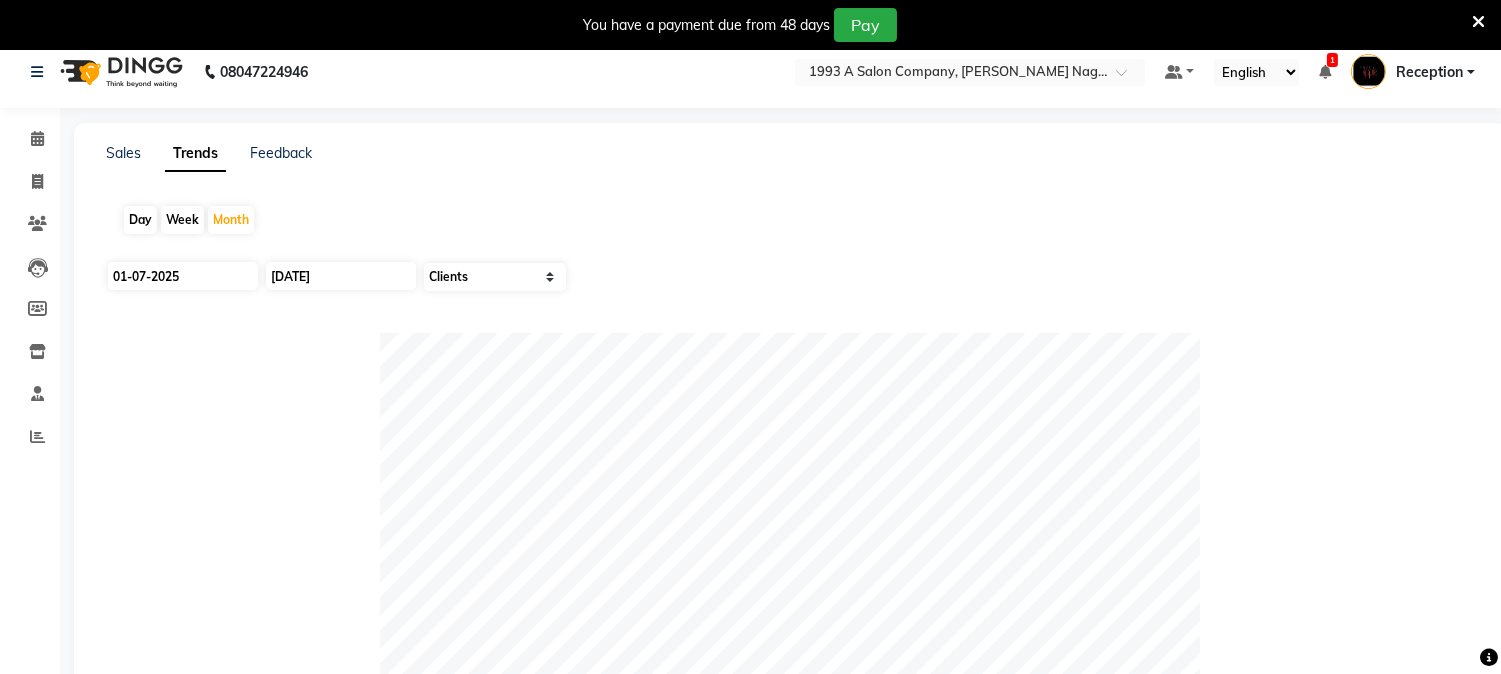 scroll, scrollTop: 0, scrollLeft: 0, axis: both 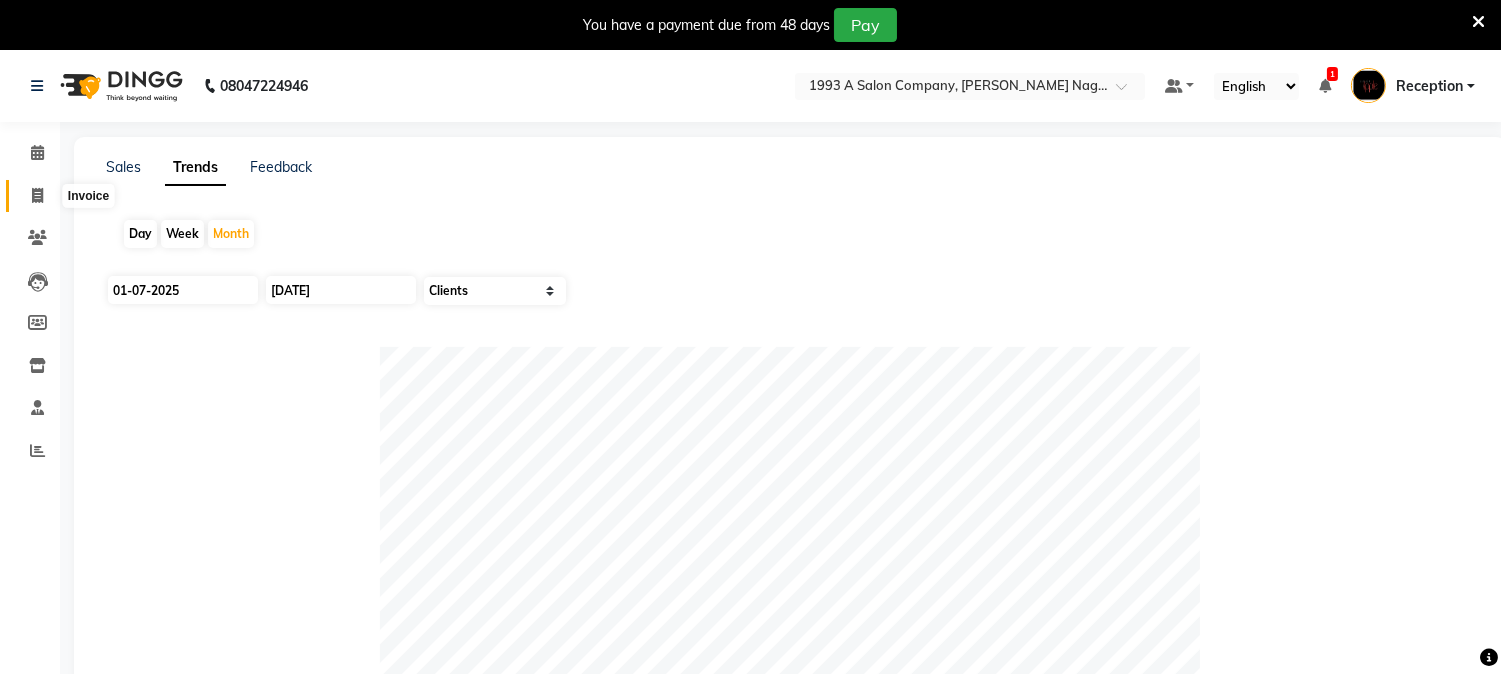 click 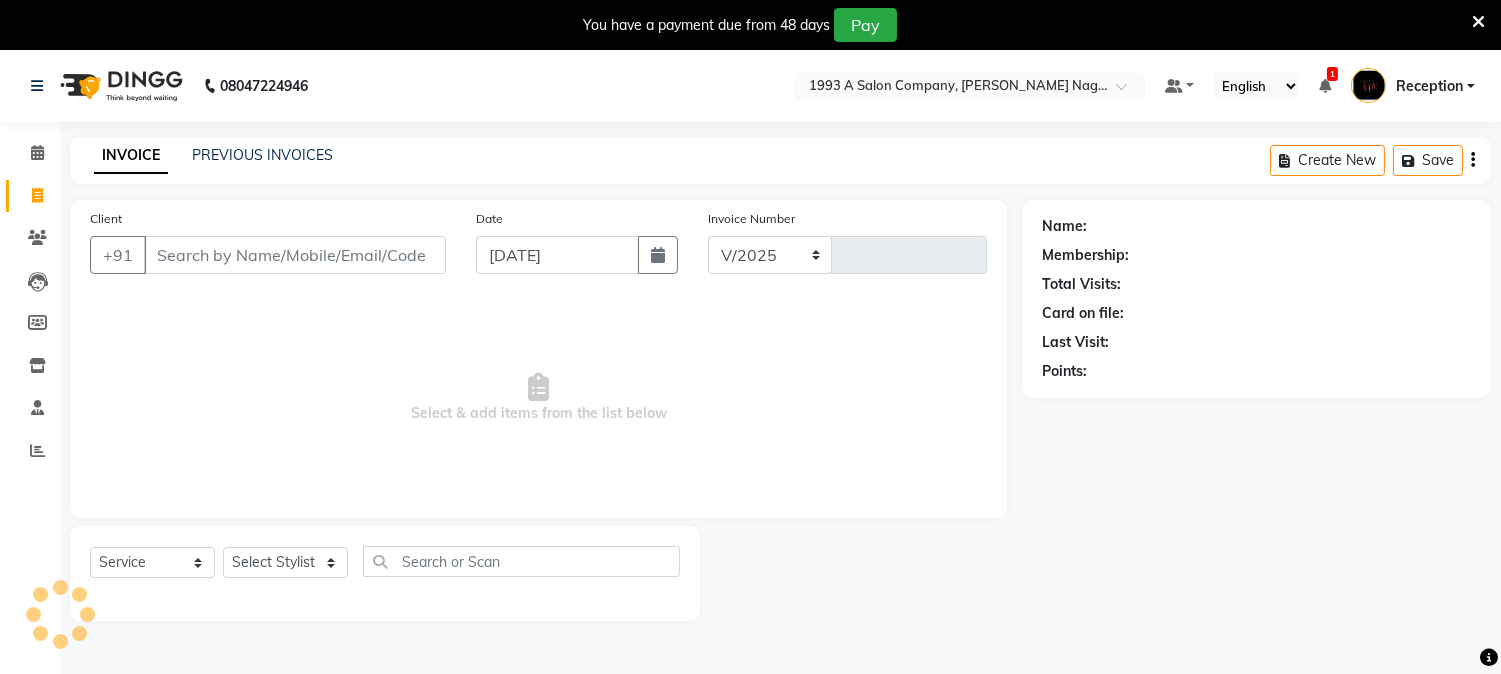 scroll, scrollTop: 50, scrollLeft: 0, axis: vertical 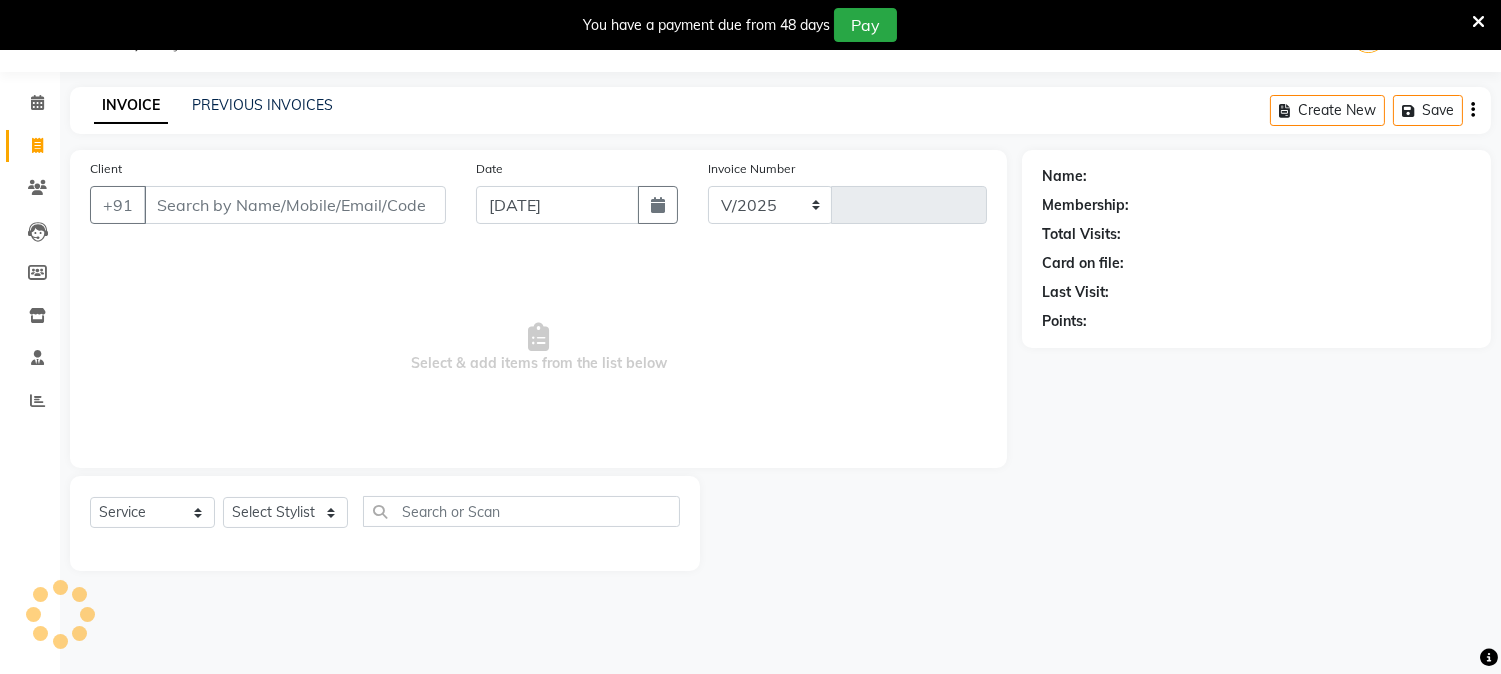 select on "144" 